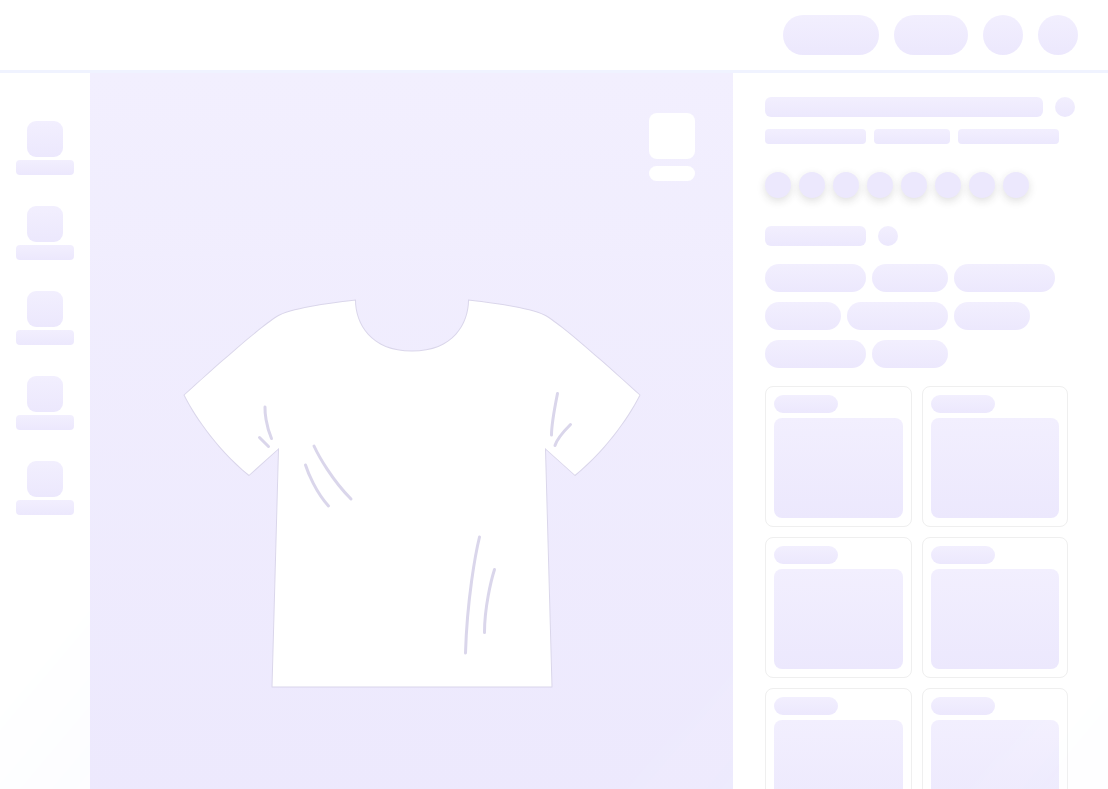 scroll, scrollTop: 0, scrollLeft: 0, axis: both 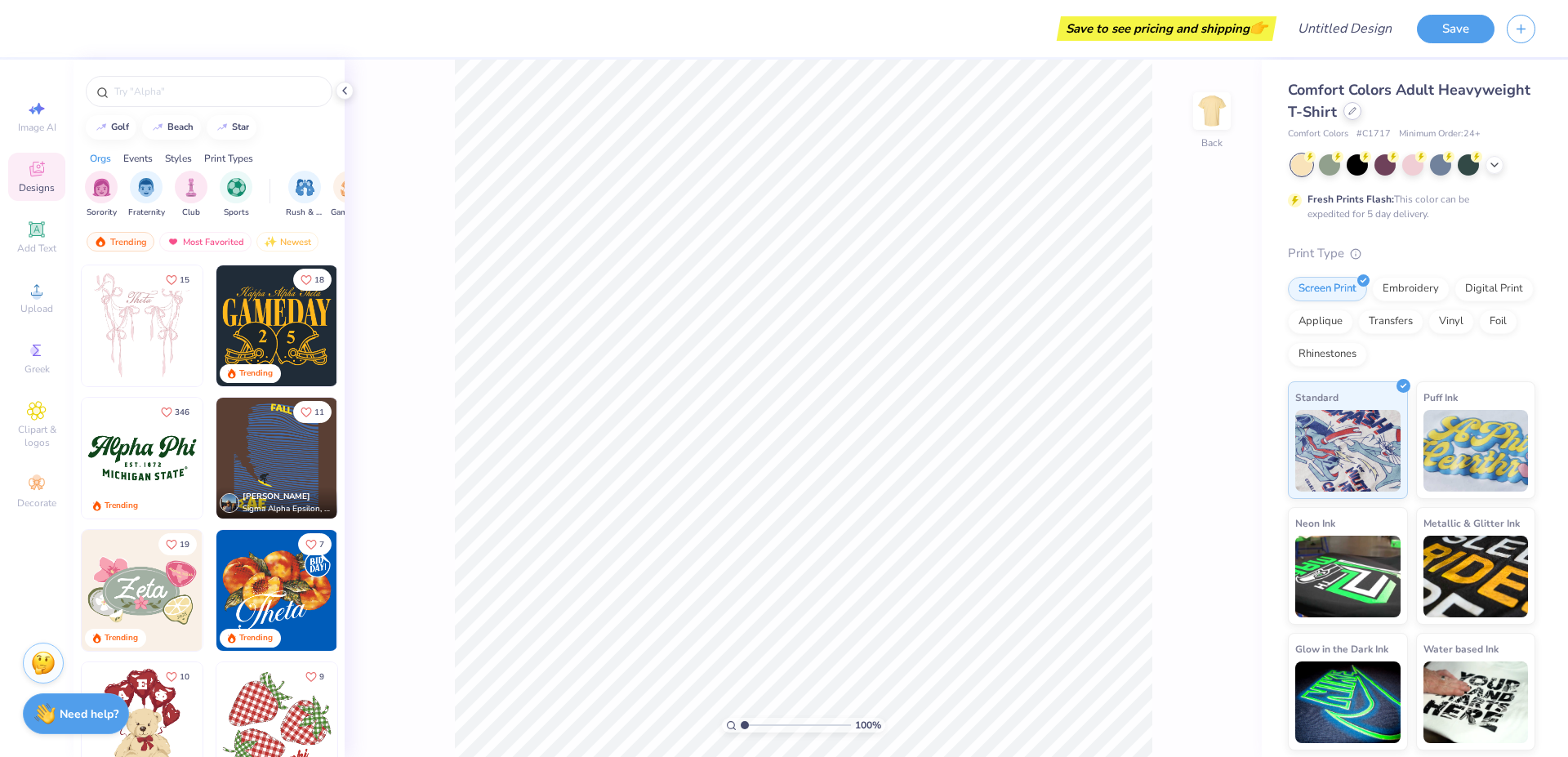 click 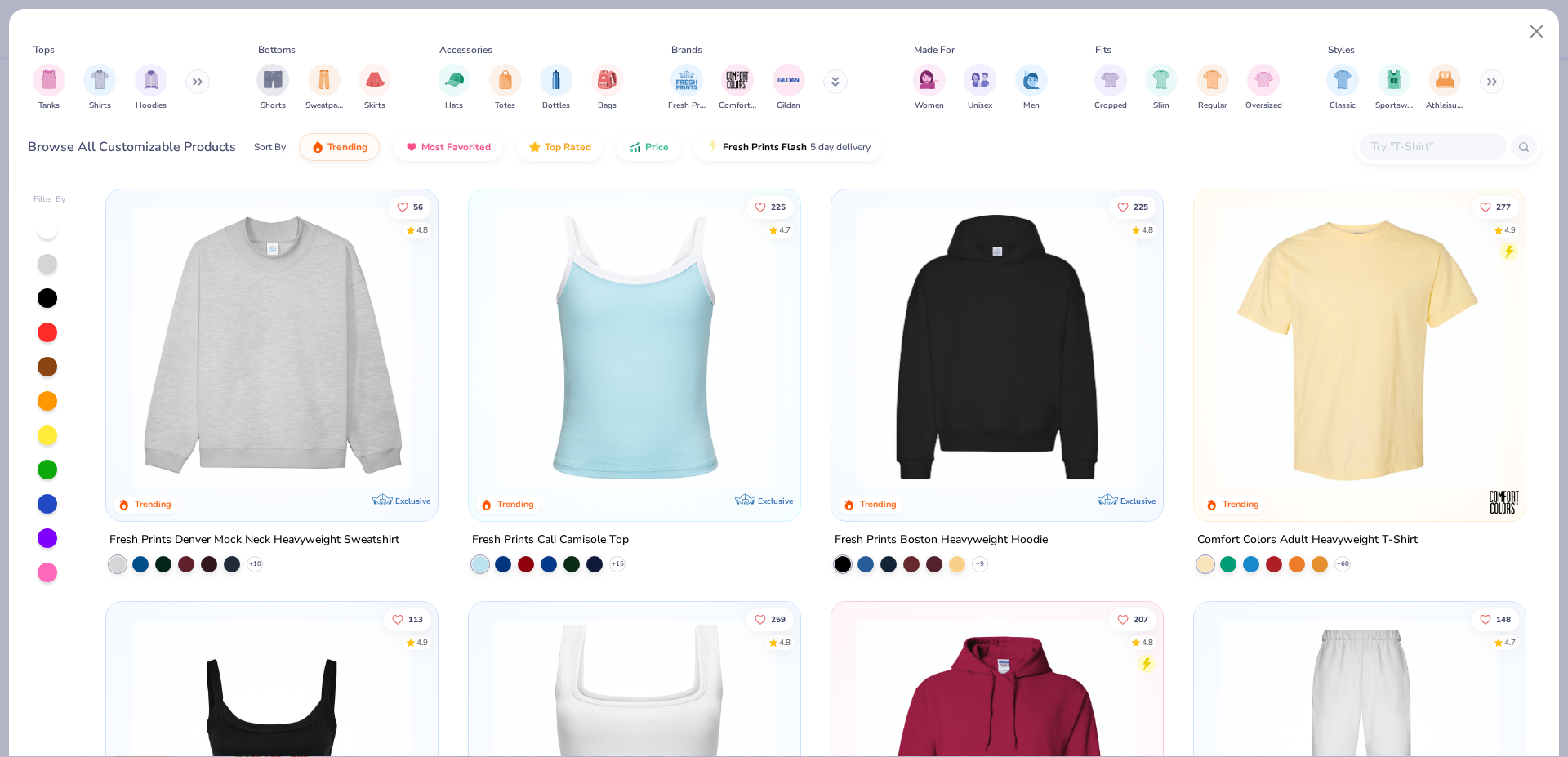 click at bounding box center [1432, 146] 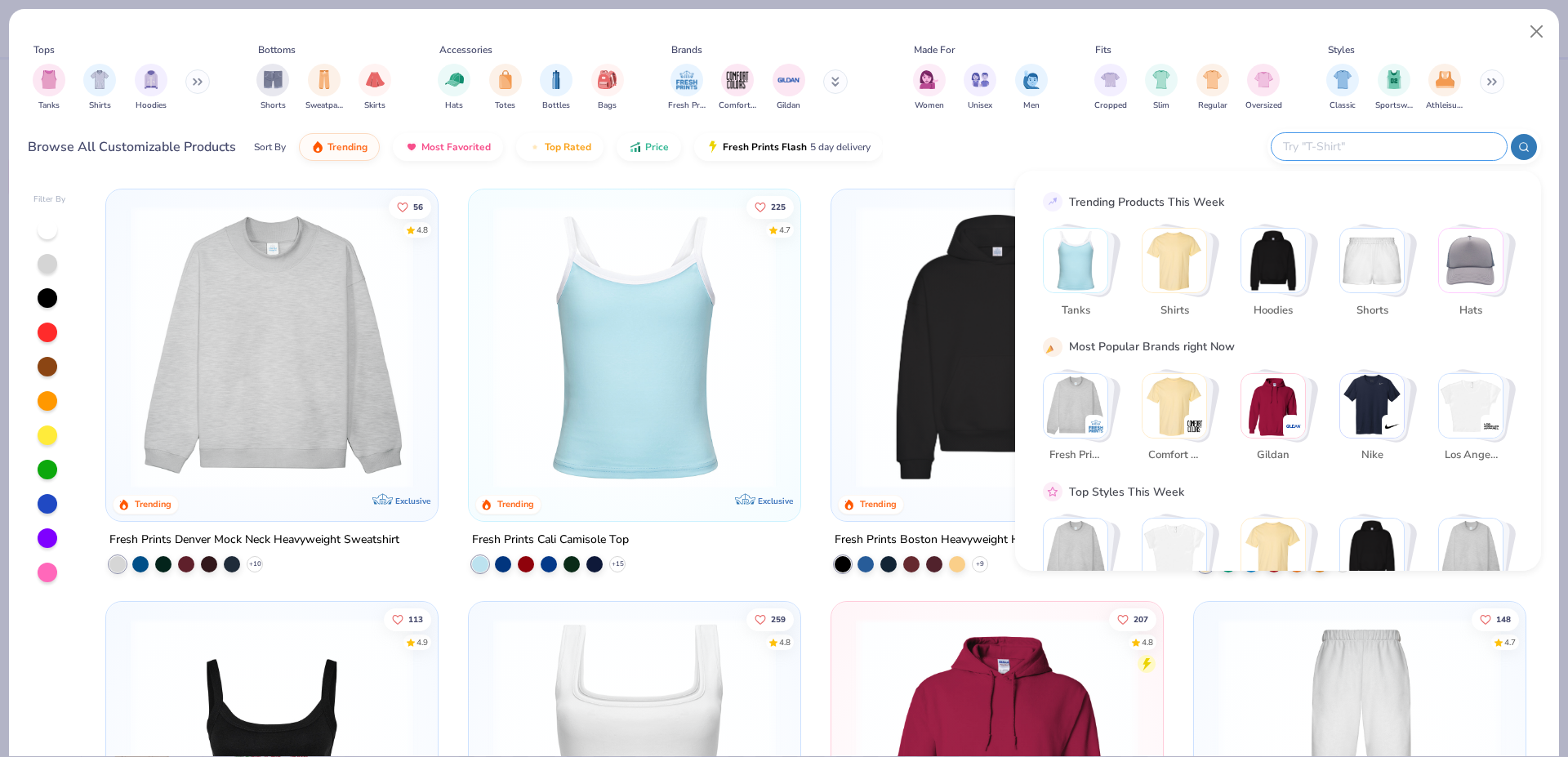 paste on "43035" 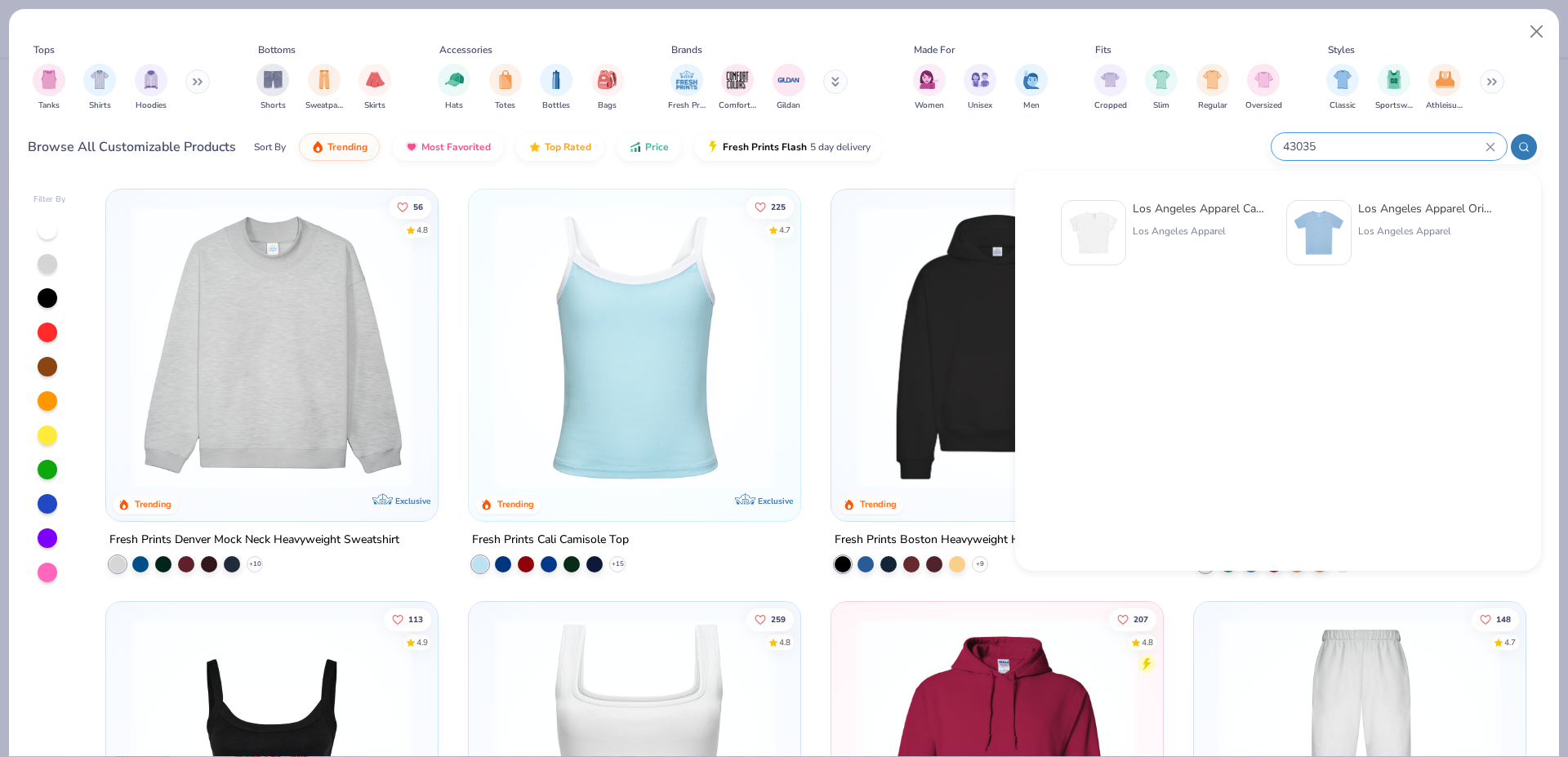 type on "43035" 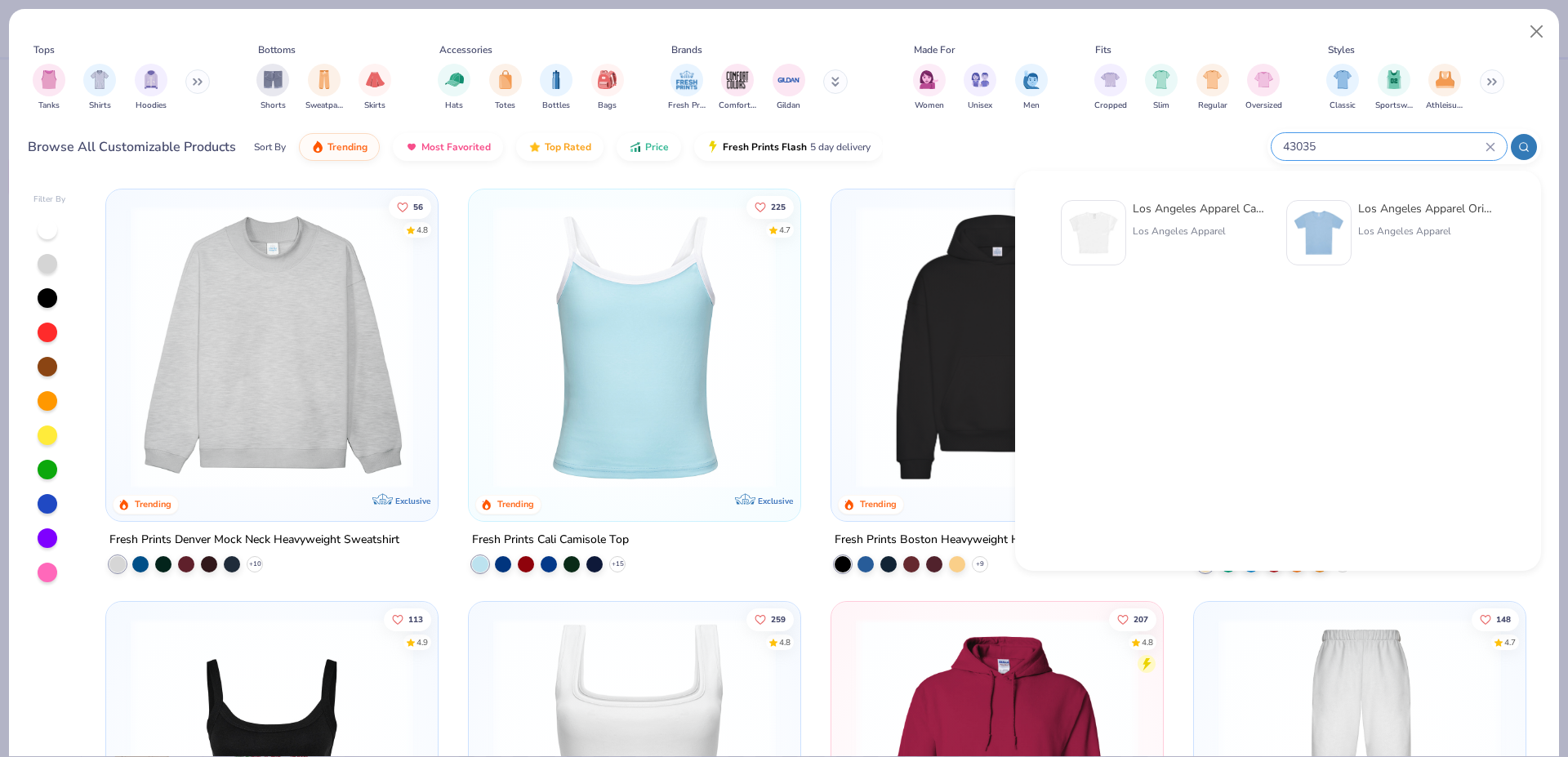 click on "Los Angeles Apparel Cap Sleeve Baby Rib Crop Top [GEOGRAPHIC_DATA] Apparel" at bounding box center (1201, 233) 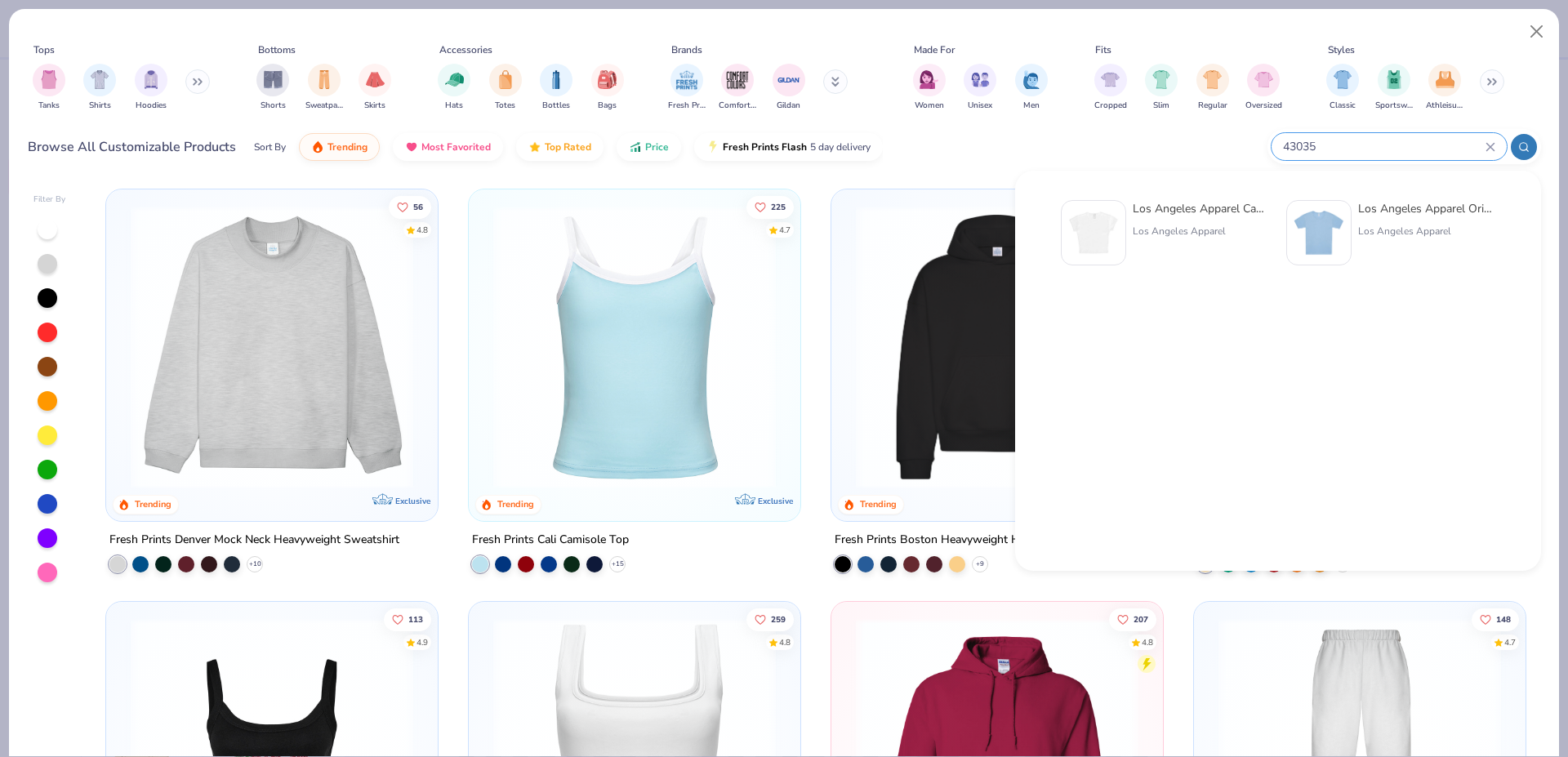 type 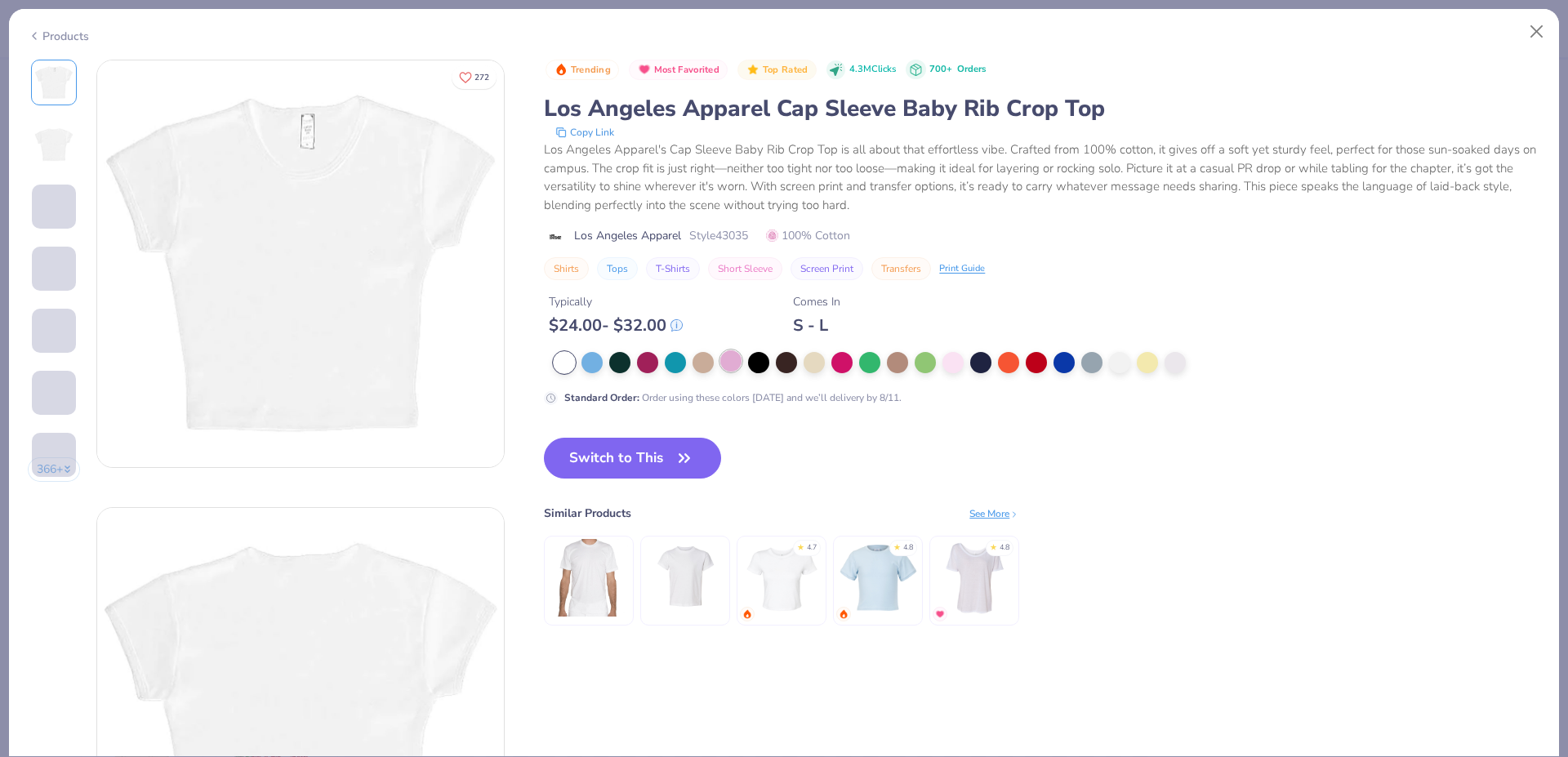 click at bounding box center [731, 361] 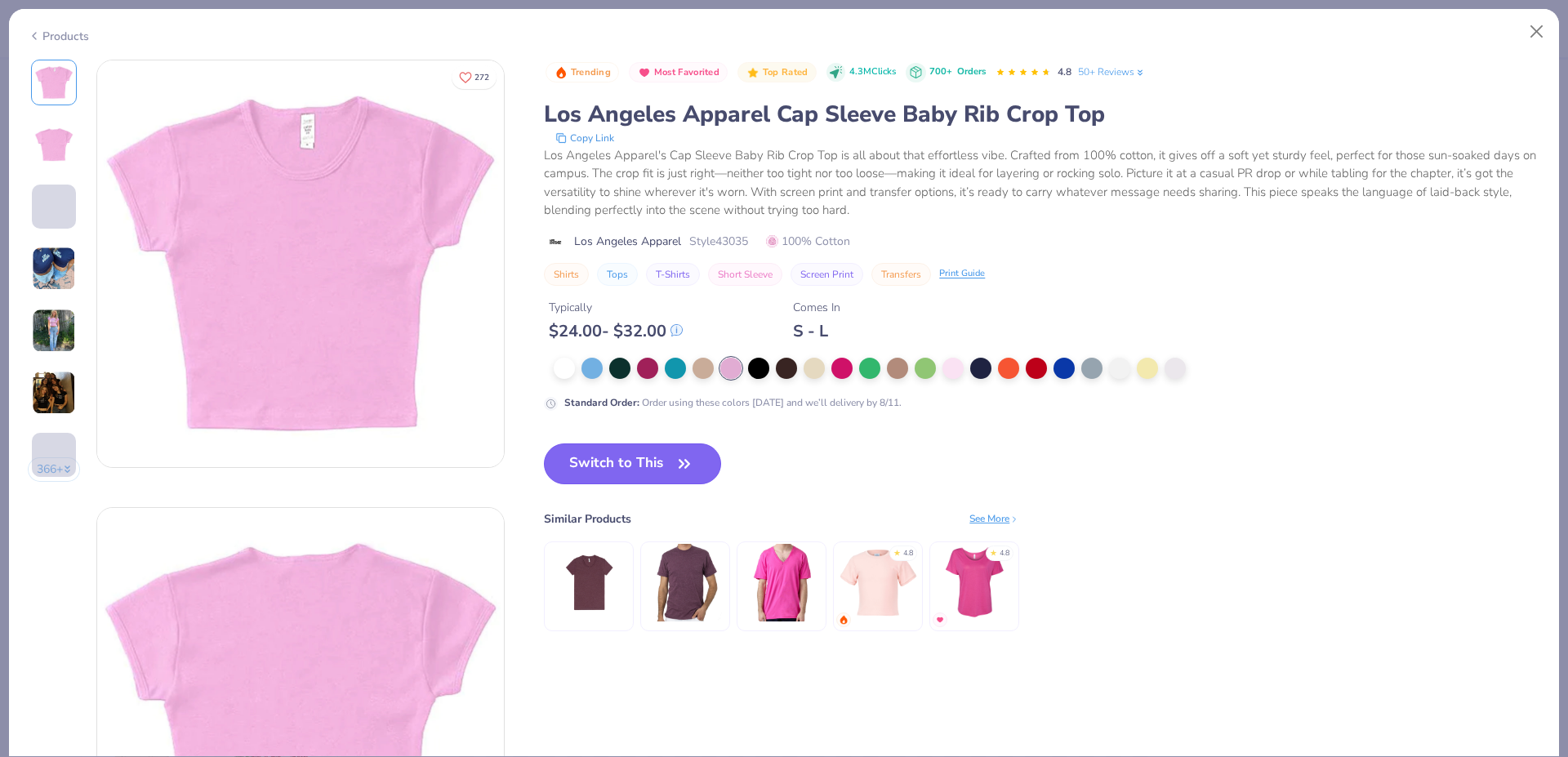 click on "Switch to This" at bounding box center (632, 464) 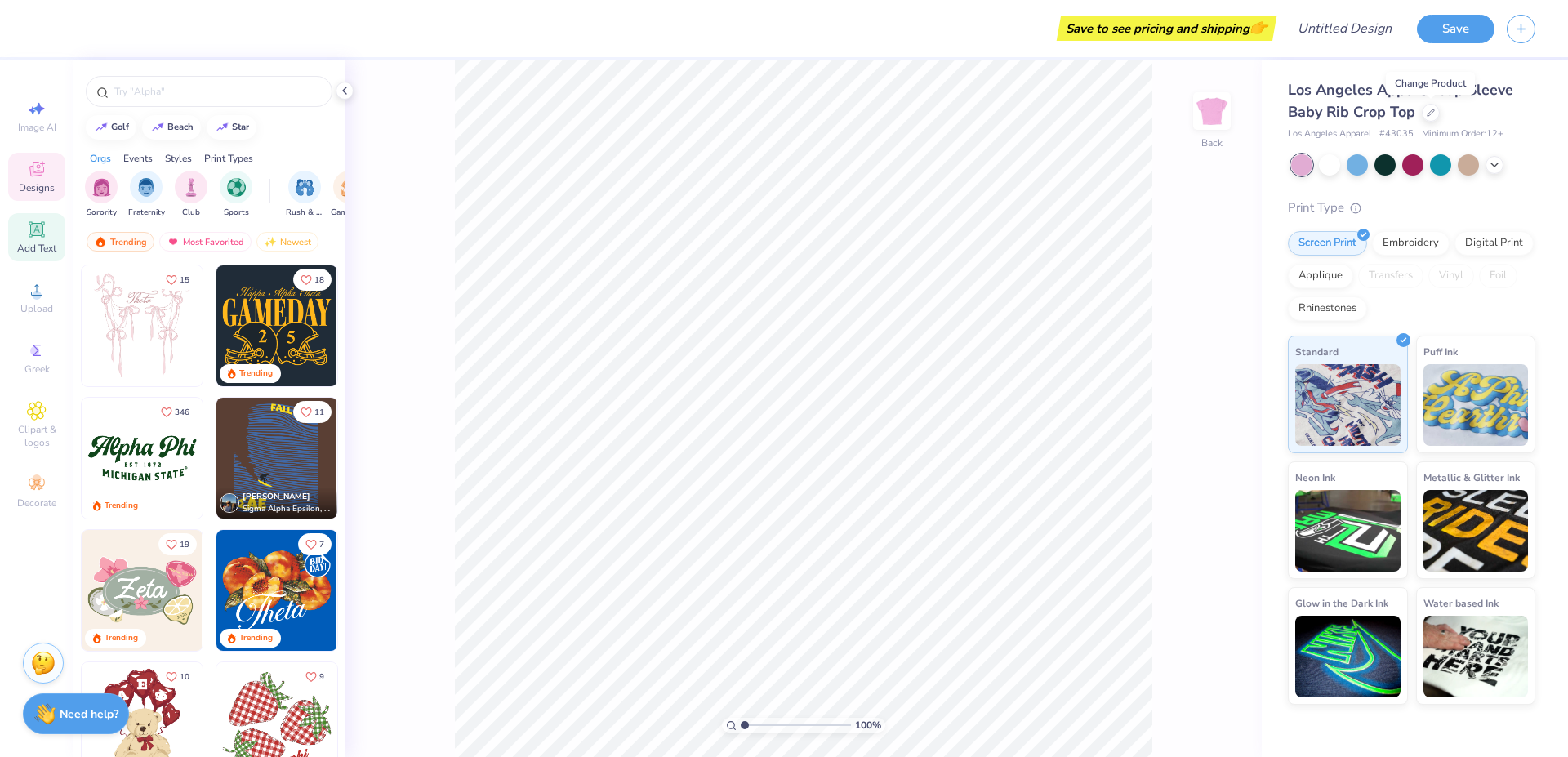 click on "Add Text" at bounding box center (37, 237) 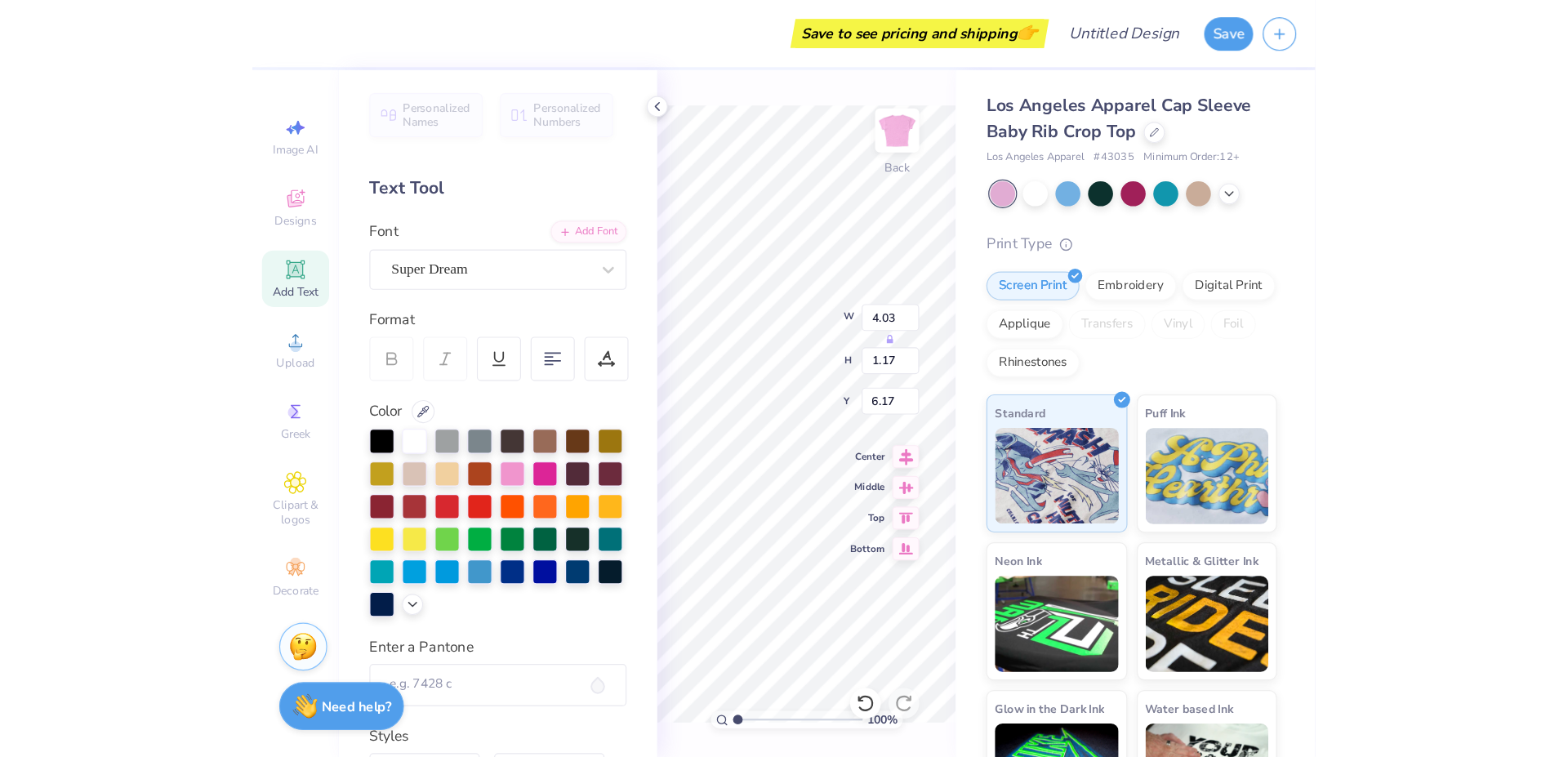 scroll, scrollTop: 0, scrollLeft: 3, axis: horizontal 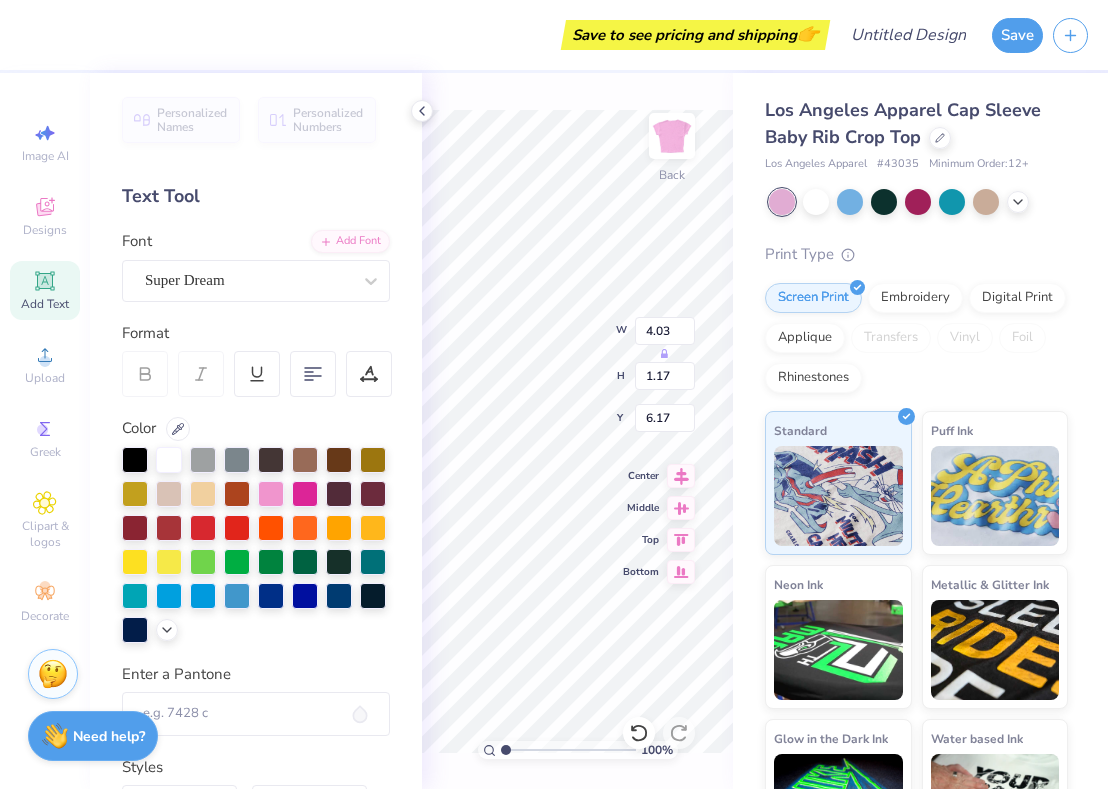 type on "Sigma" 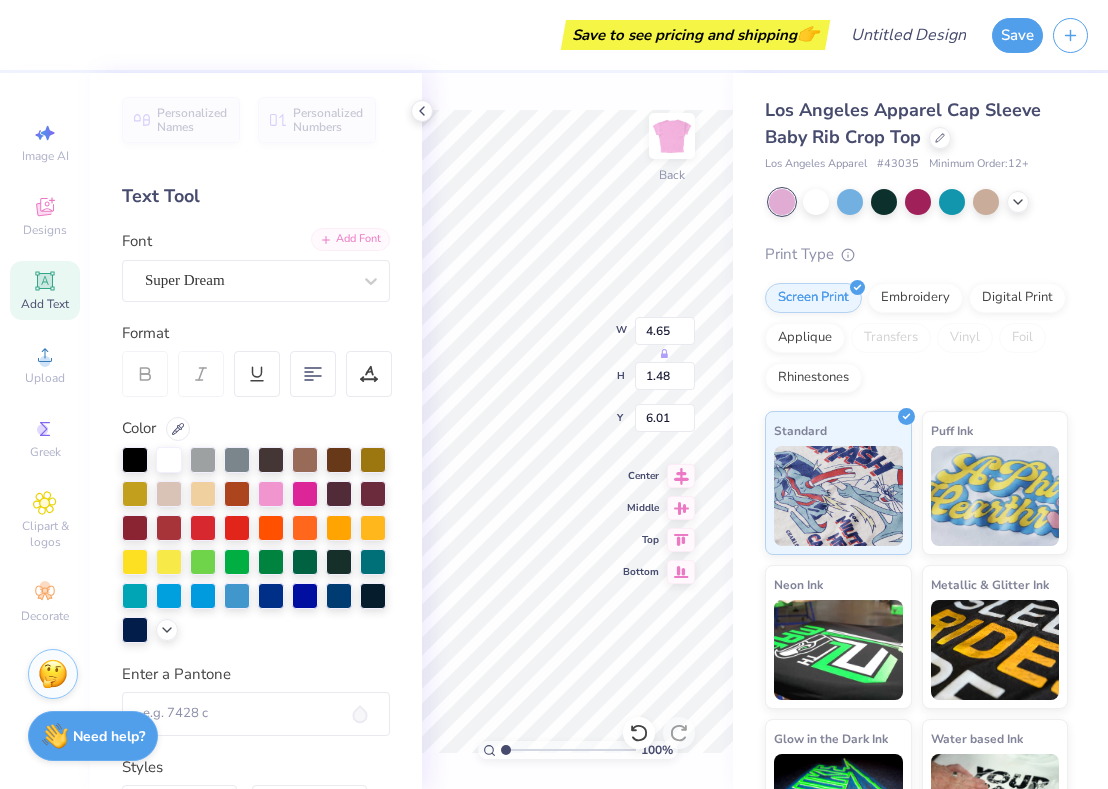click on "Add Font" at bounding box center (350, 239) 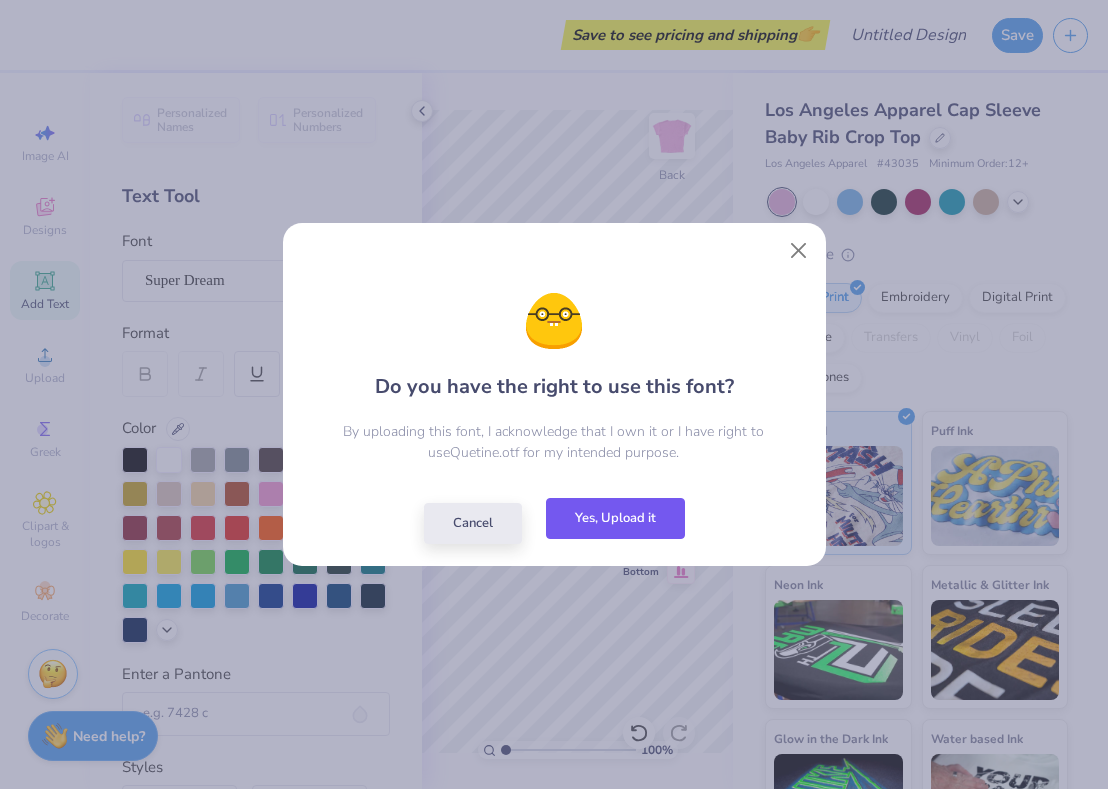 click on "Yes, Upload it" at bounding box center (615, 518) 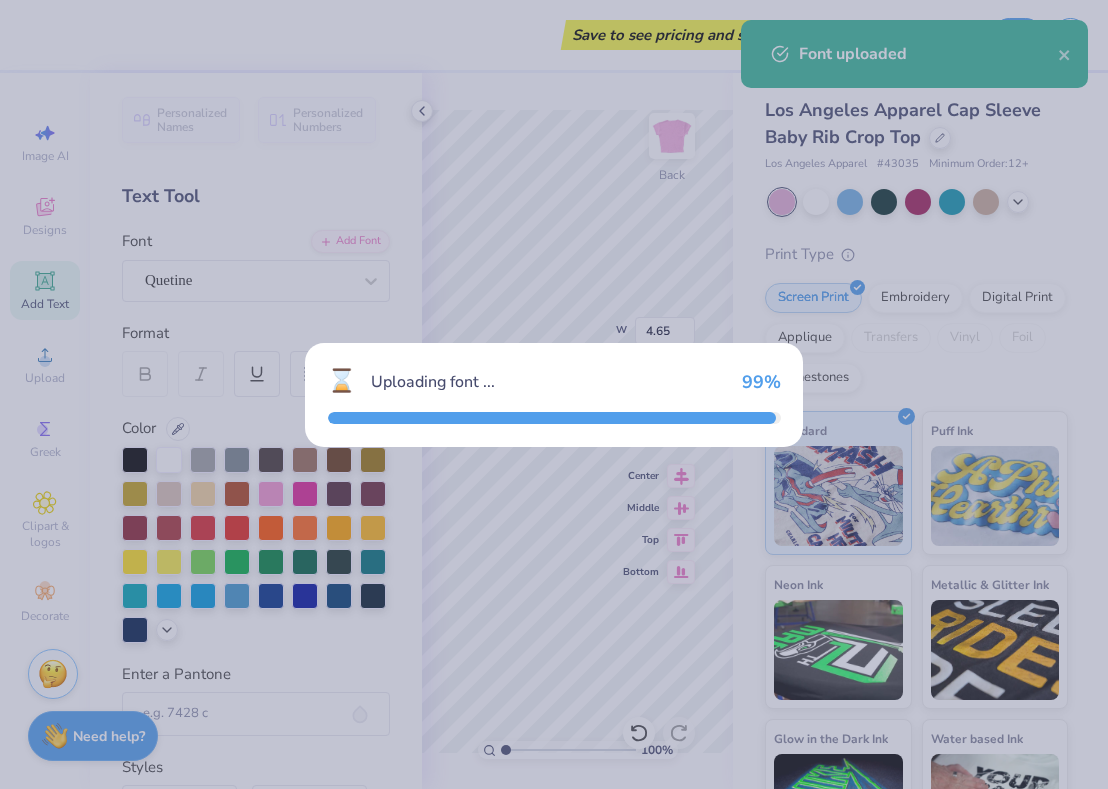 type on "6.97" 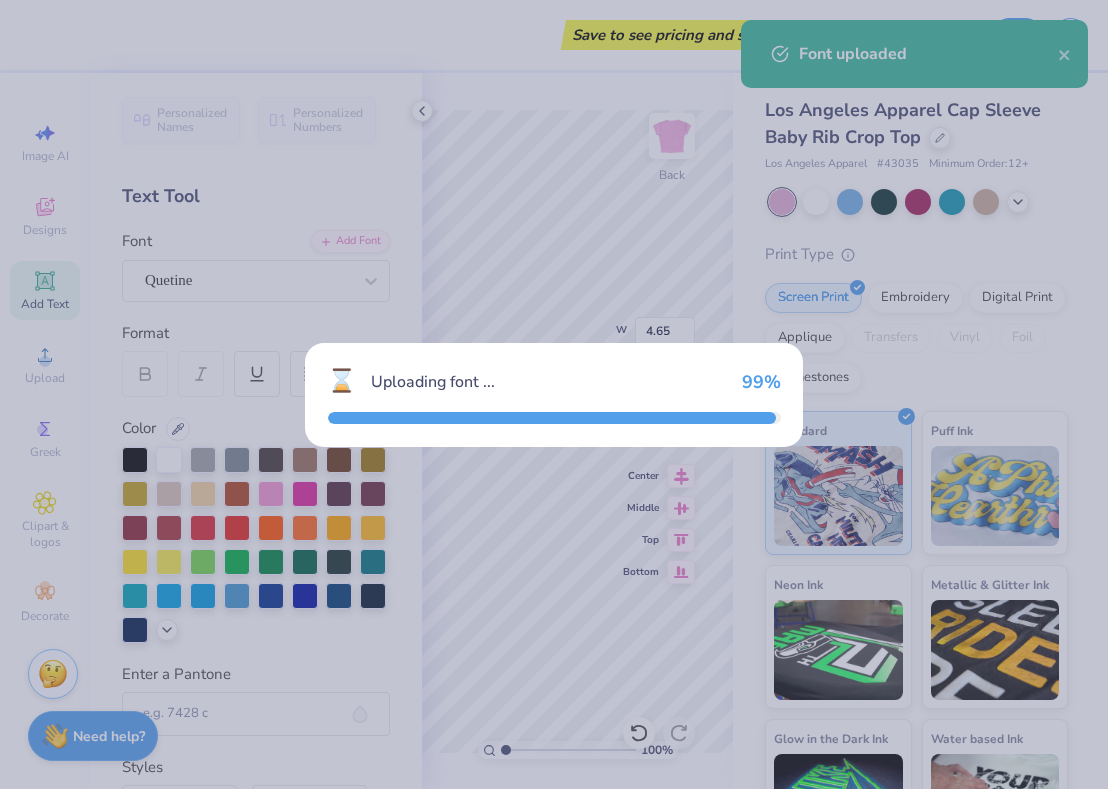 type on "1.73" 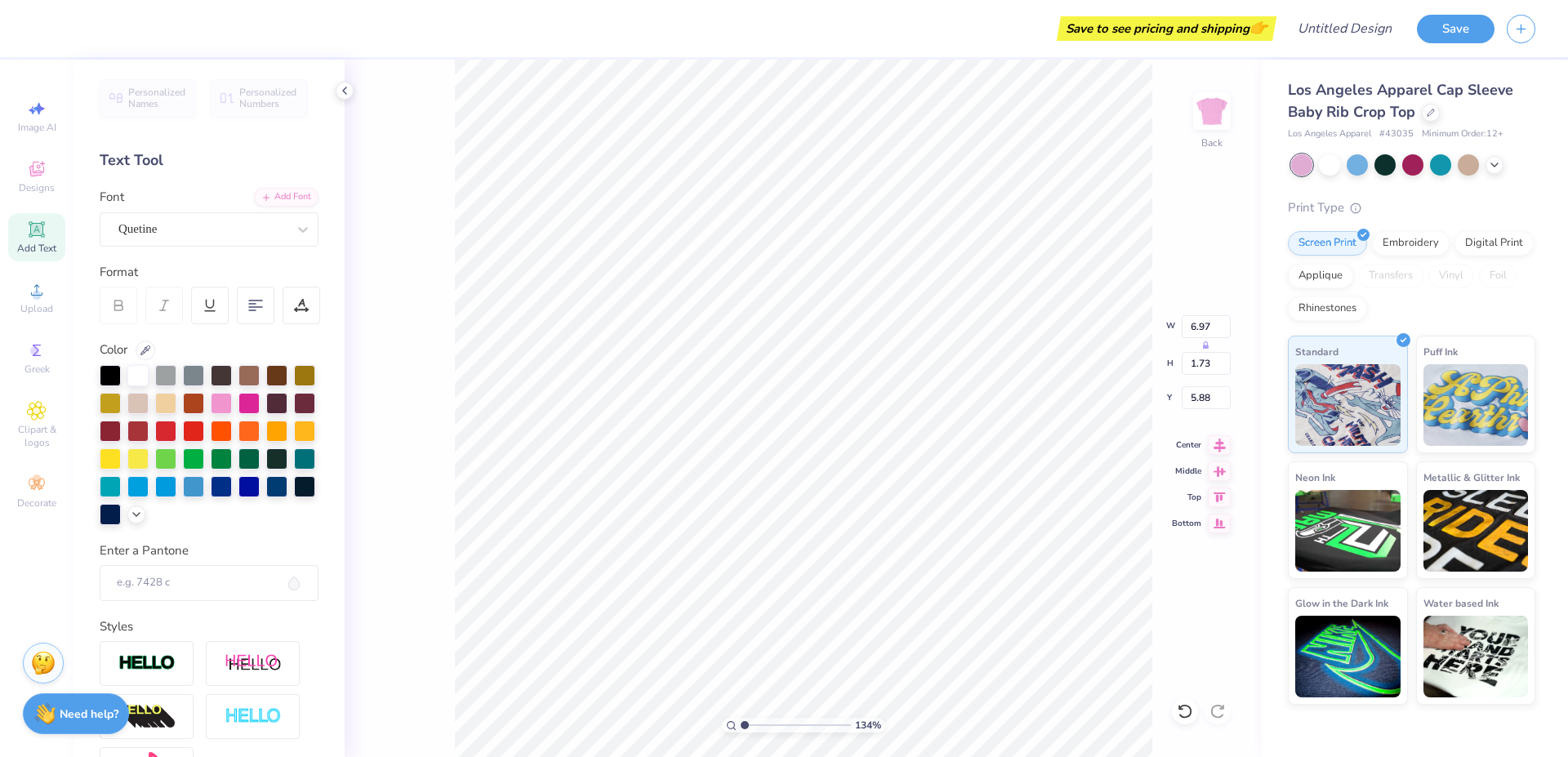 drag, startPoint x: 791, startPoint y: 724, endPoint x: 746, endPoint y: 727, distance: 45.0999 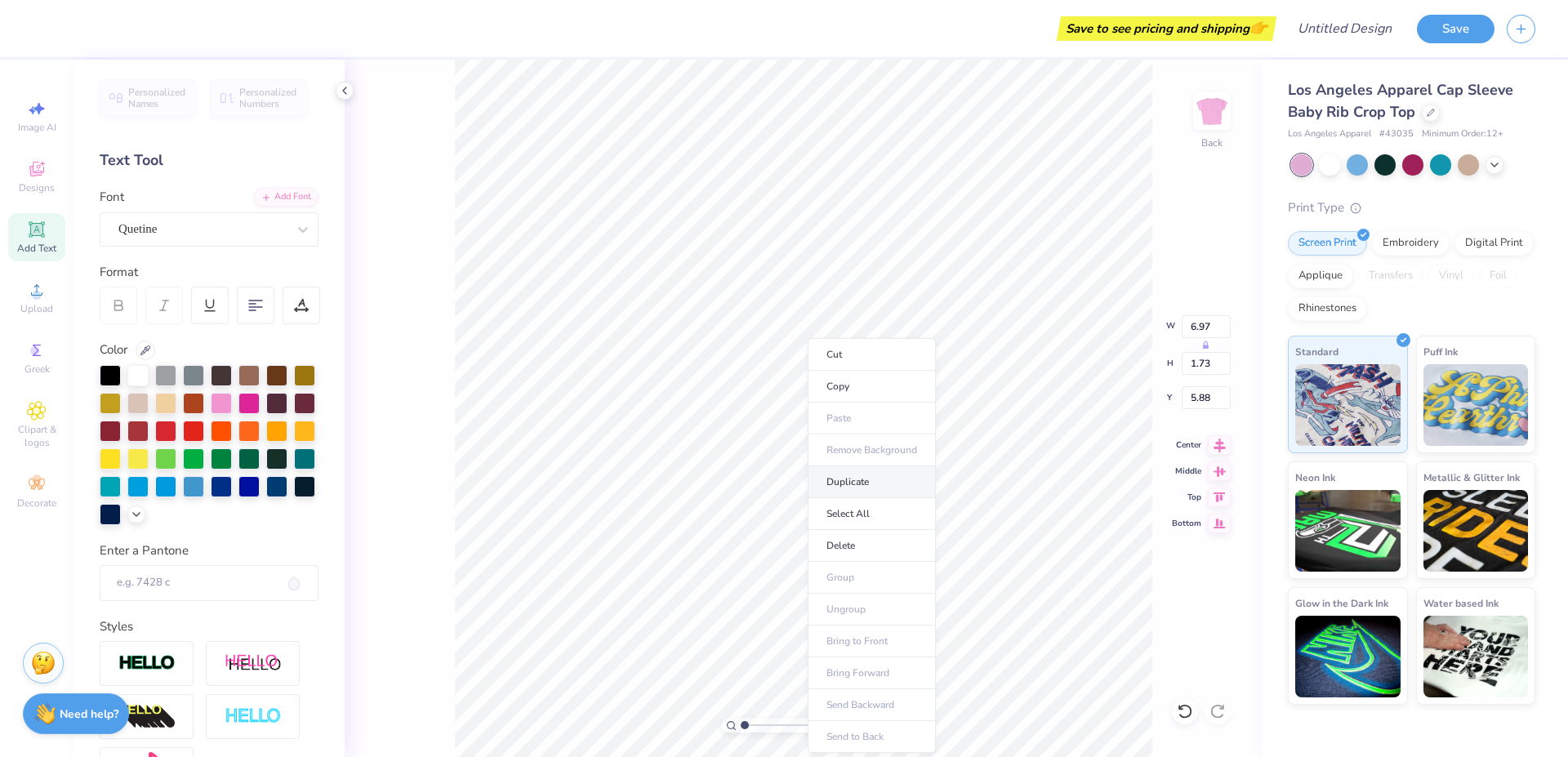 click on "Duplicate" at bounding box center [871, 482] 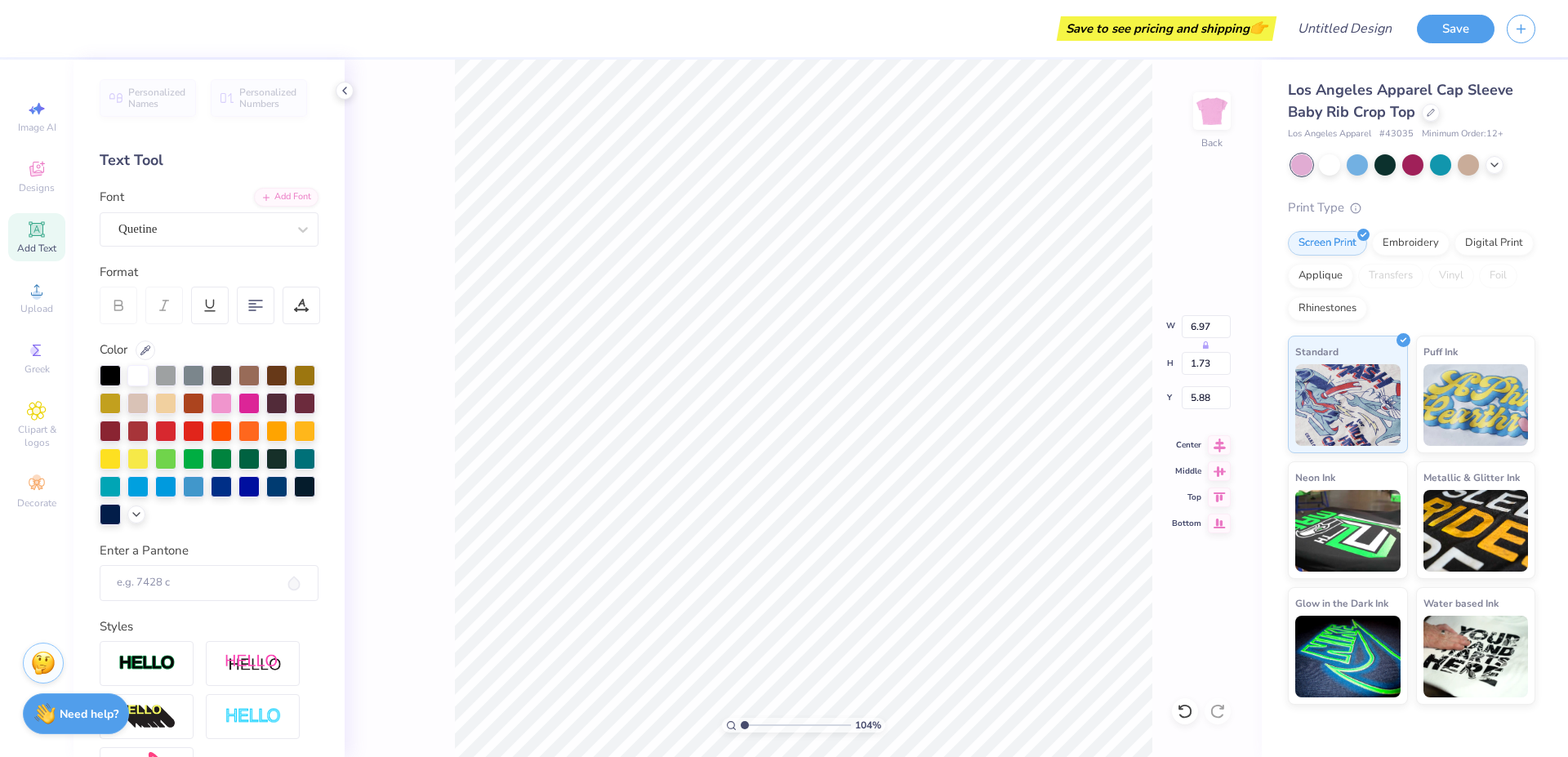 type on "6.88" 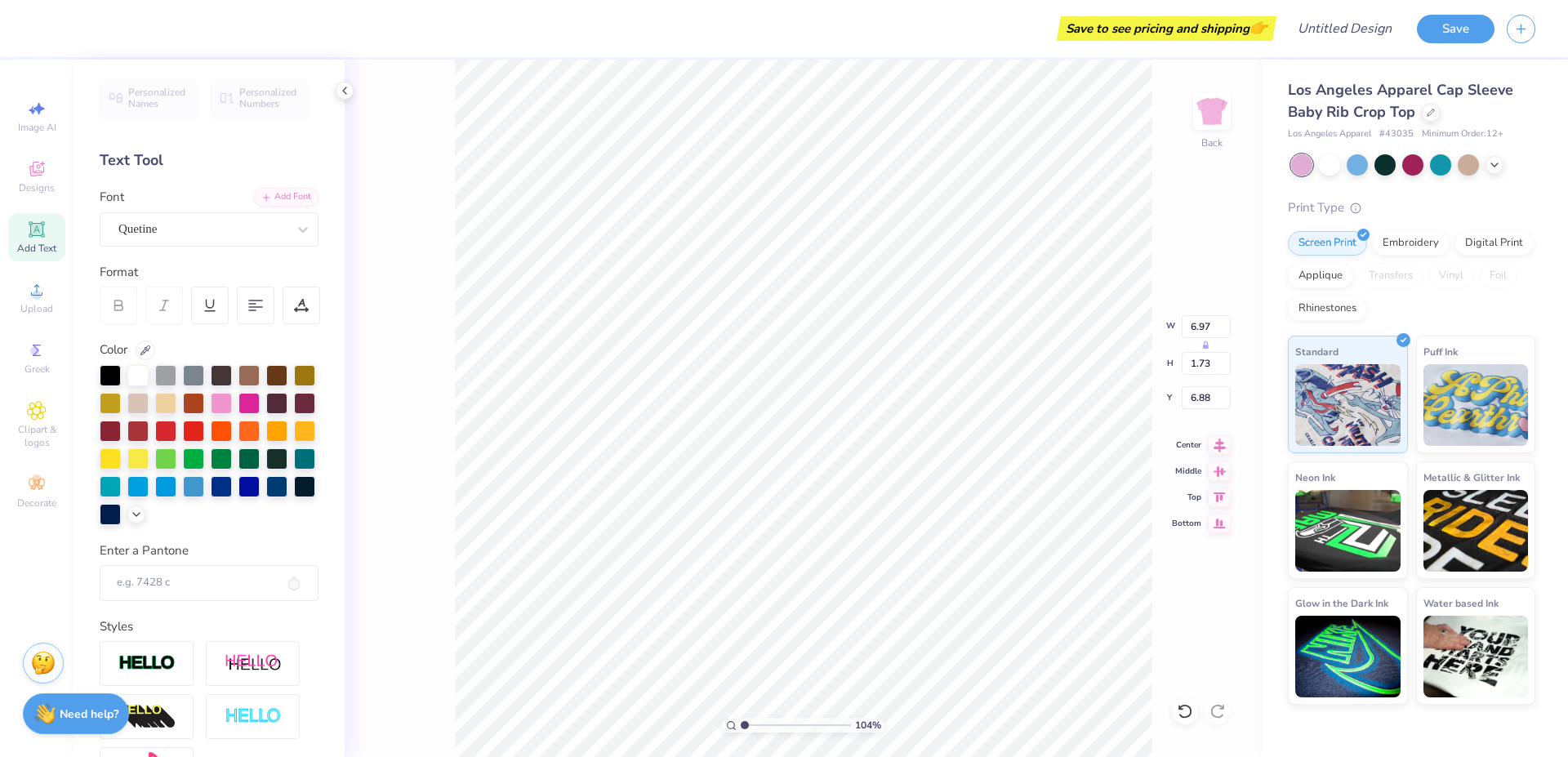 type on "2.73" 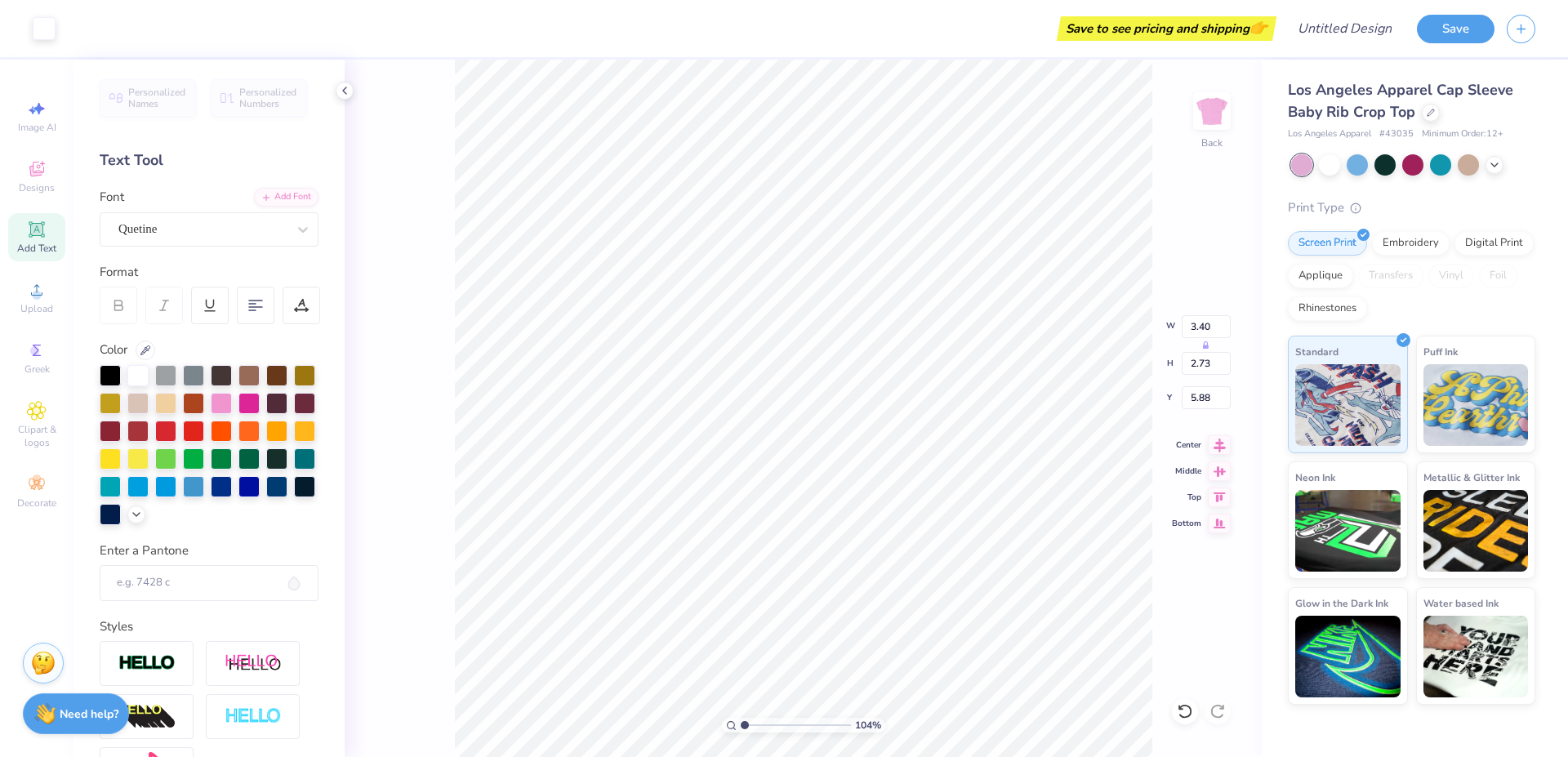 type on "3.40" 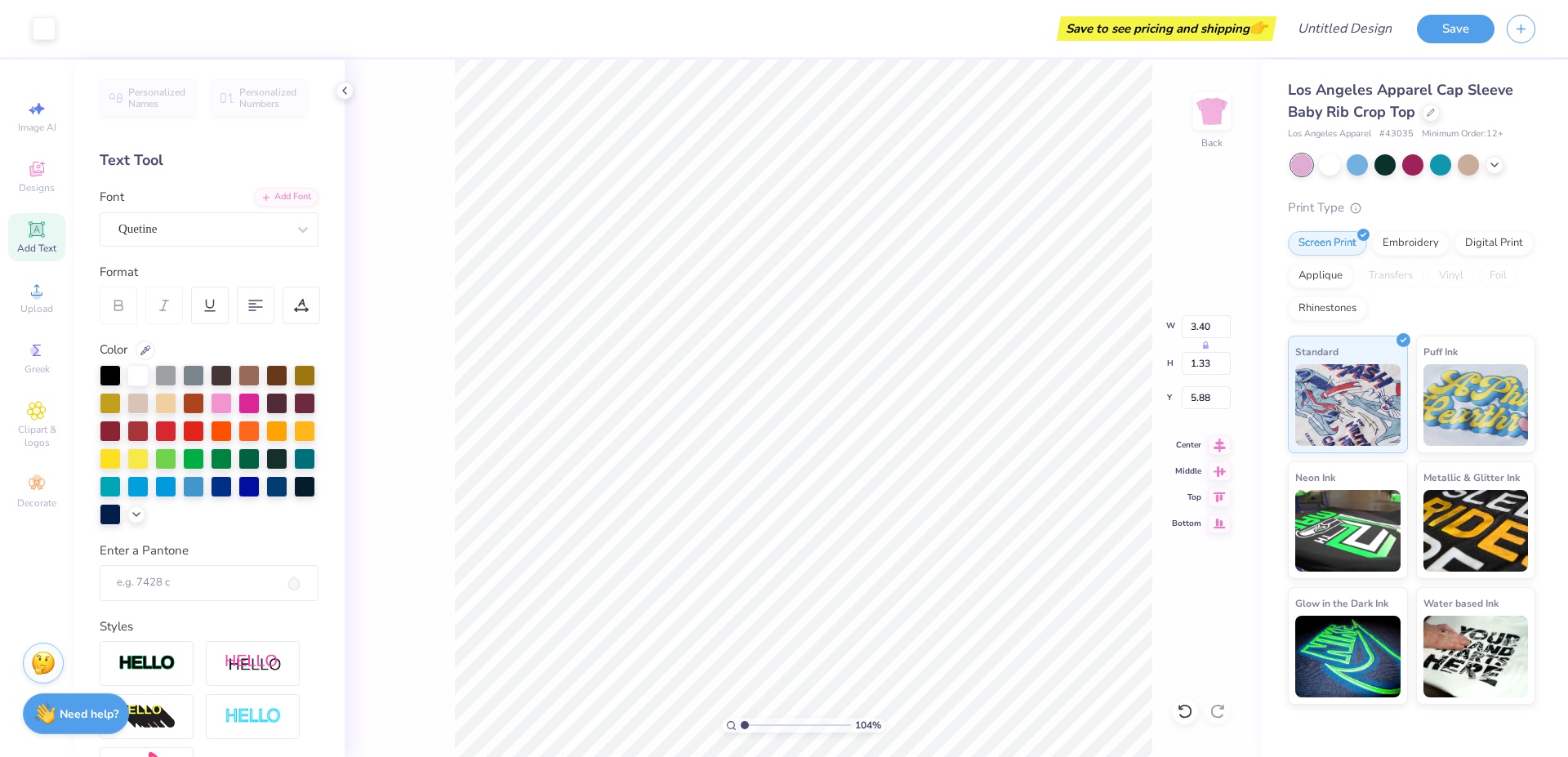 type on "5.86" 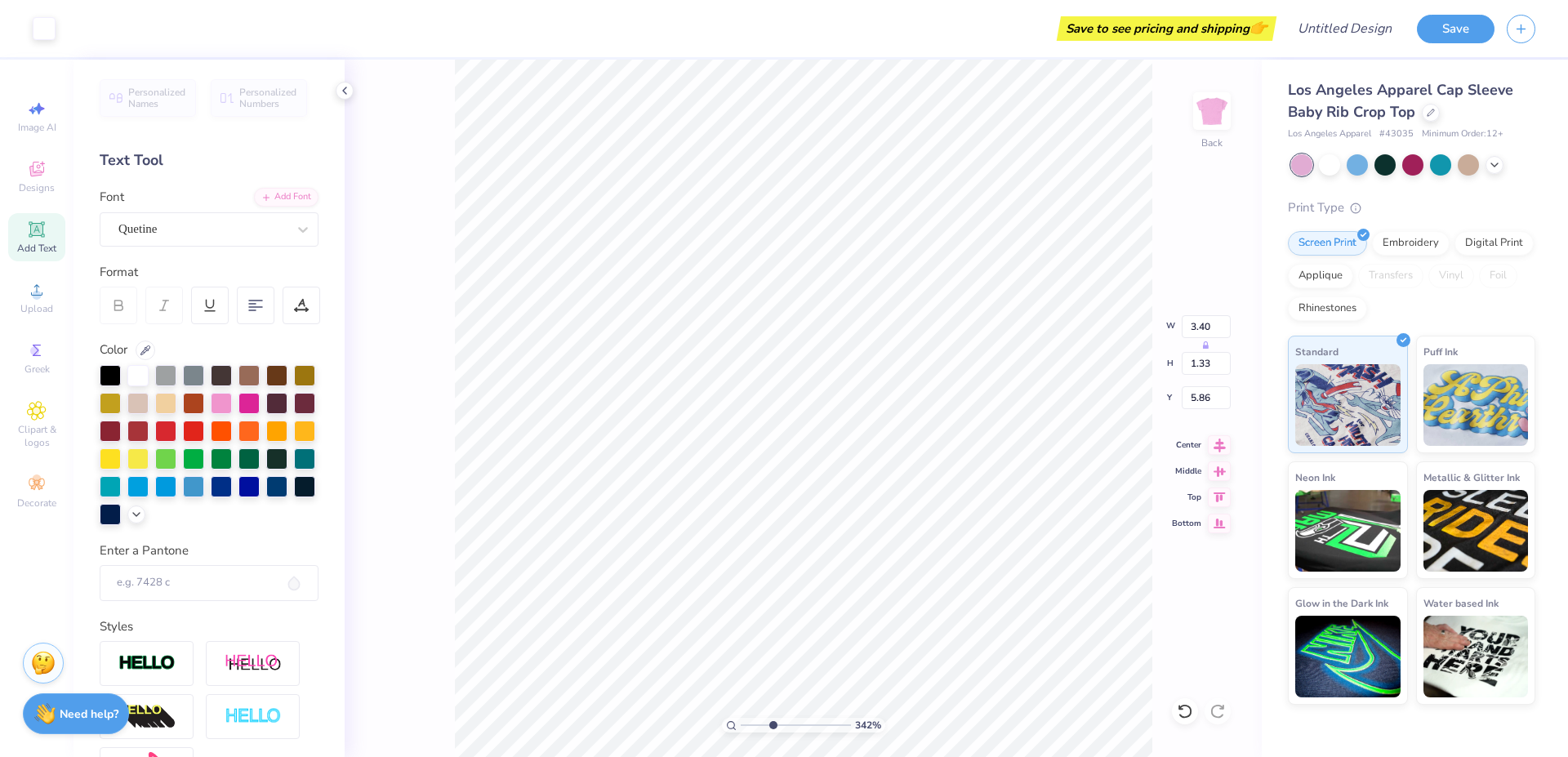 click at bounding box center [795, 725] 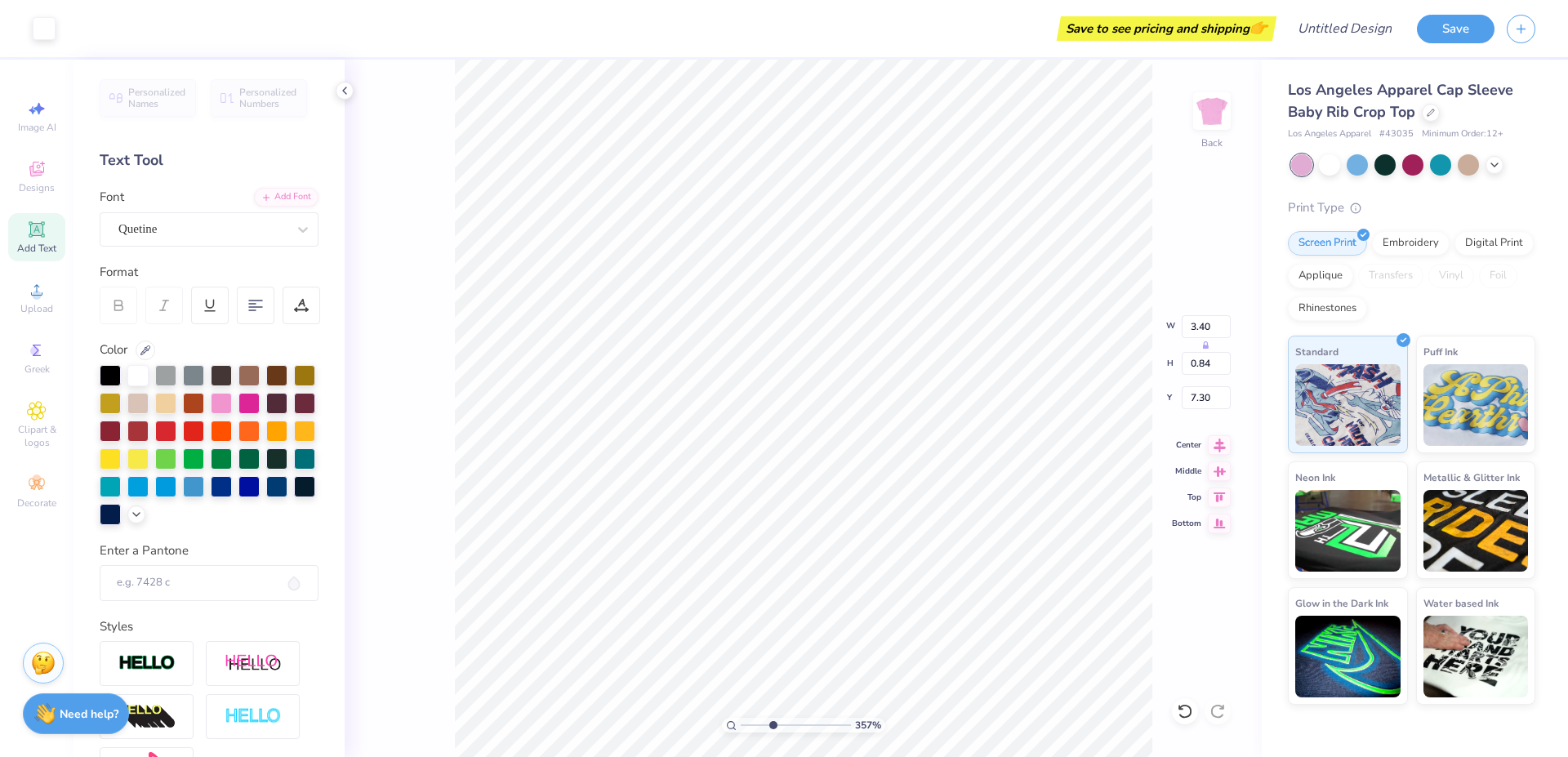 type on "7.30" 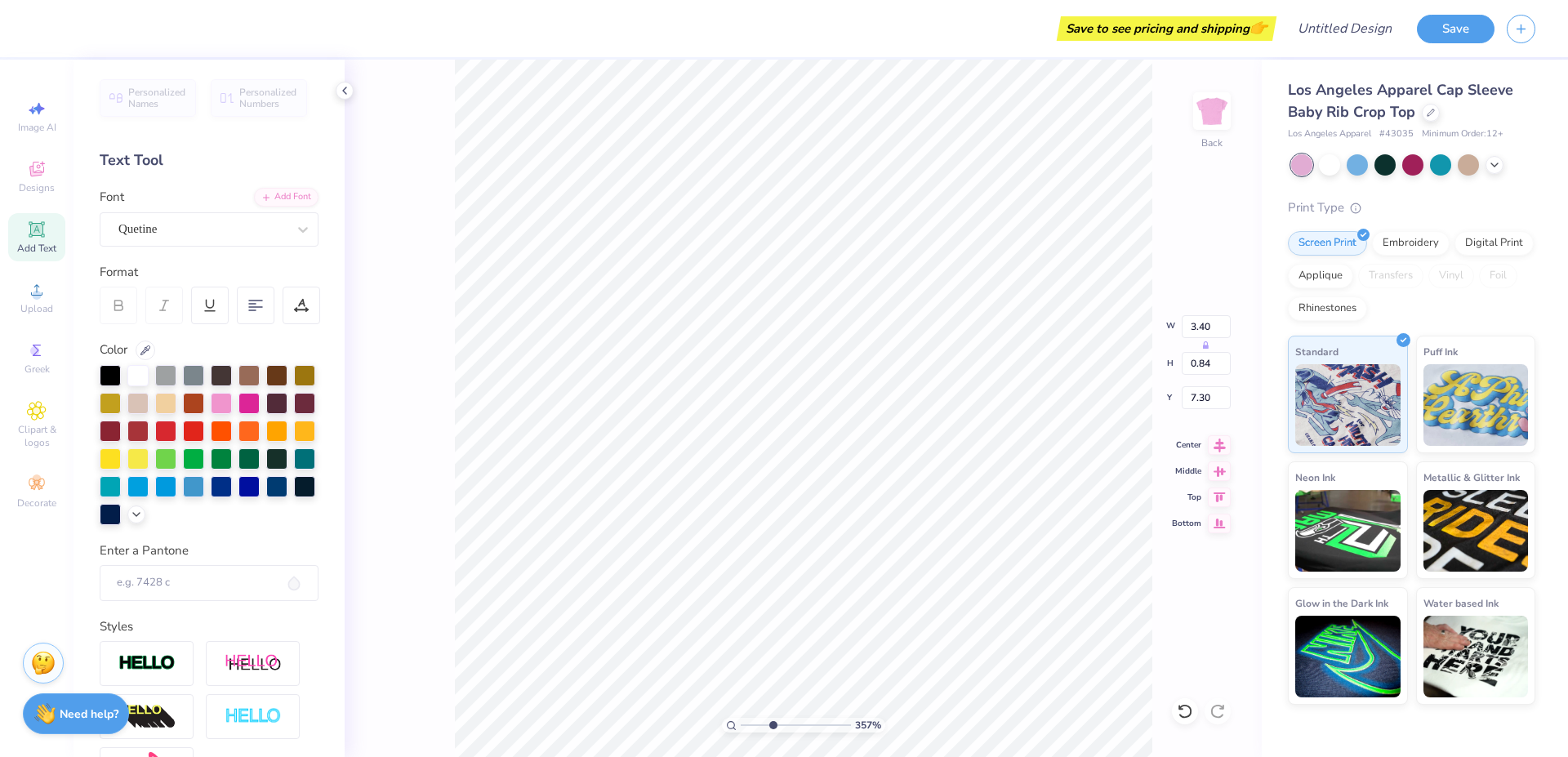 scroll, scrollTop: 0, scrollLeft: 3, axis: horizontal 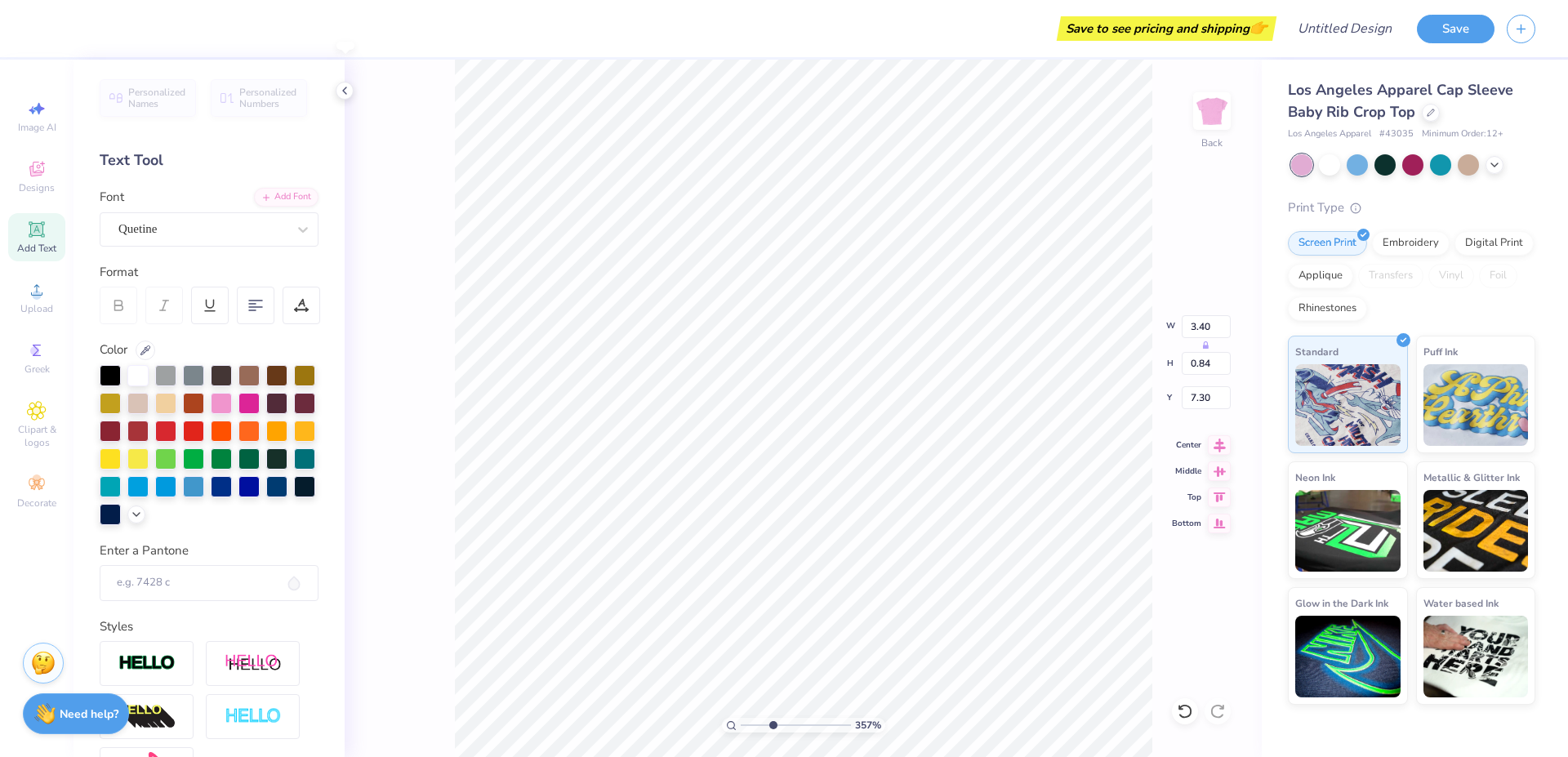 type on "Kappa" 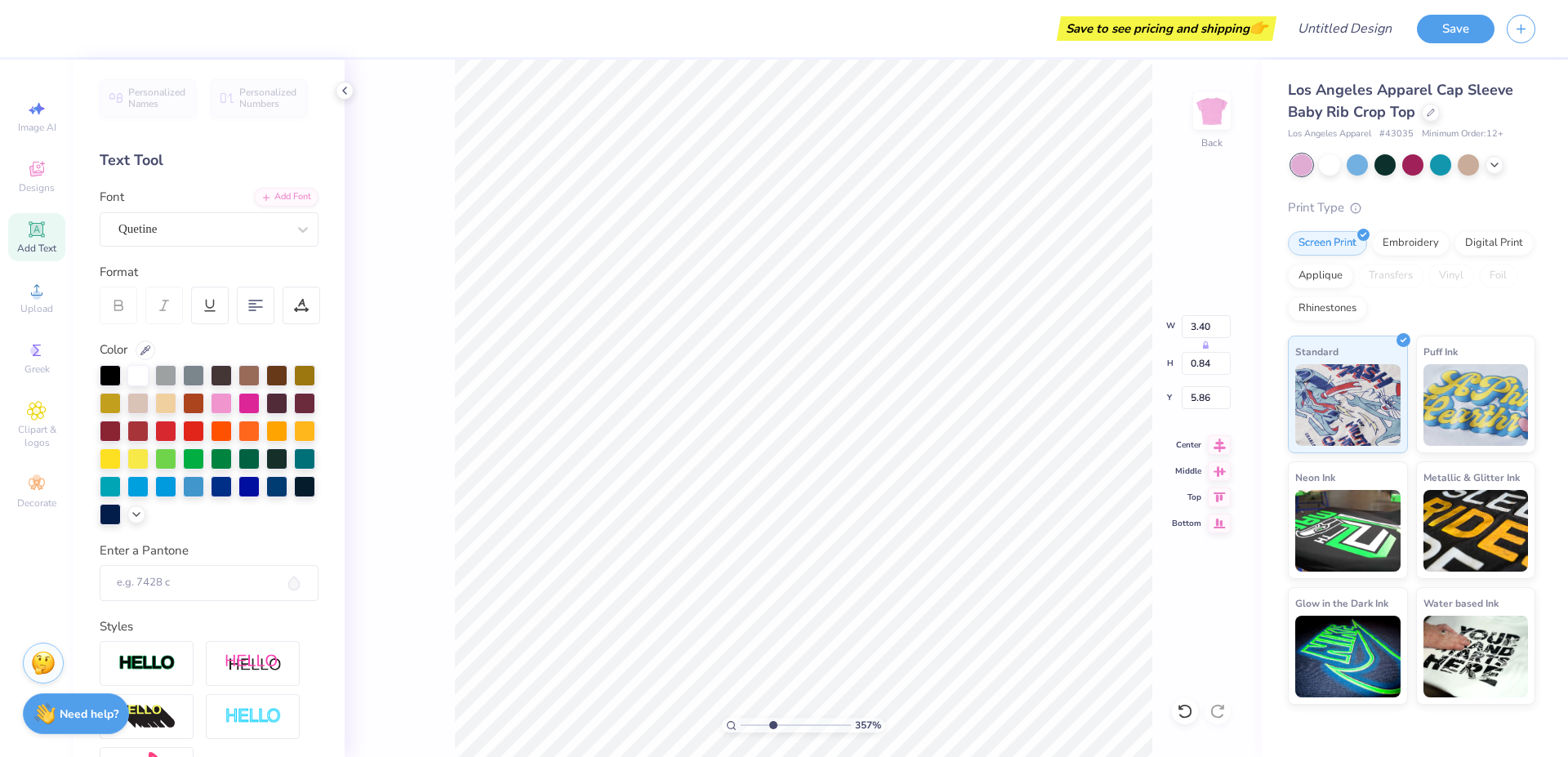 type on "6.75" 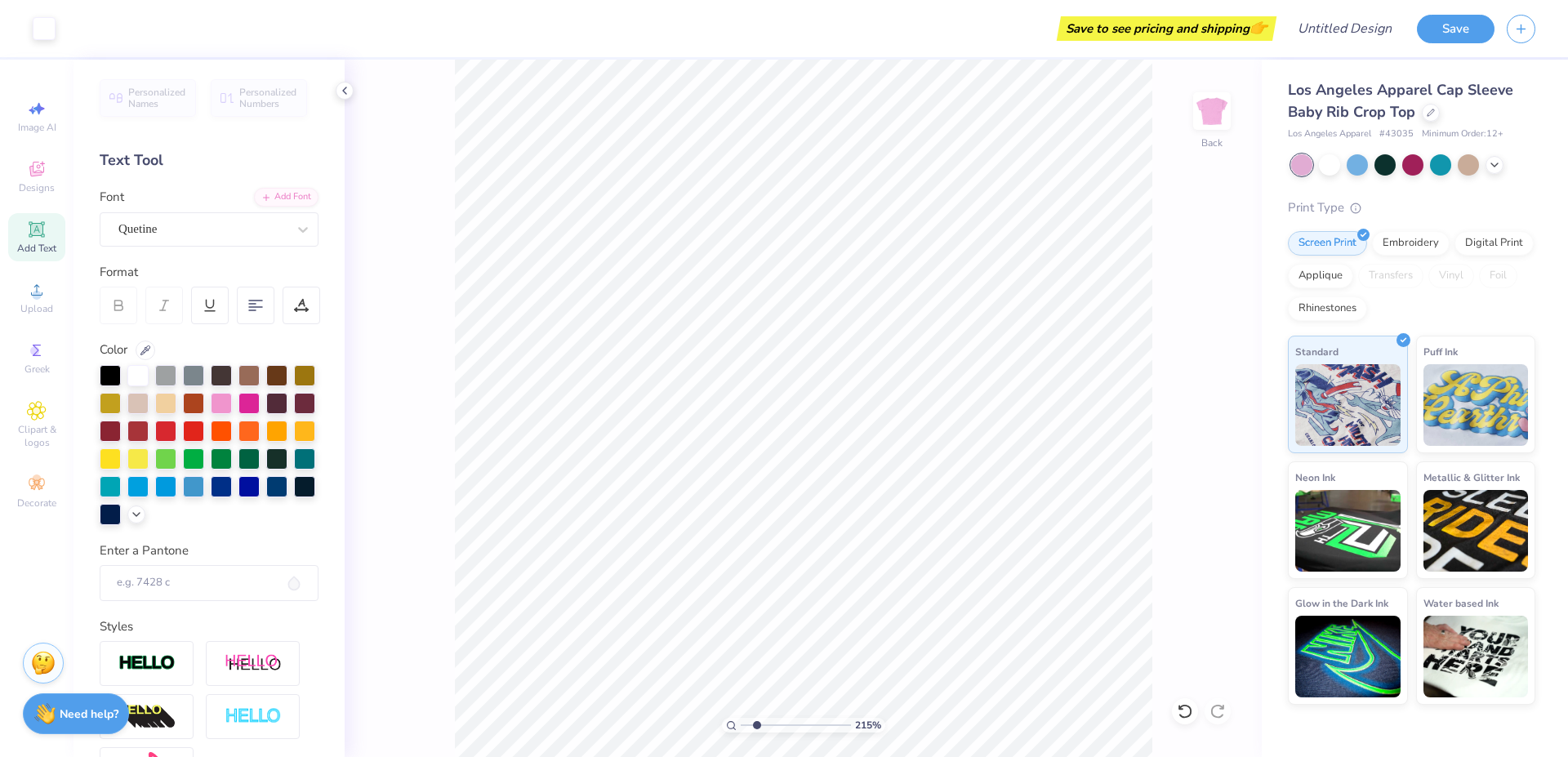 click at bounding box center [795, 725] 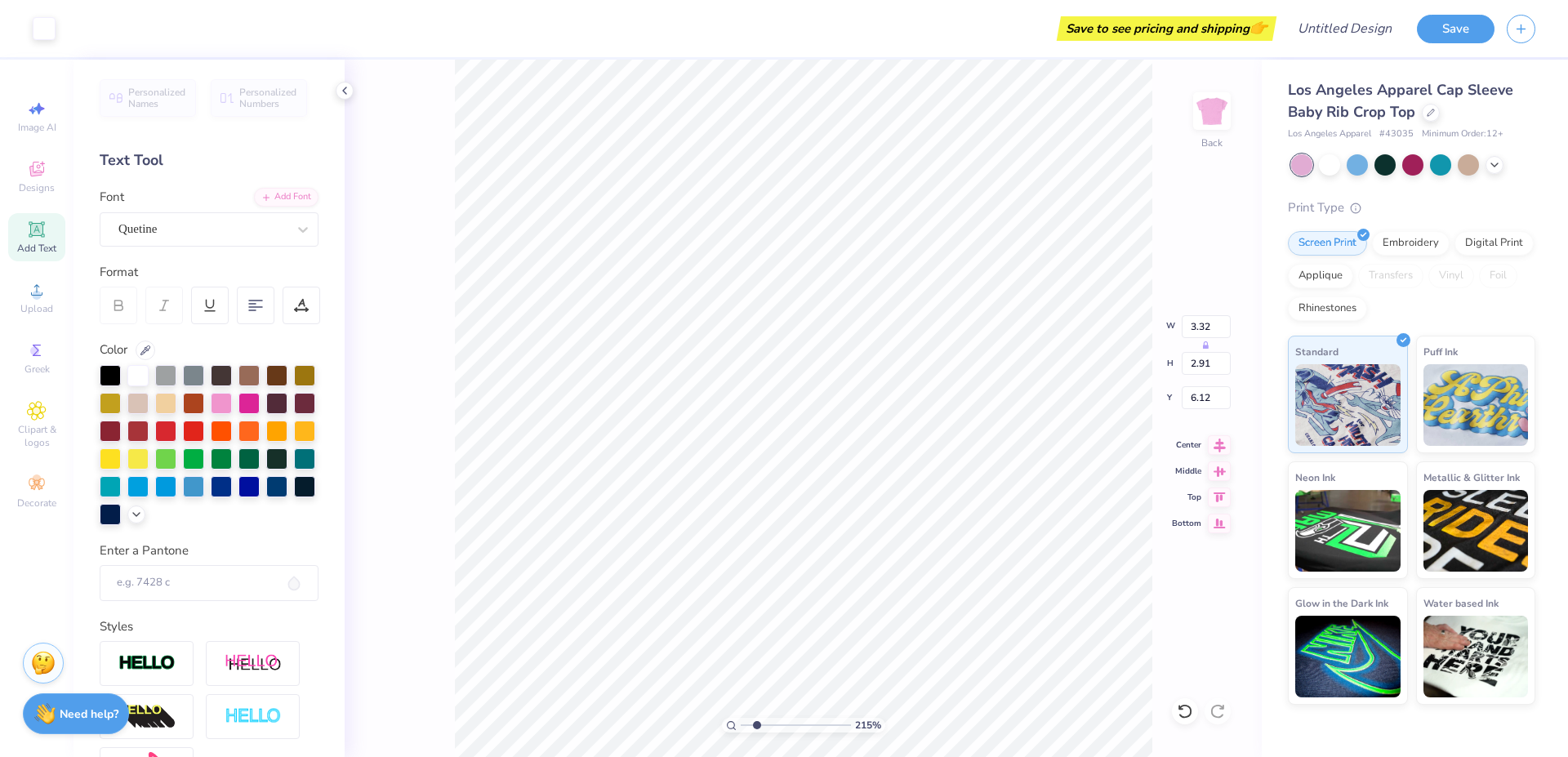 type on "3.32" 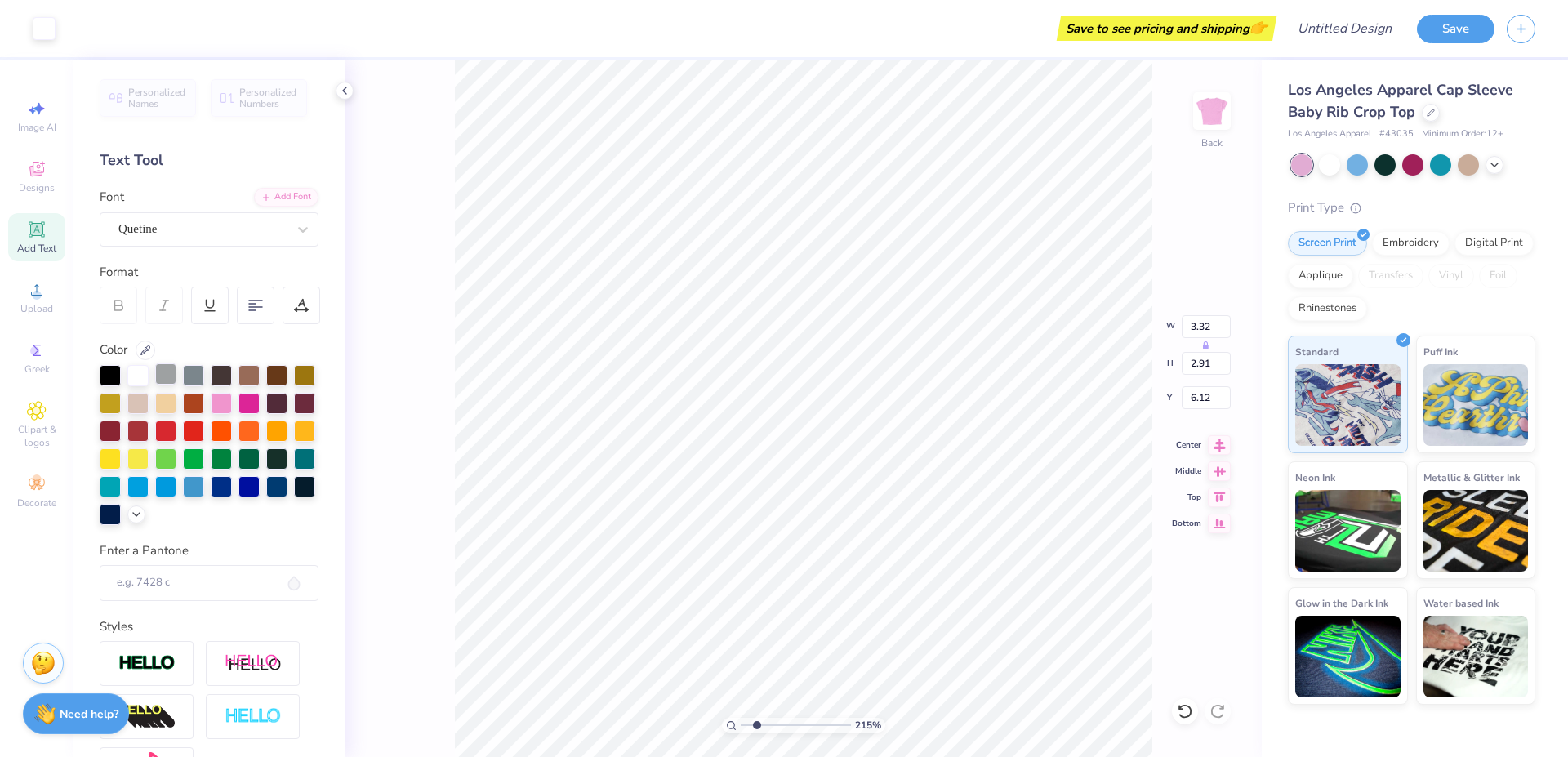 type on "7.57" 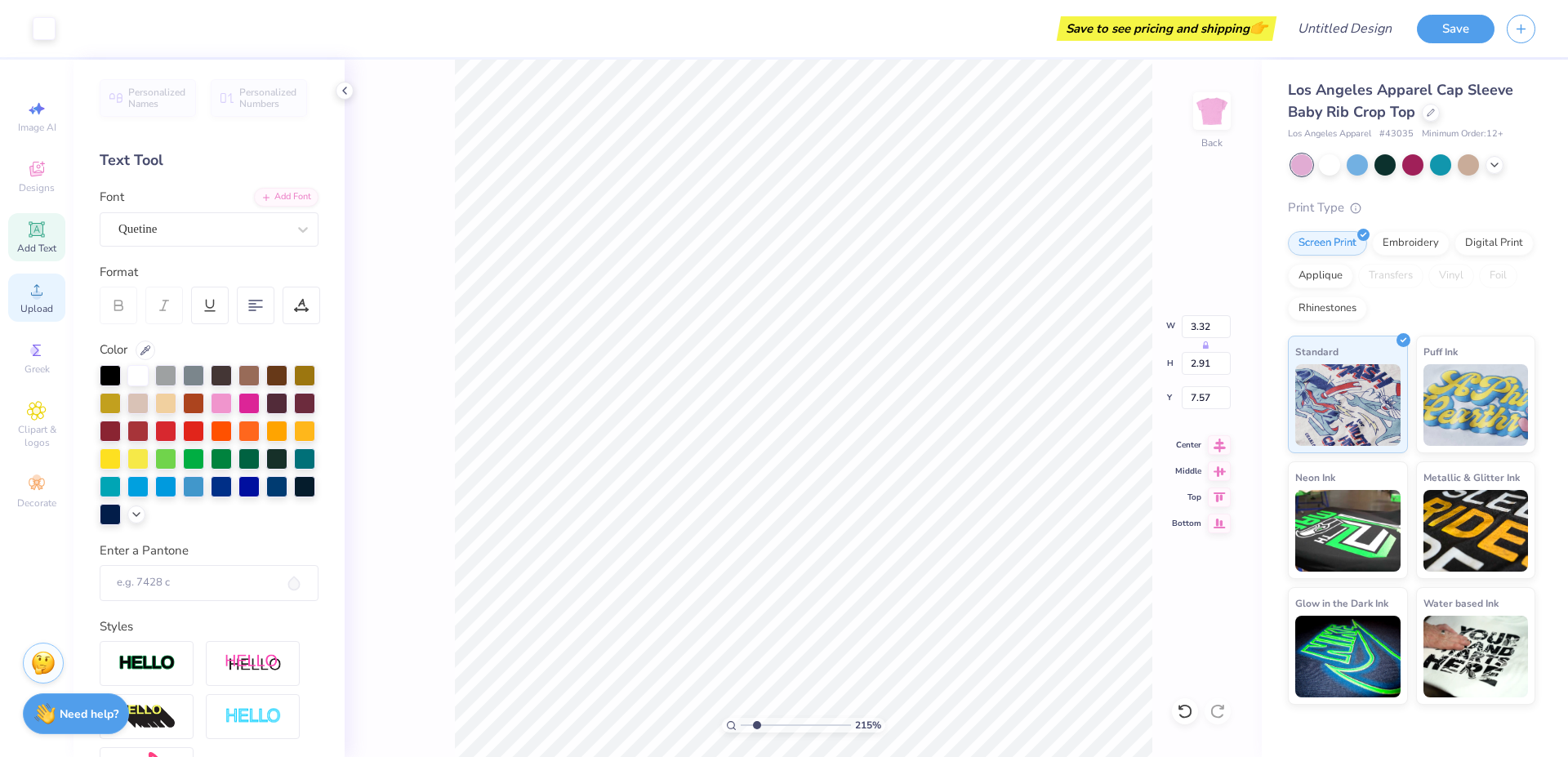 click on "Upload" at bounding box center (37, 297) 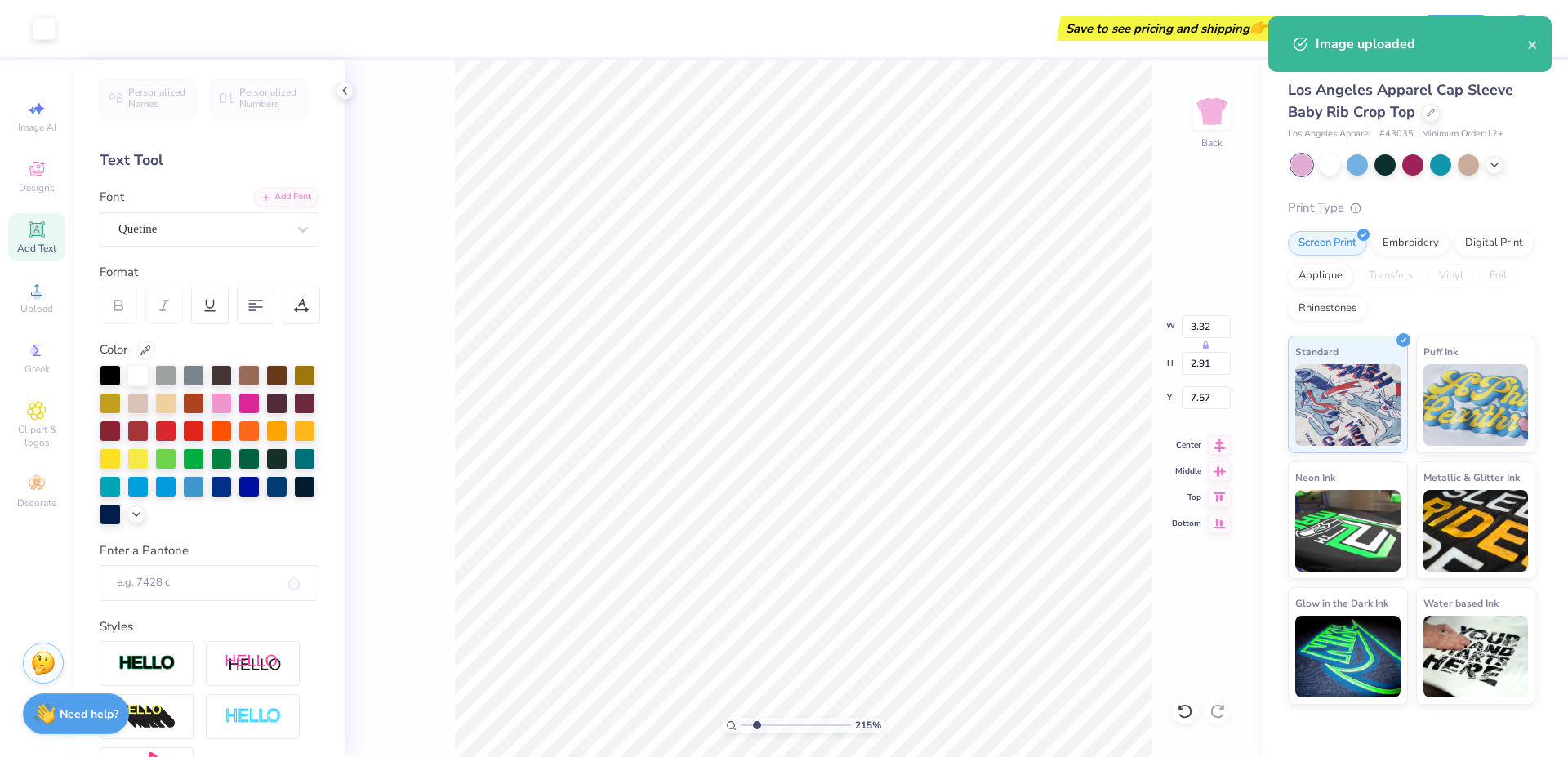 type on "6.97" 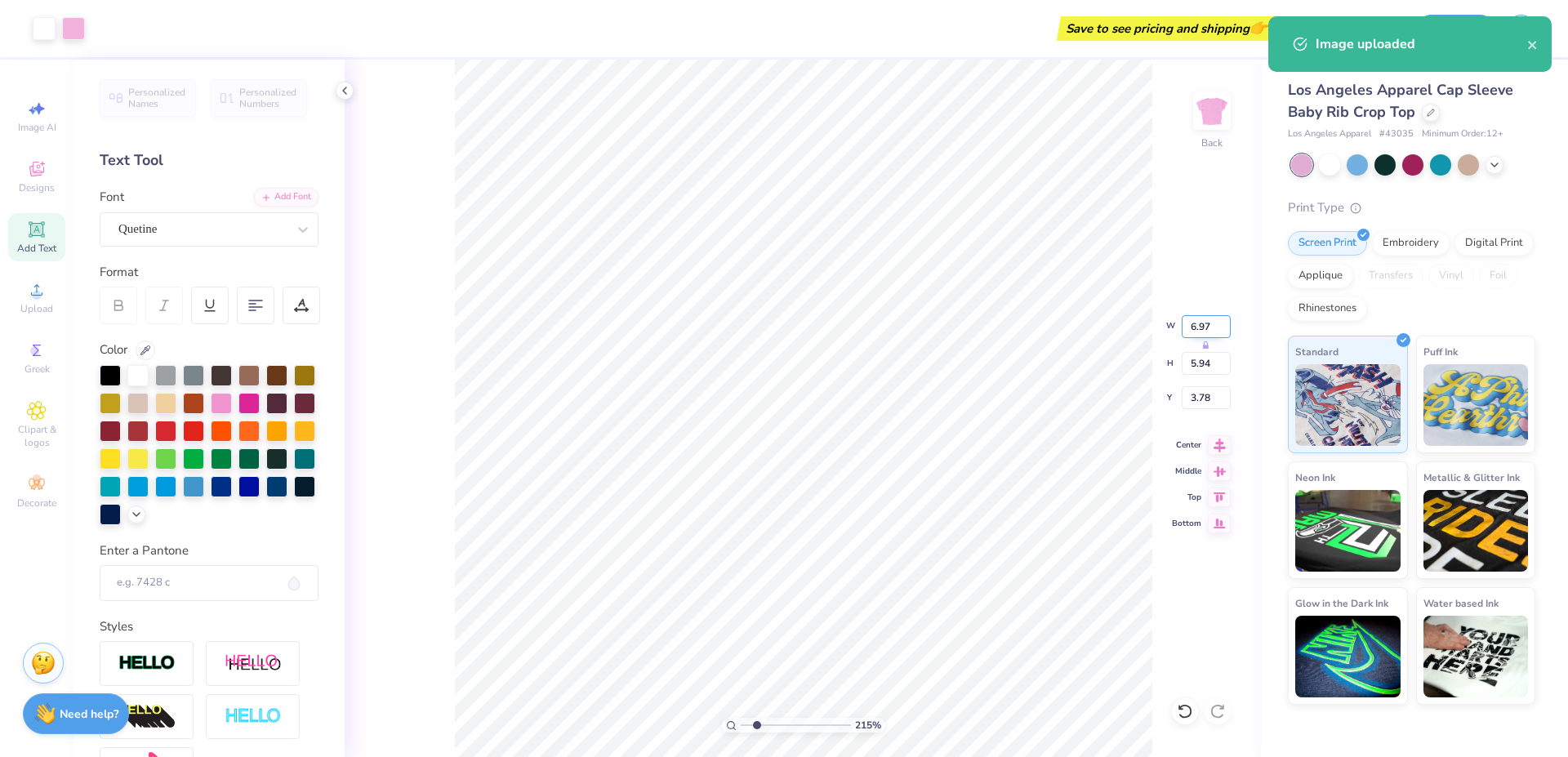 click on "6.97" at bounding box center (1206, 327) 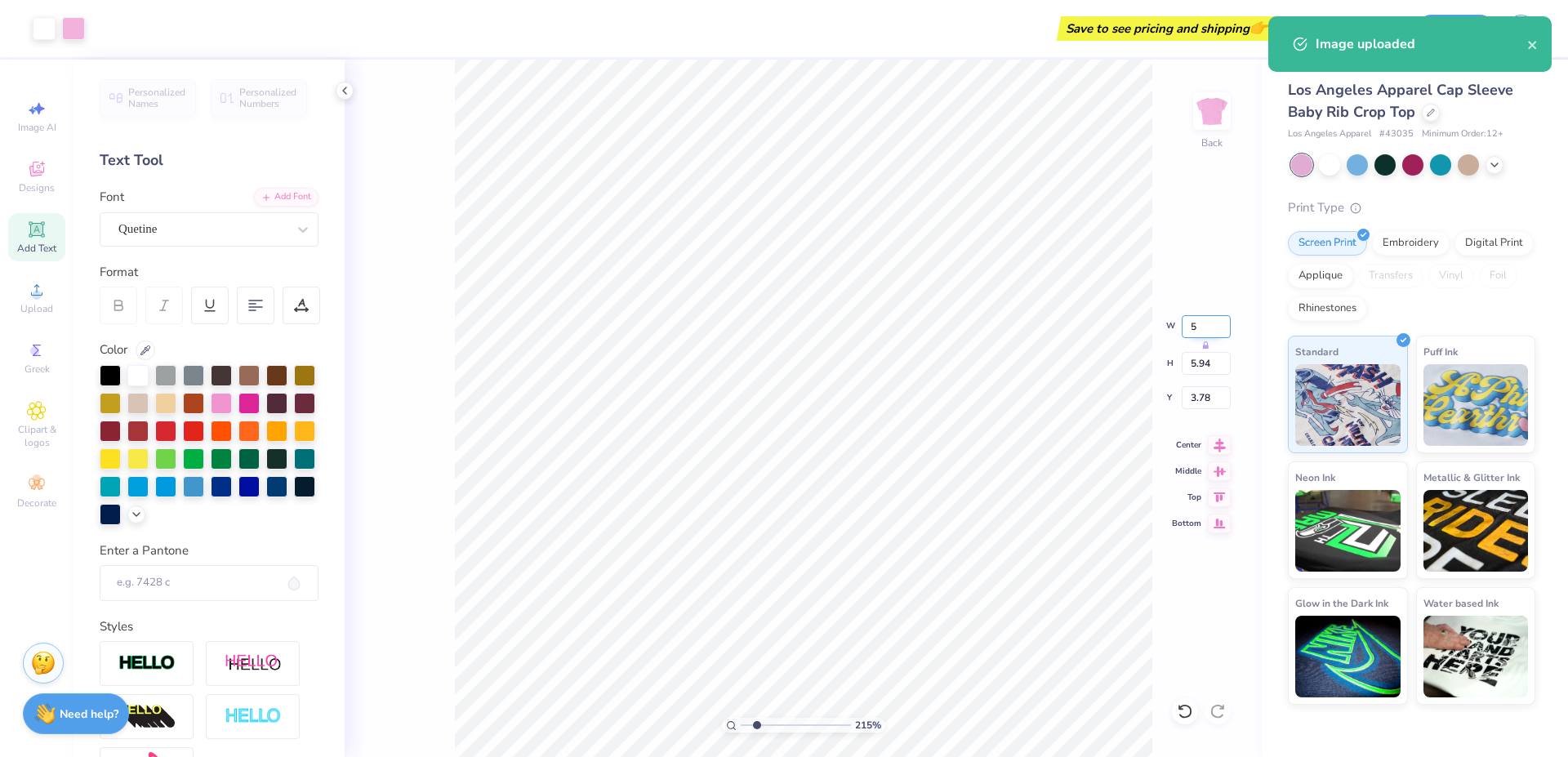 type on "5.00" 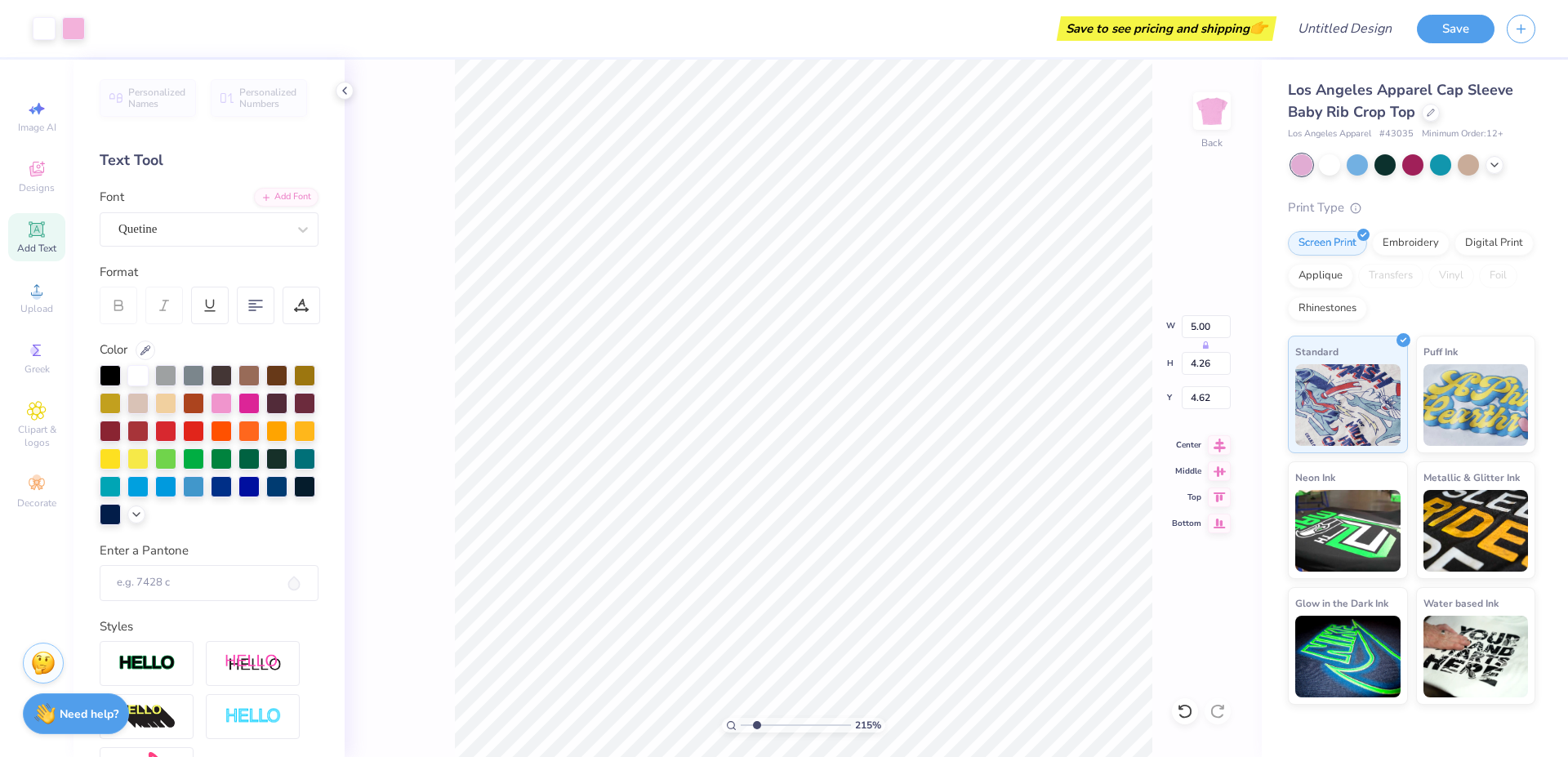 click on "Add Text" at bounding box center [37, 237] 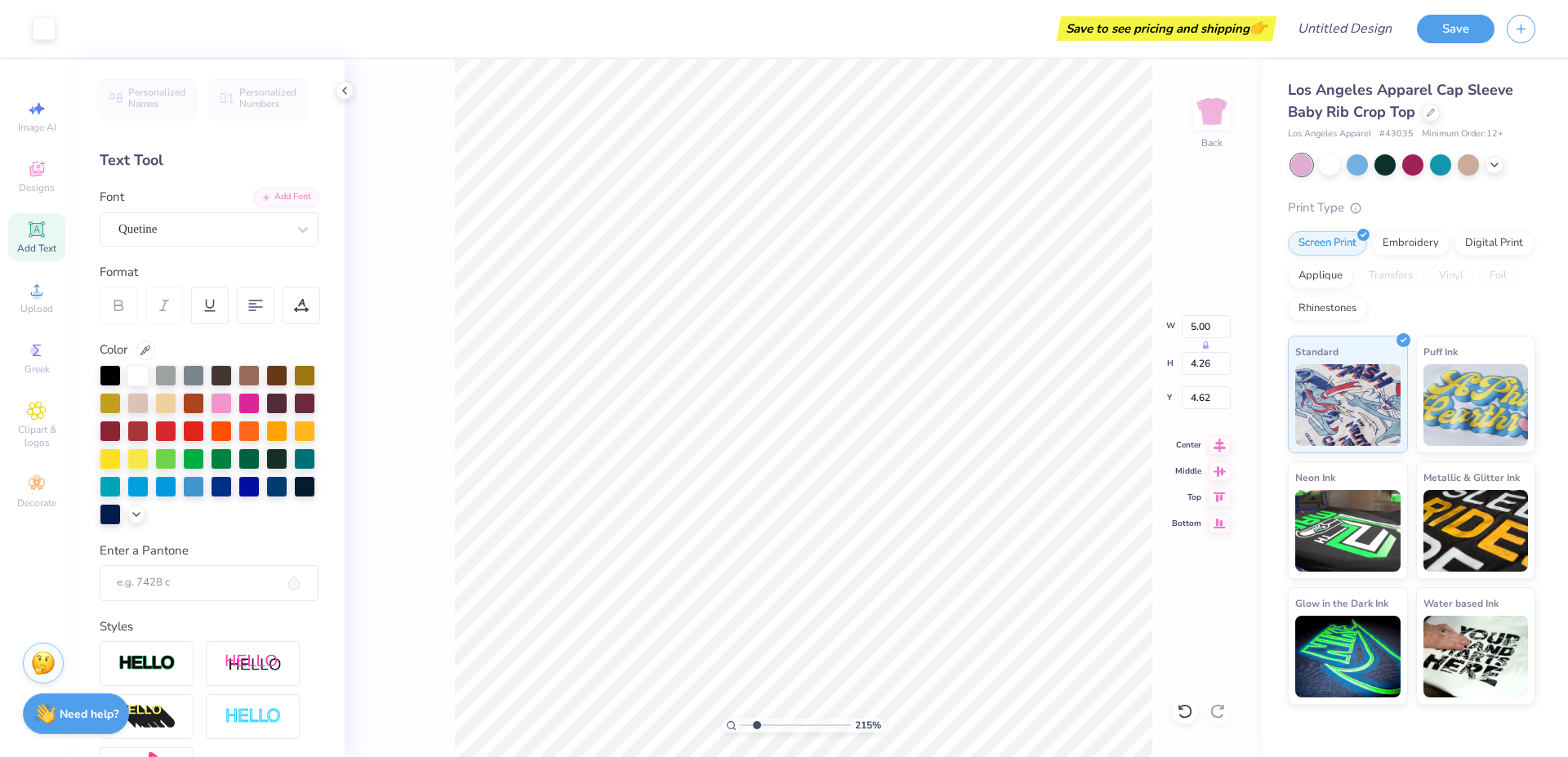 type on "4.03" 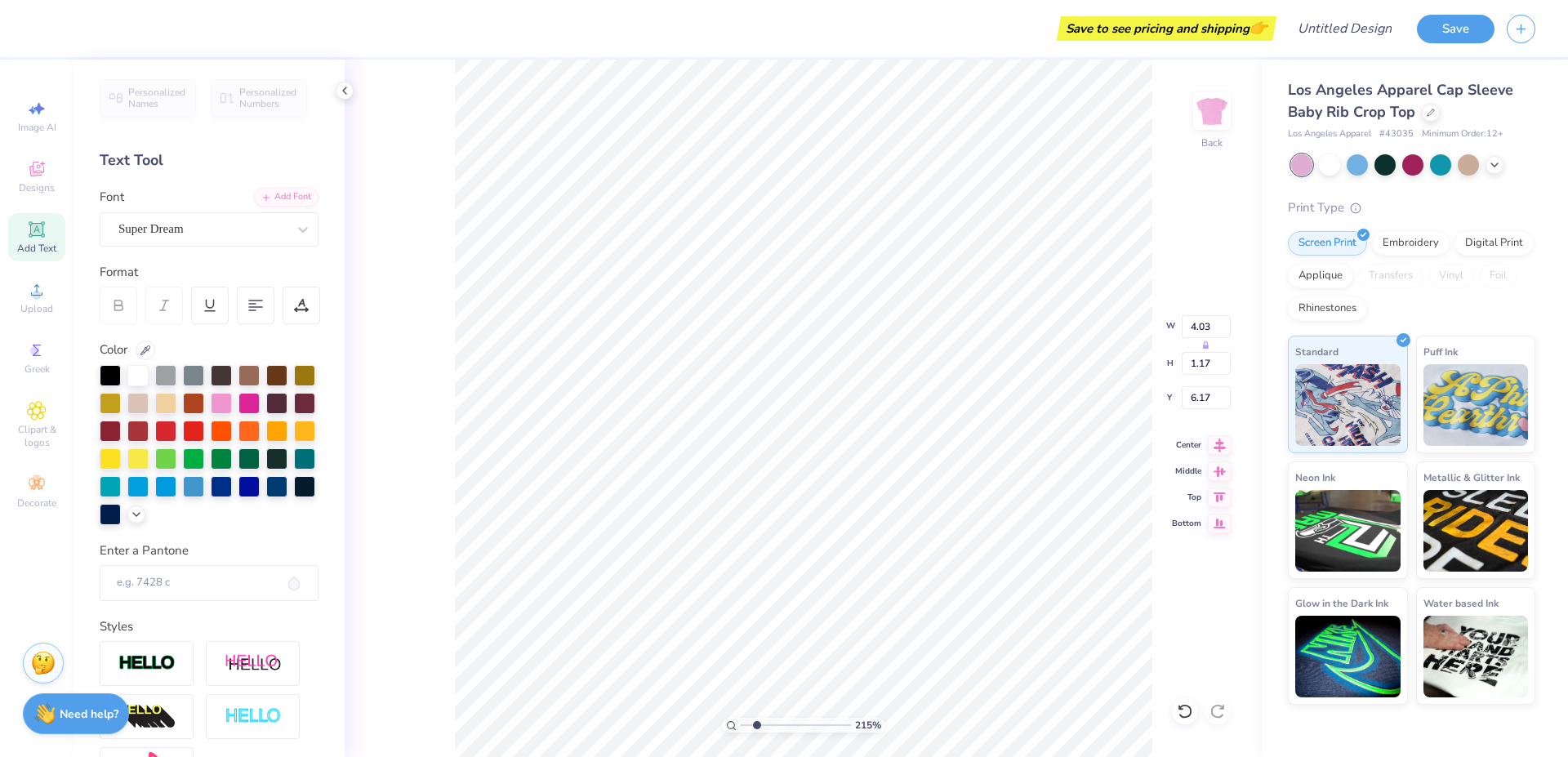 type on "10.25" 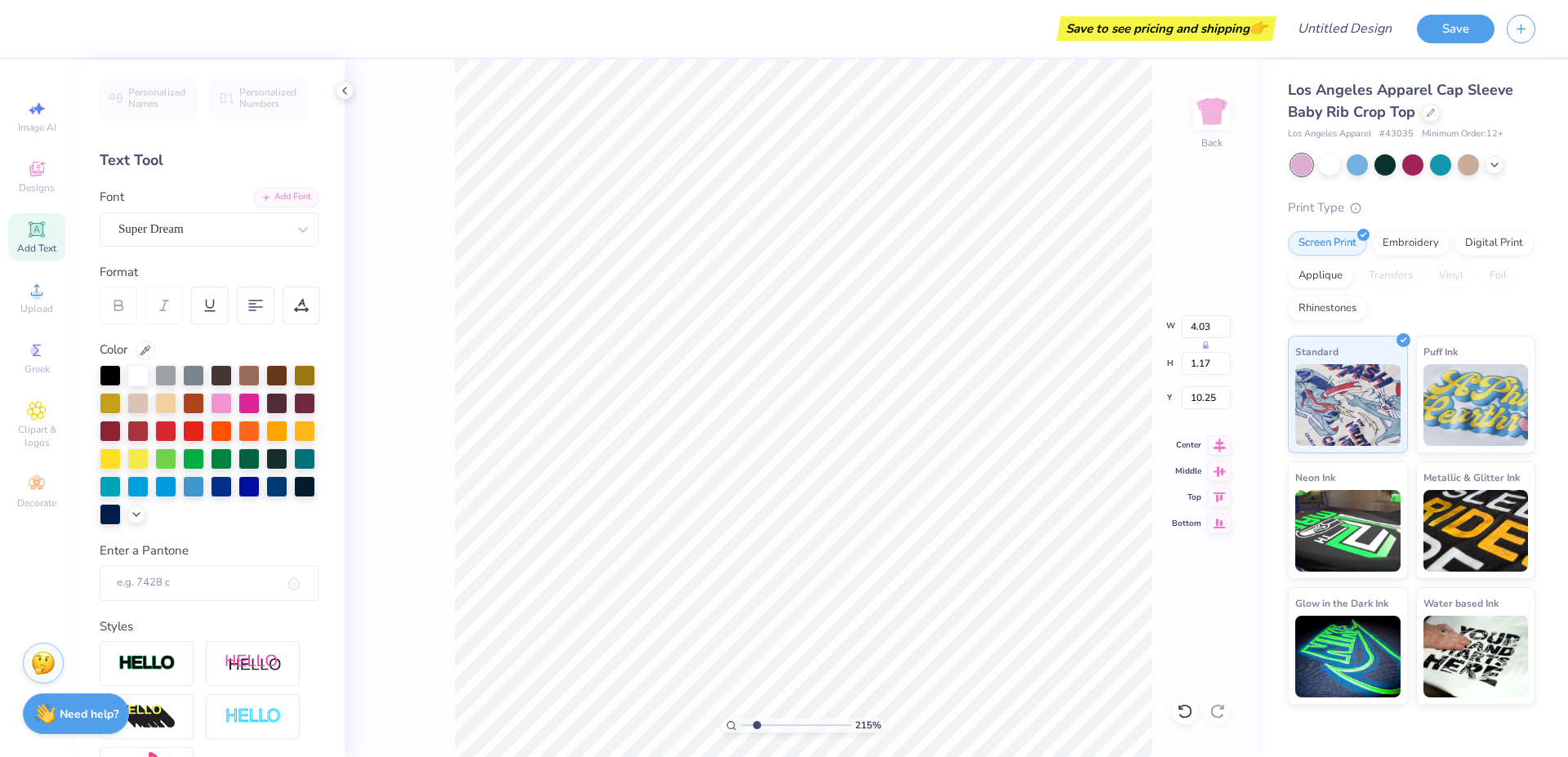 scroll, scrollTop: 0, scrollLeft: 2, axis: horizontal 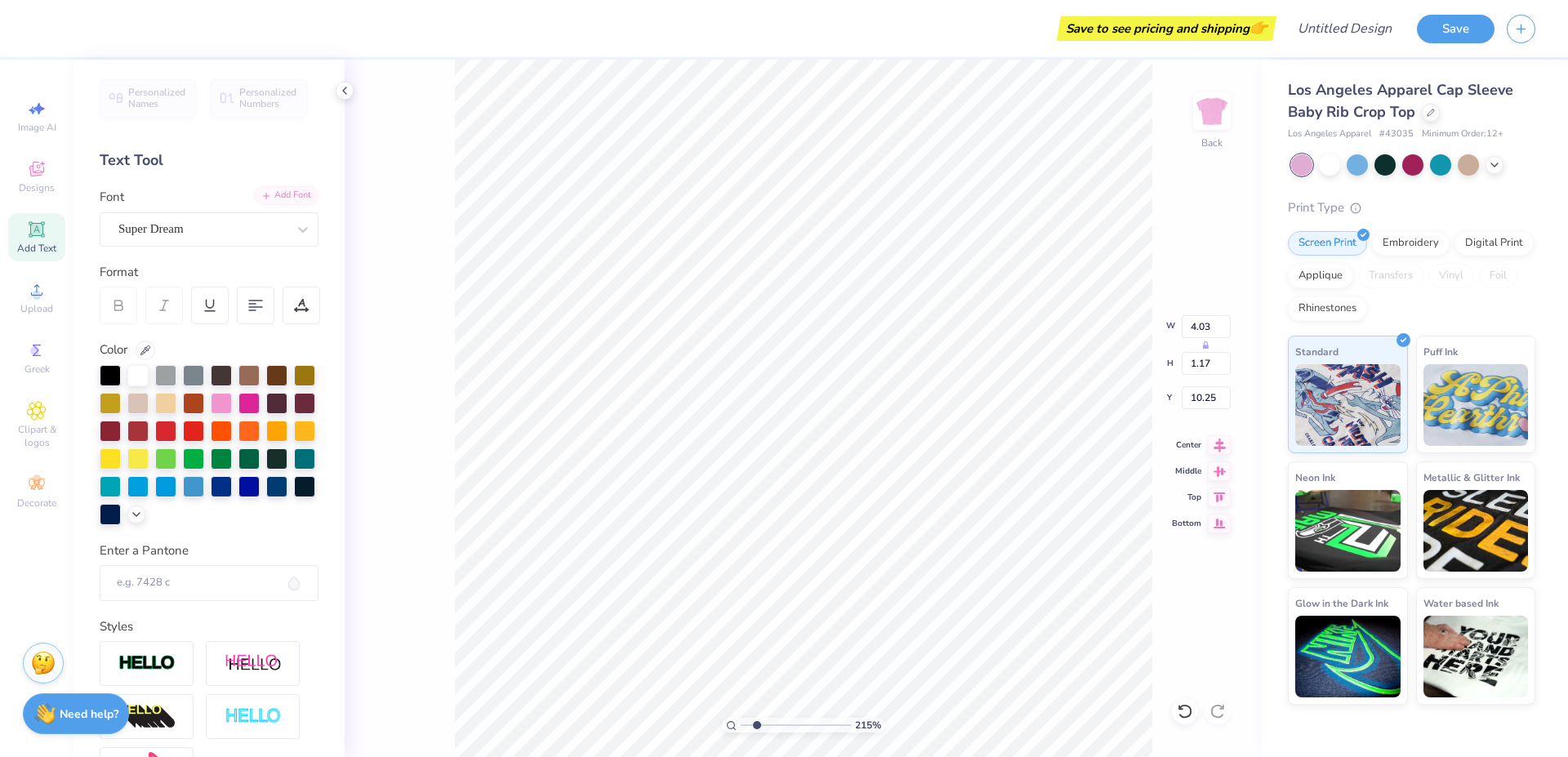 type on "BIG" 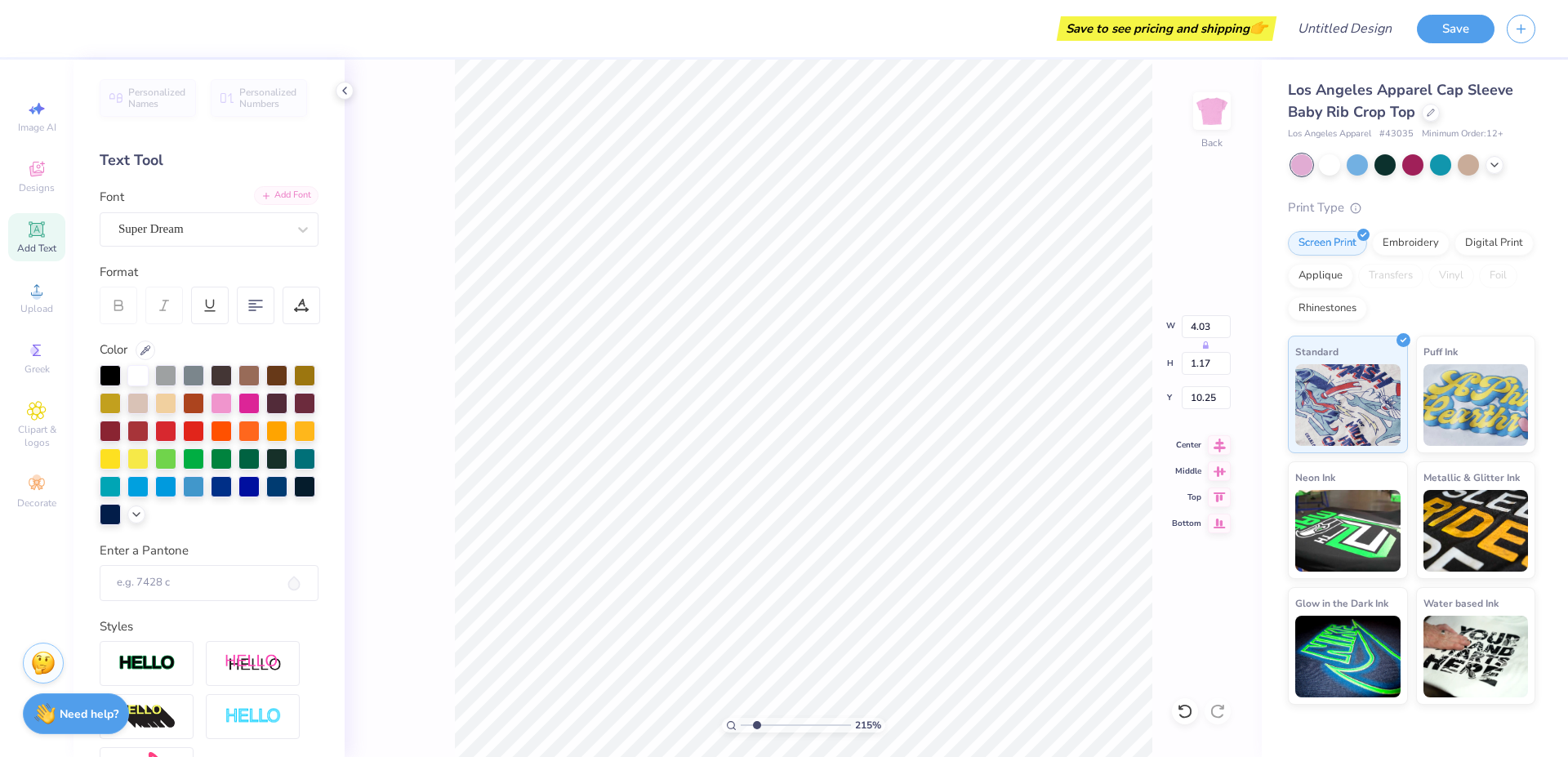 click on "Add Font" at bounding box center [286, 195] 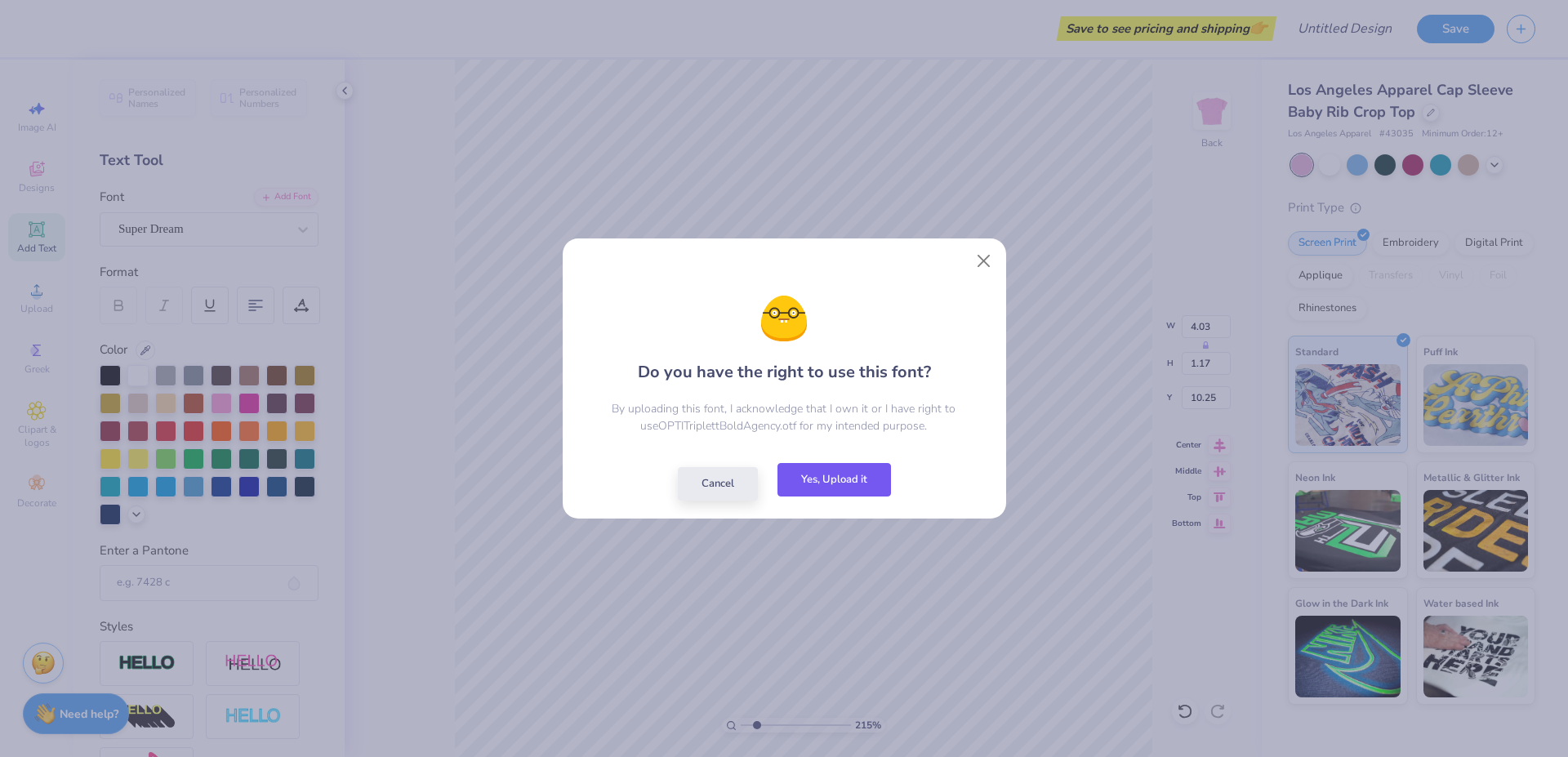 click on "Yes, Upload it" at bounding box center [834, 479] 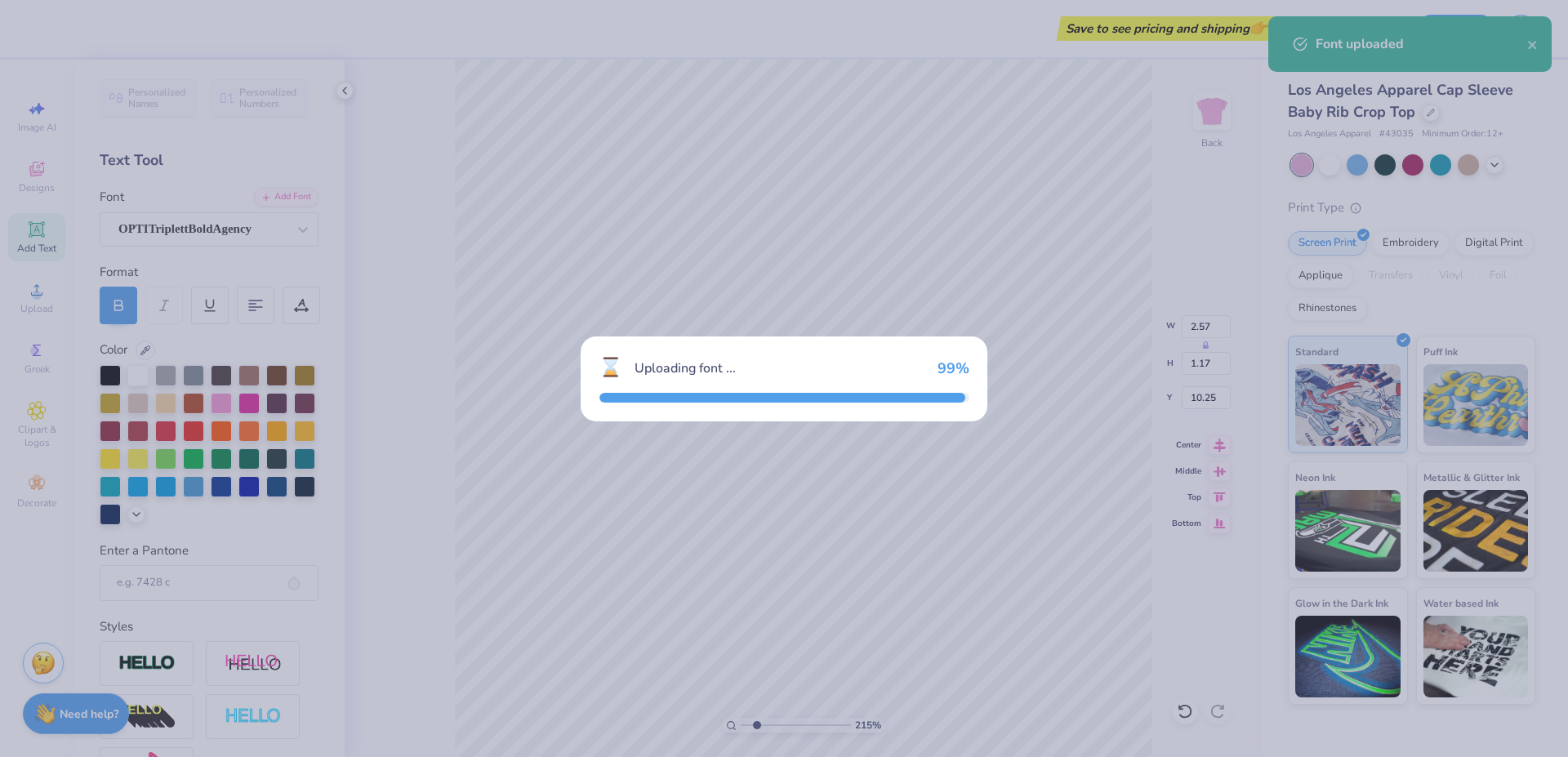type on "2.90" 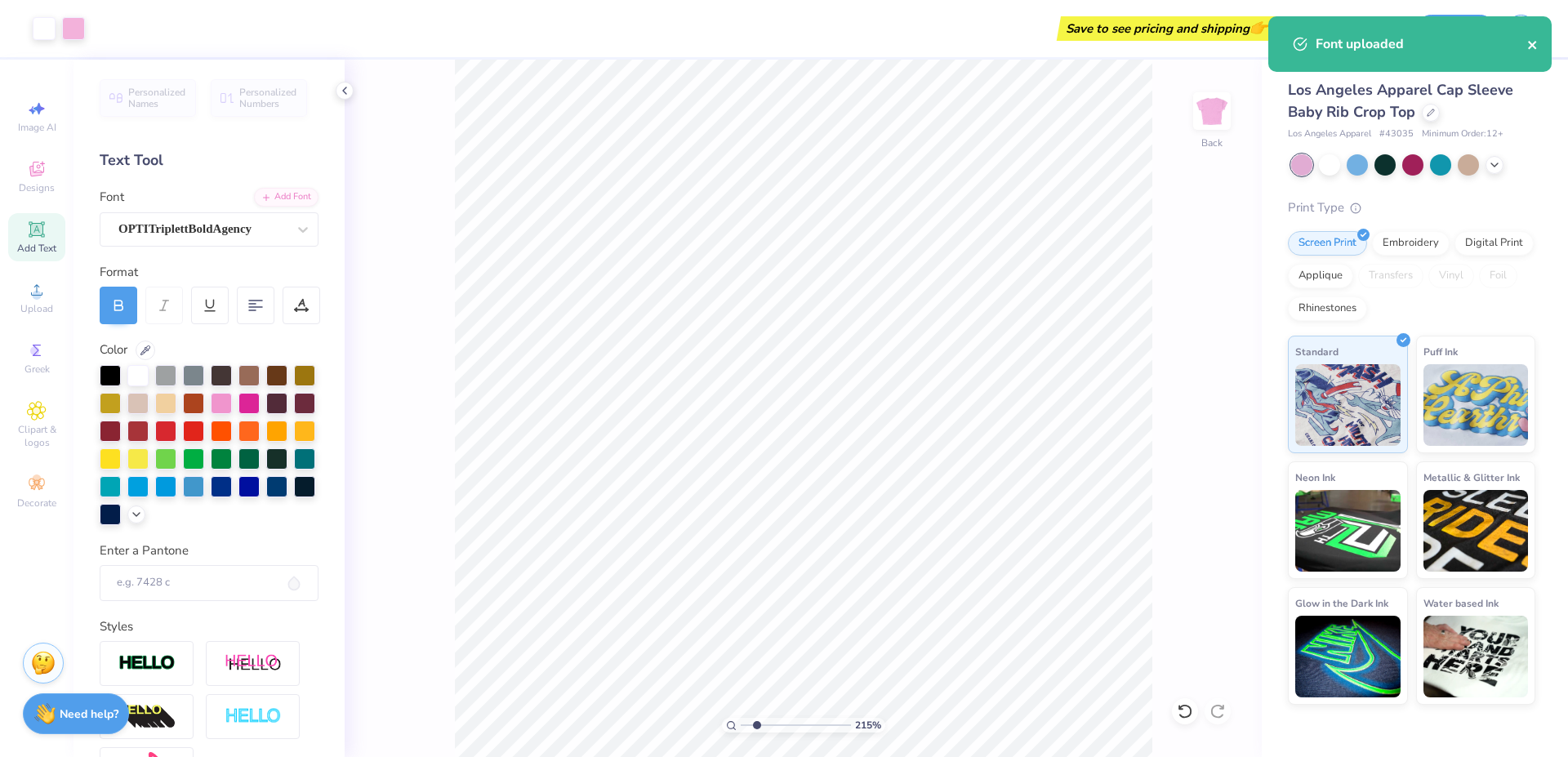 click 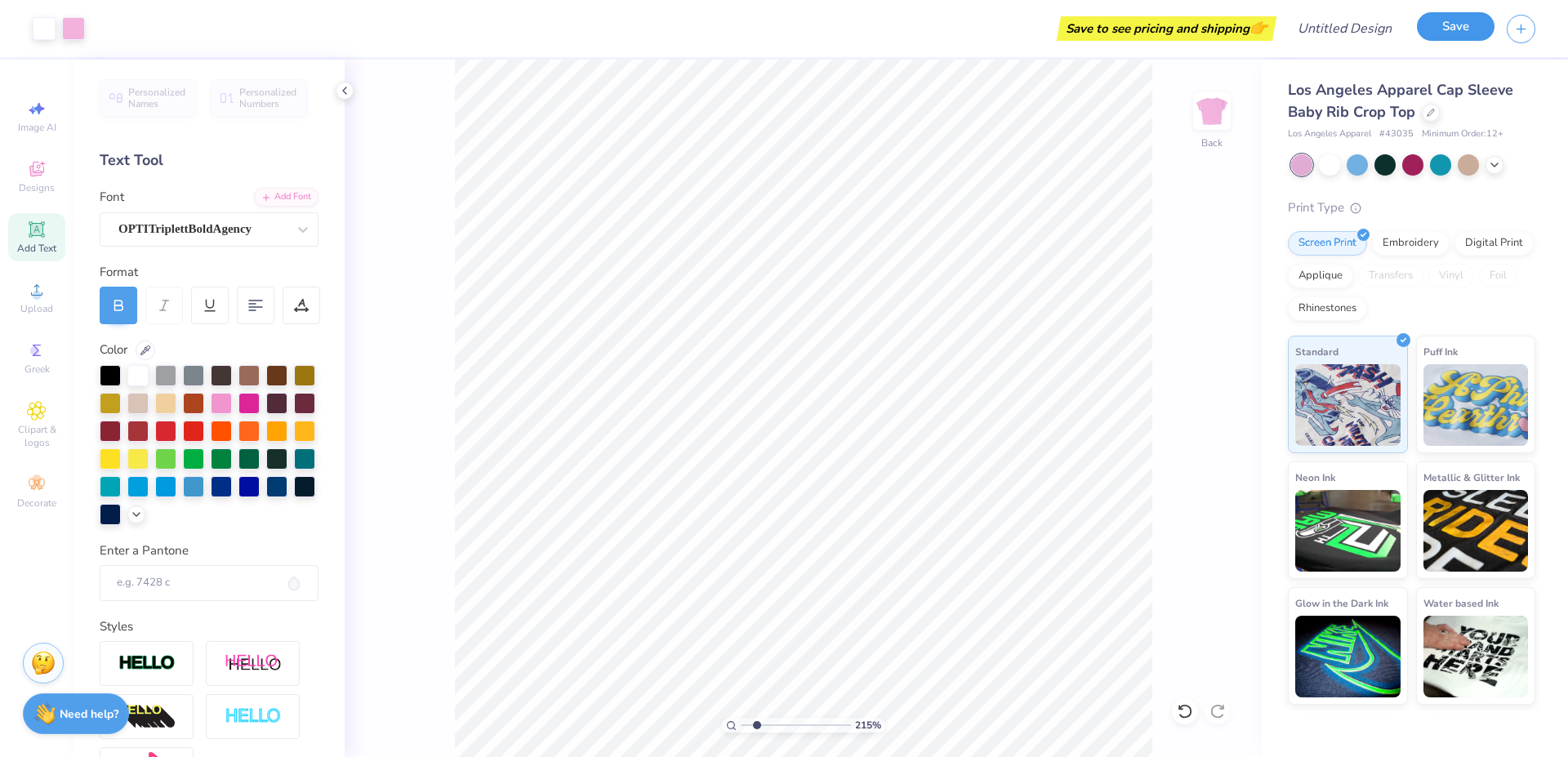 click on "Save" at bounding box center [1455, 26] 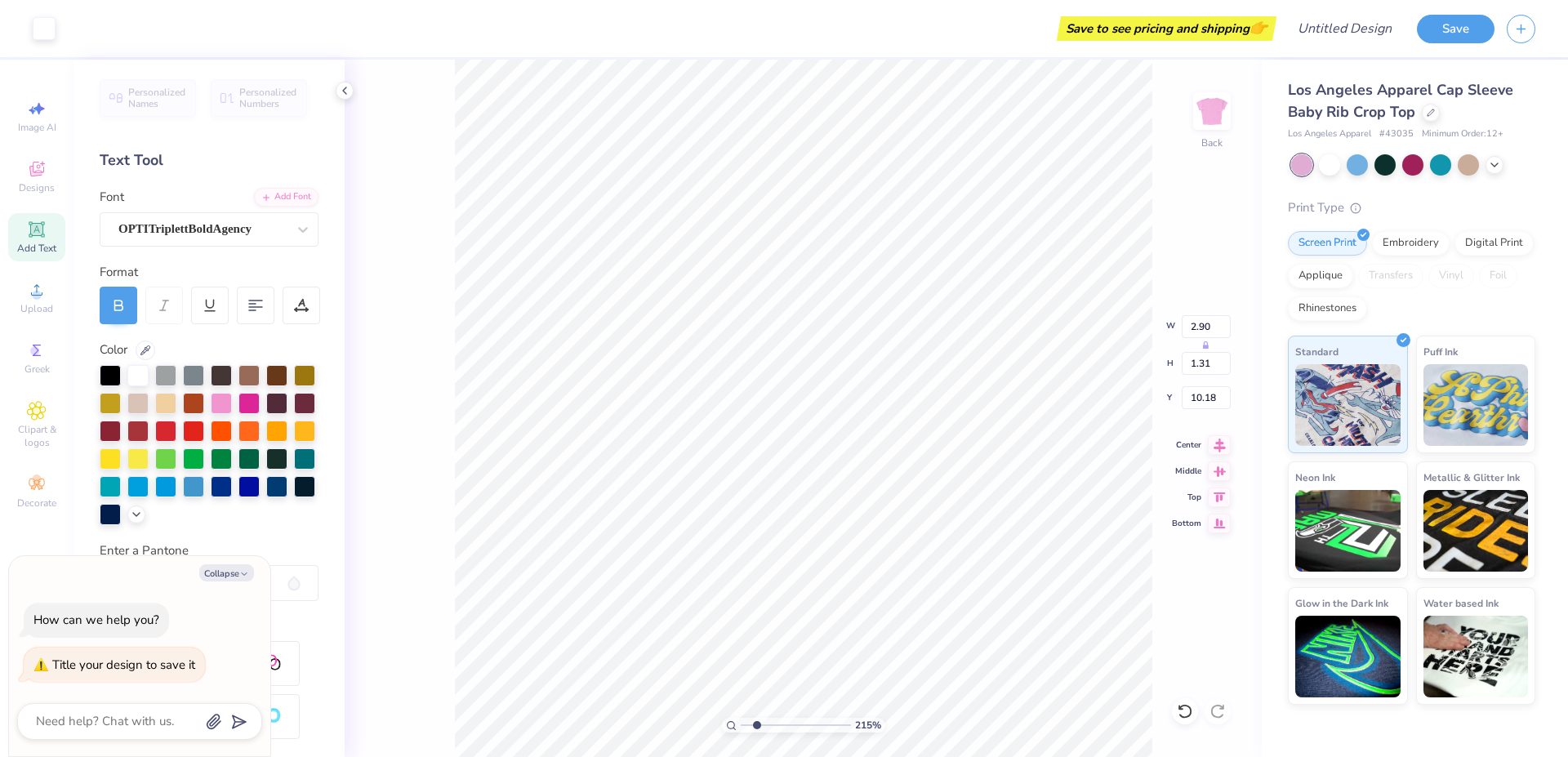 type on "x" 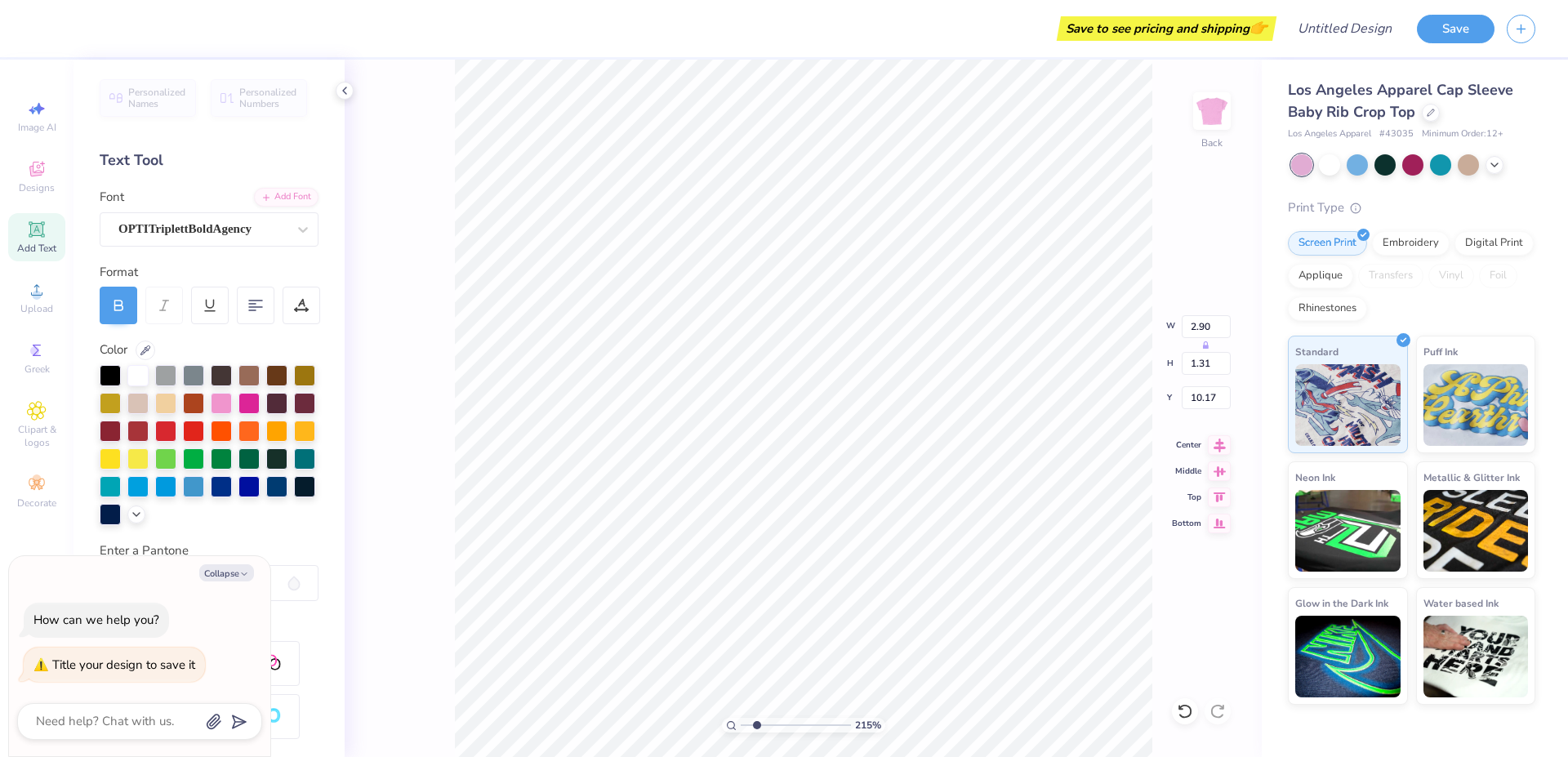 click on "Save" at bounding box center (1492, 29) 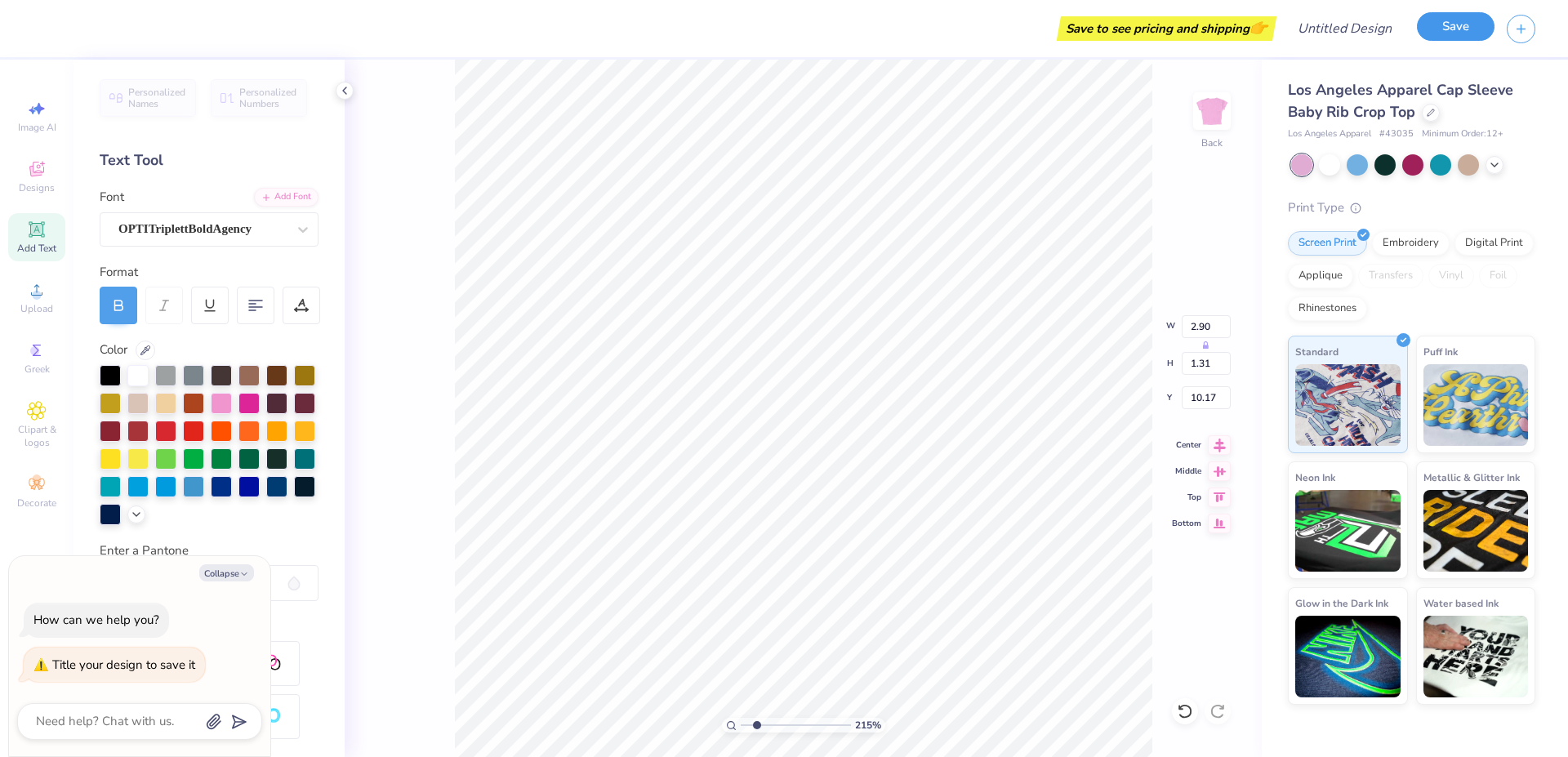 click on "Save" at bounding box center [1455, 26] 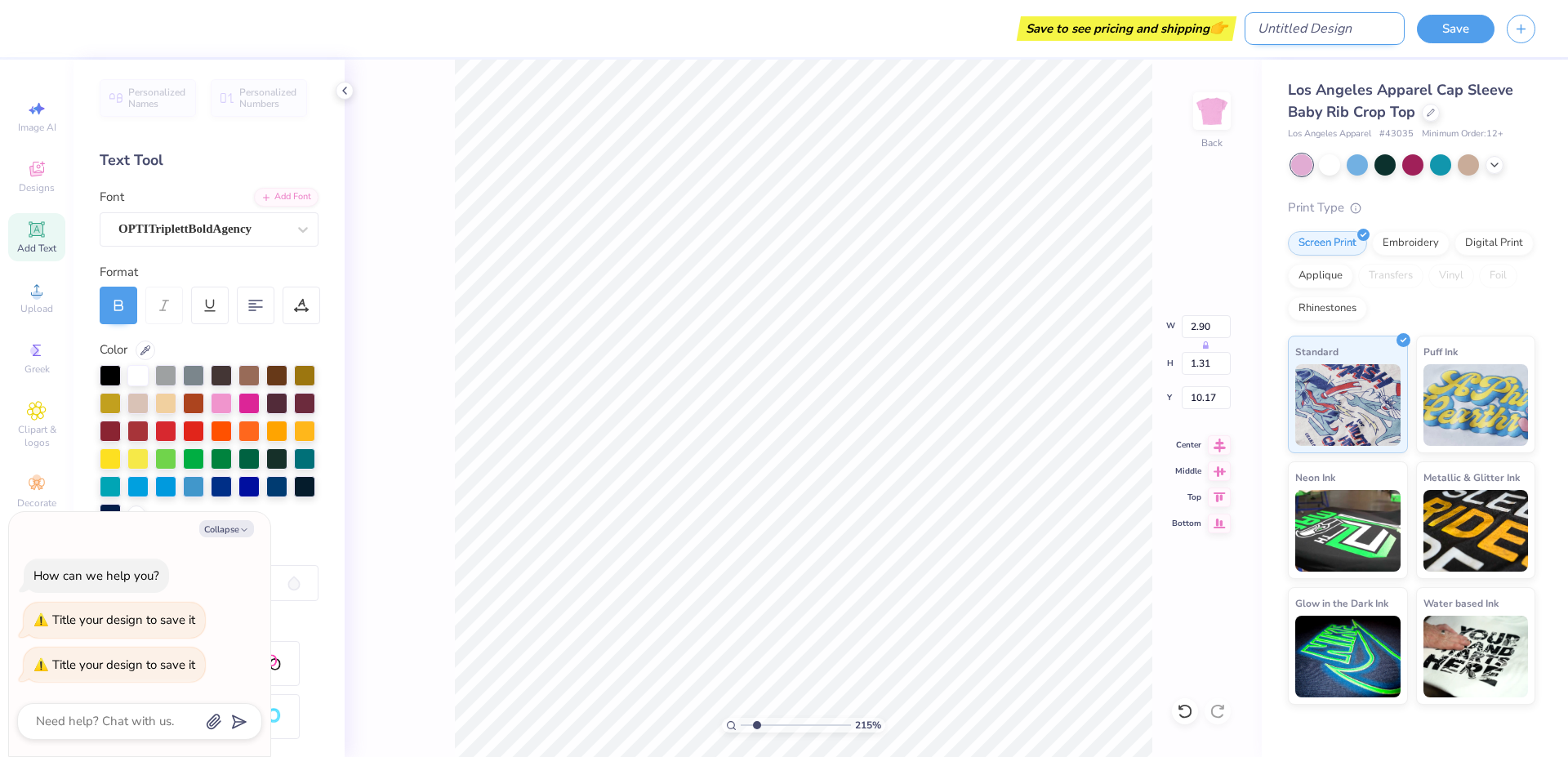 type on "x" 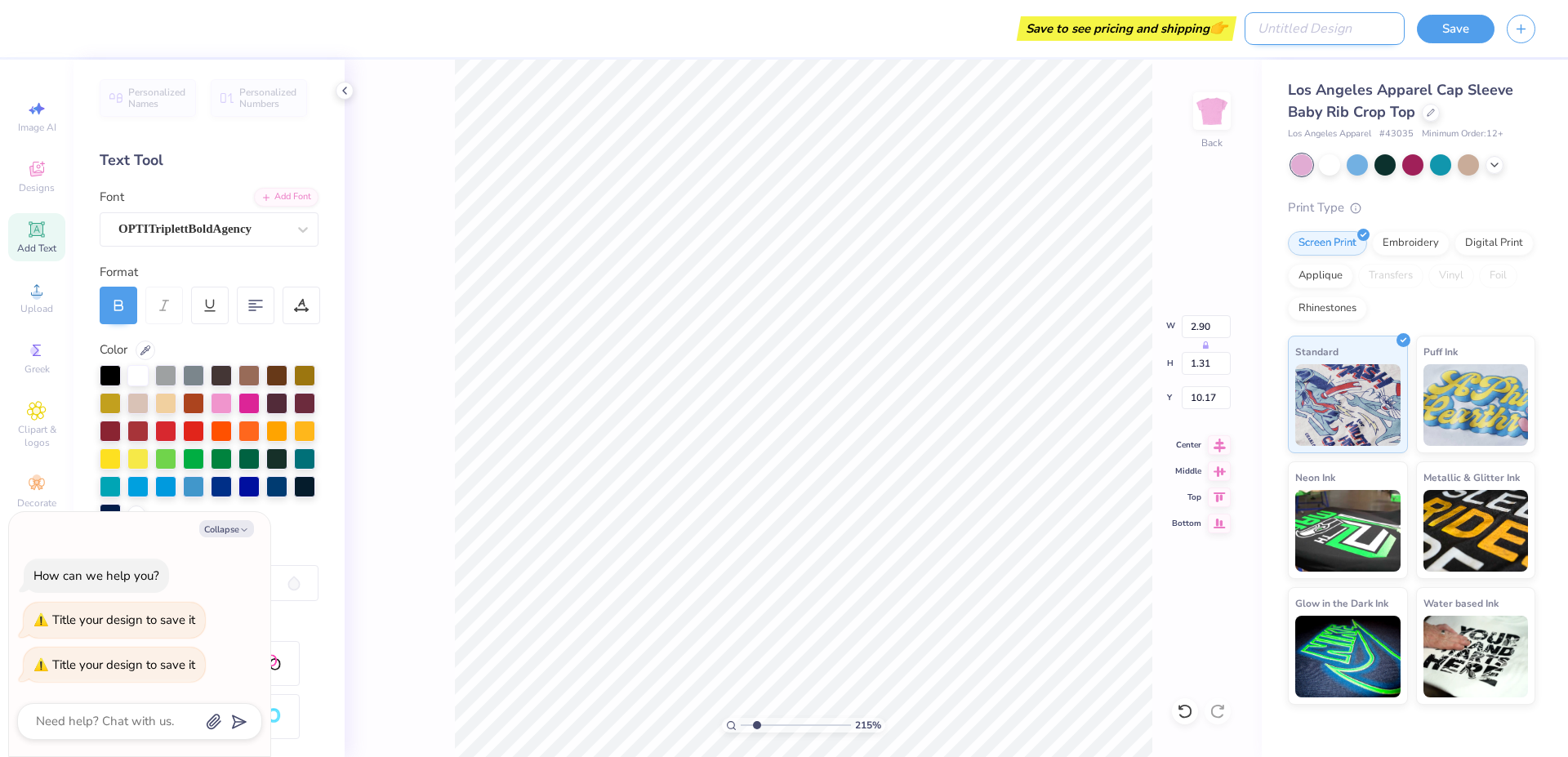 click on "Design Title" at bounding box center [1325, 29] 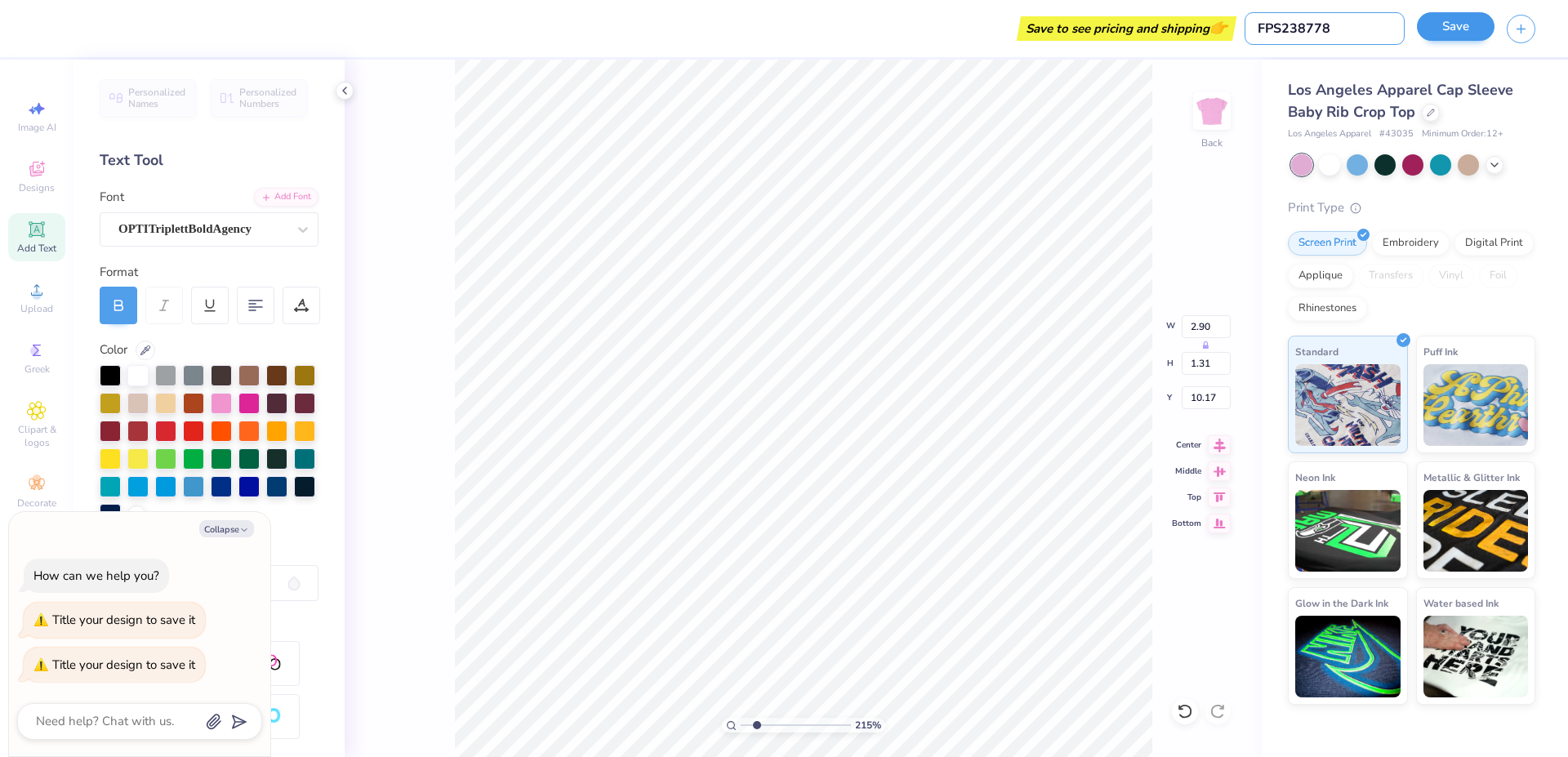 type on "FPS238778" 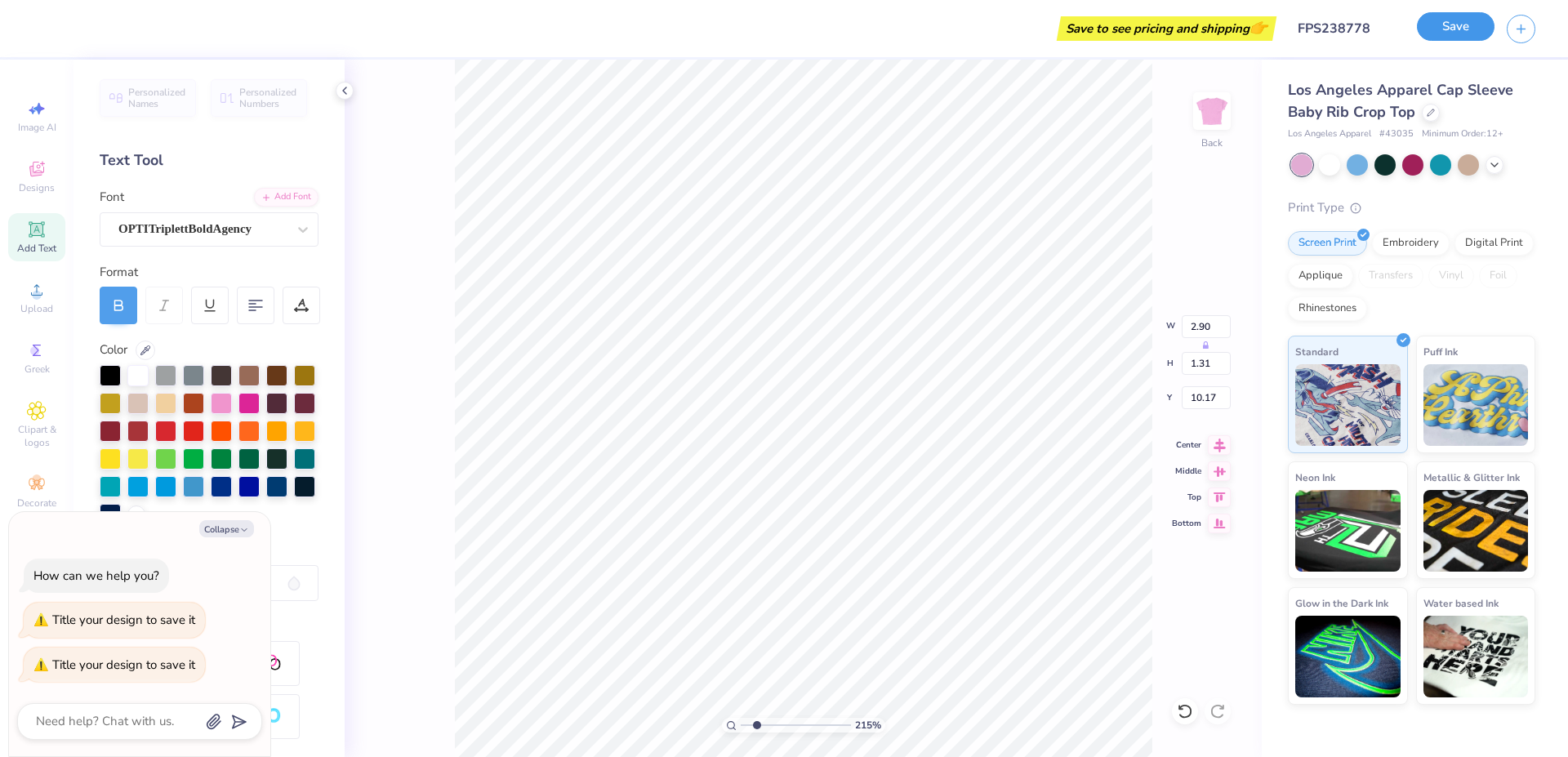 click on "Save" at bounding box center [1455, 26] 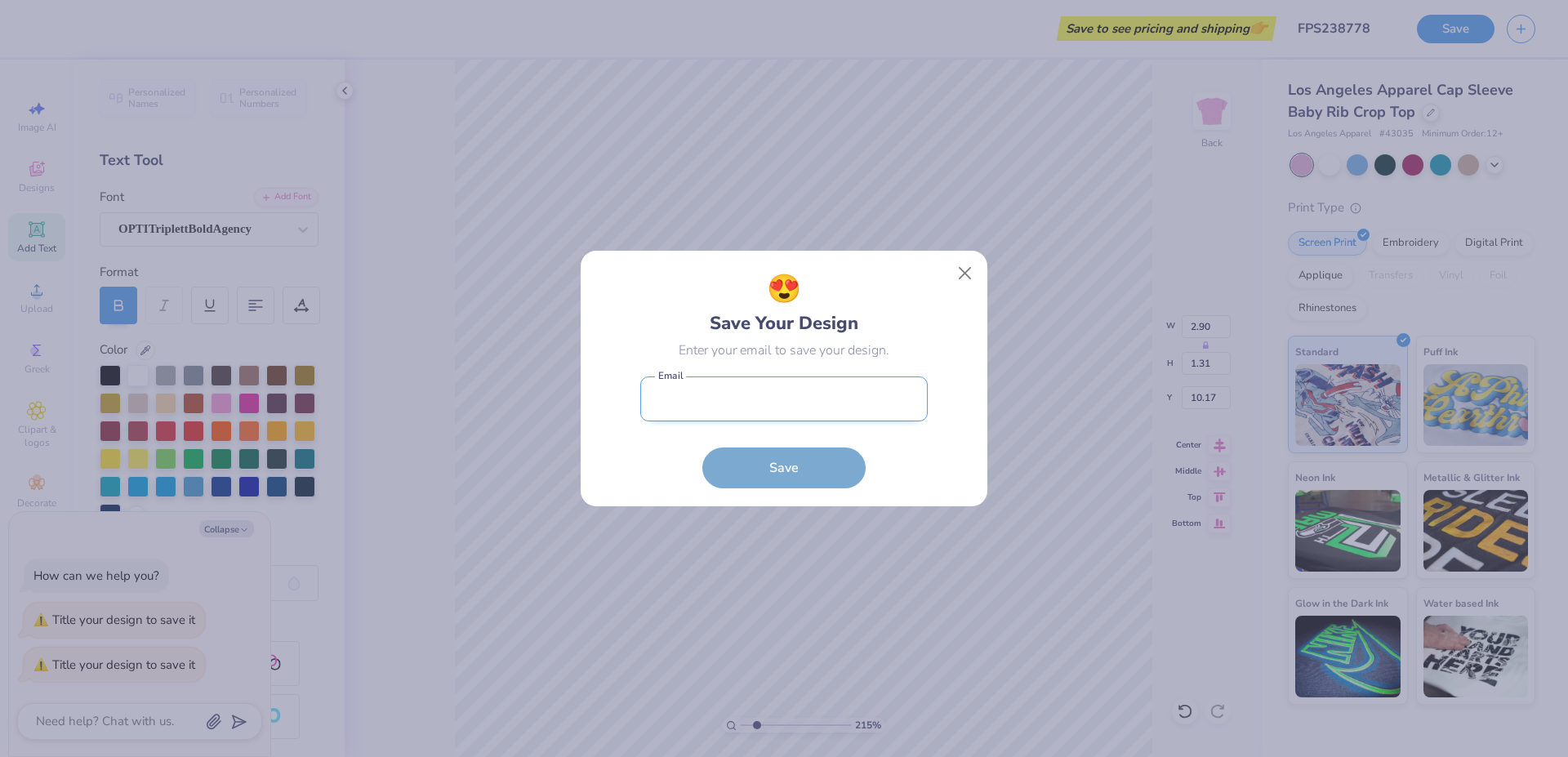 click at bounding box center [784, 399] 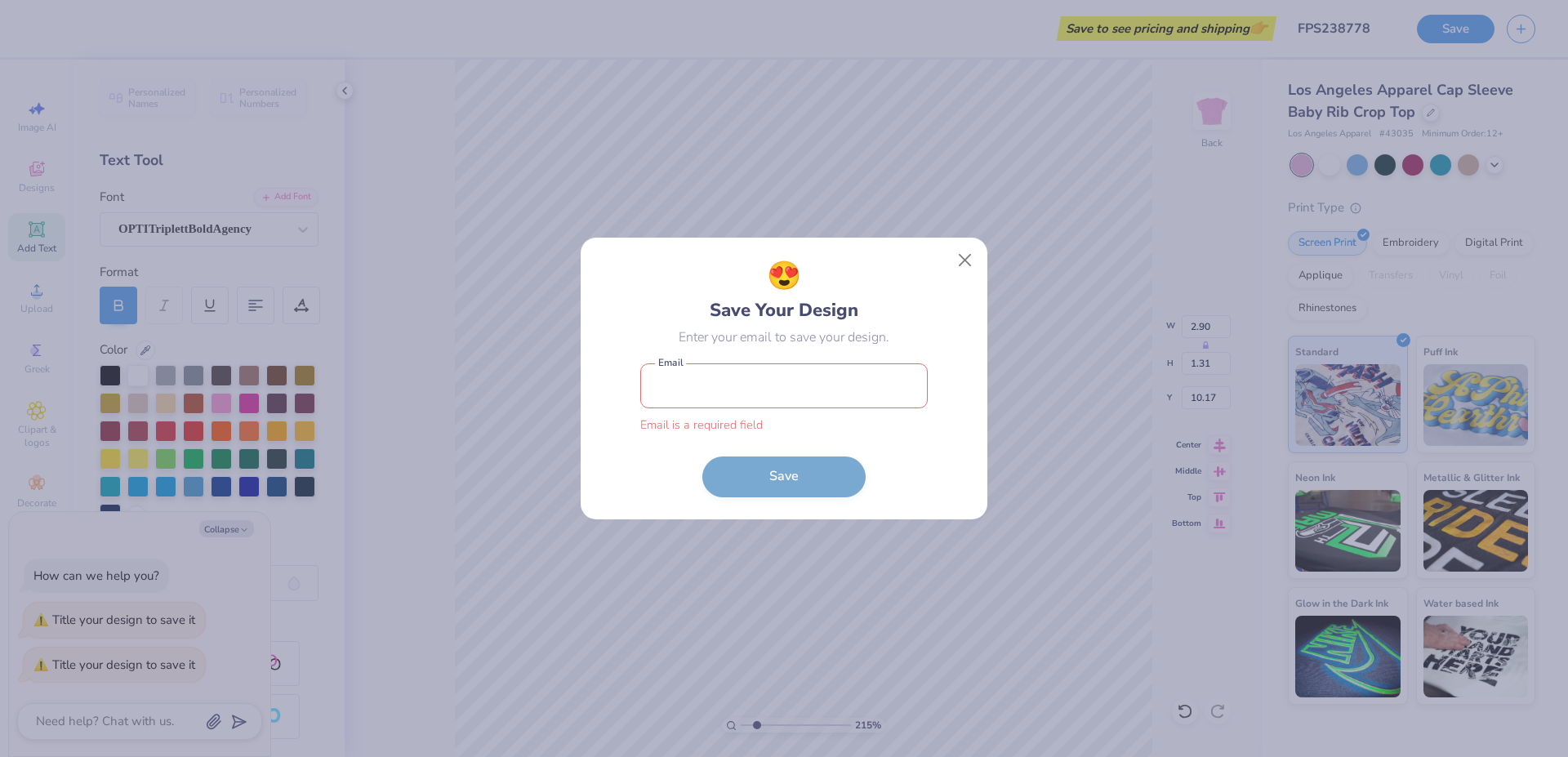 paste on "[PERSON_NAME][EMAIL_ADDRESS][DOMAIN_NAME]" 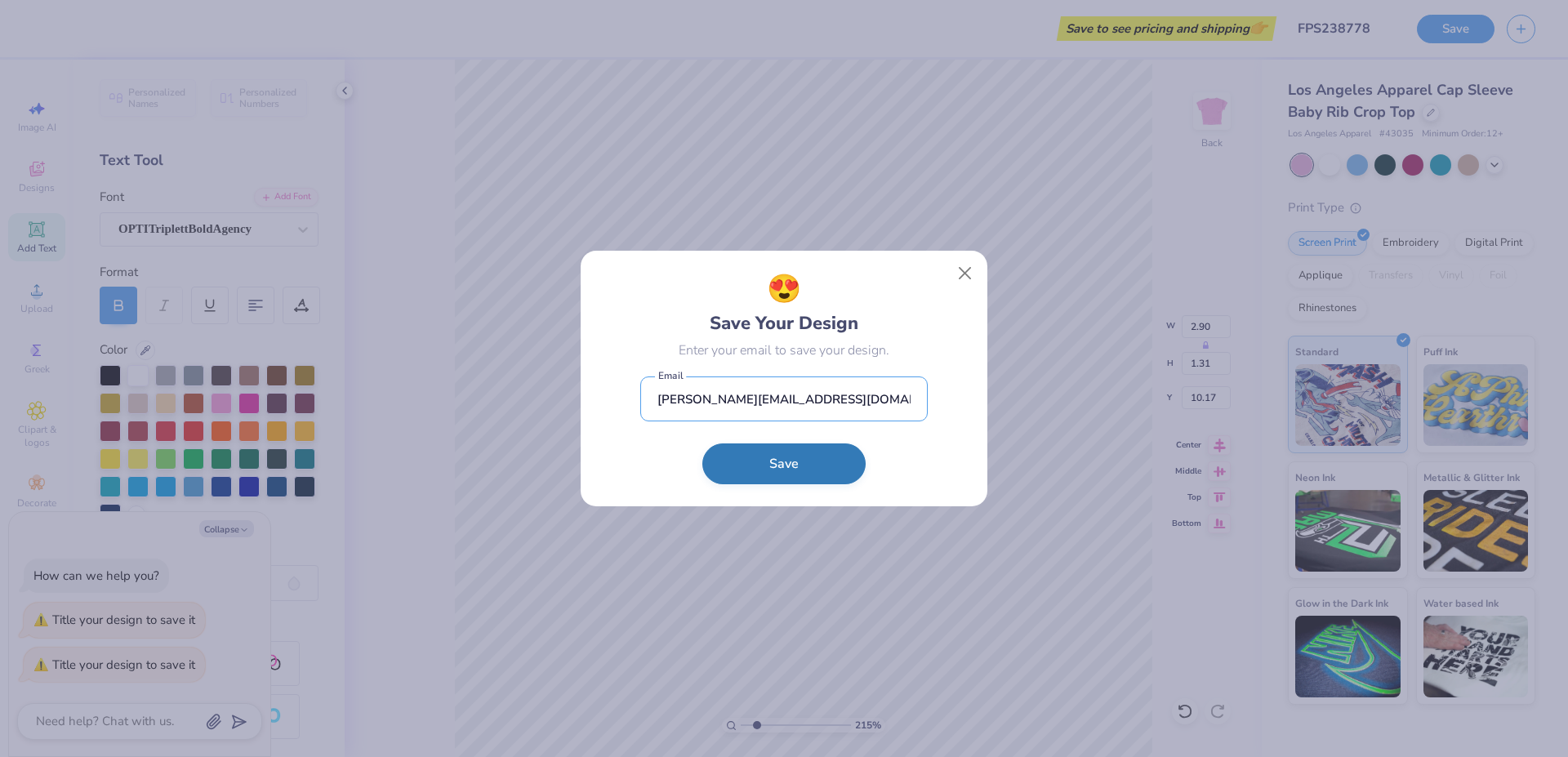 type on "[PERSON_NAME][EMAIL_ADDRESS][DOMAIN_NAME]" 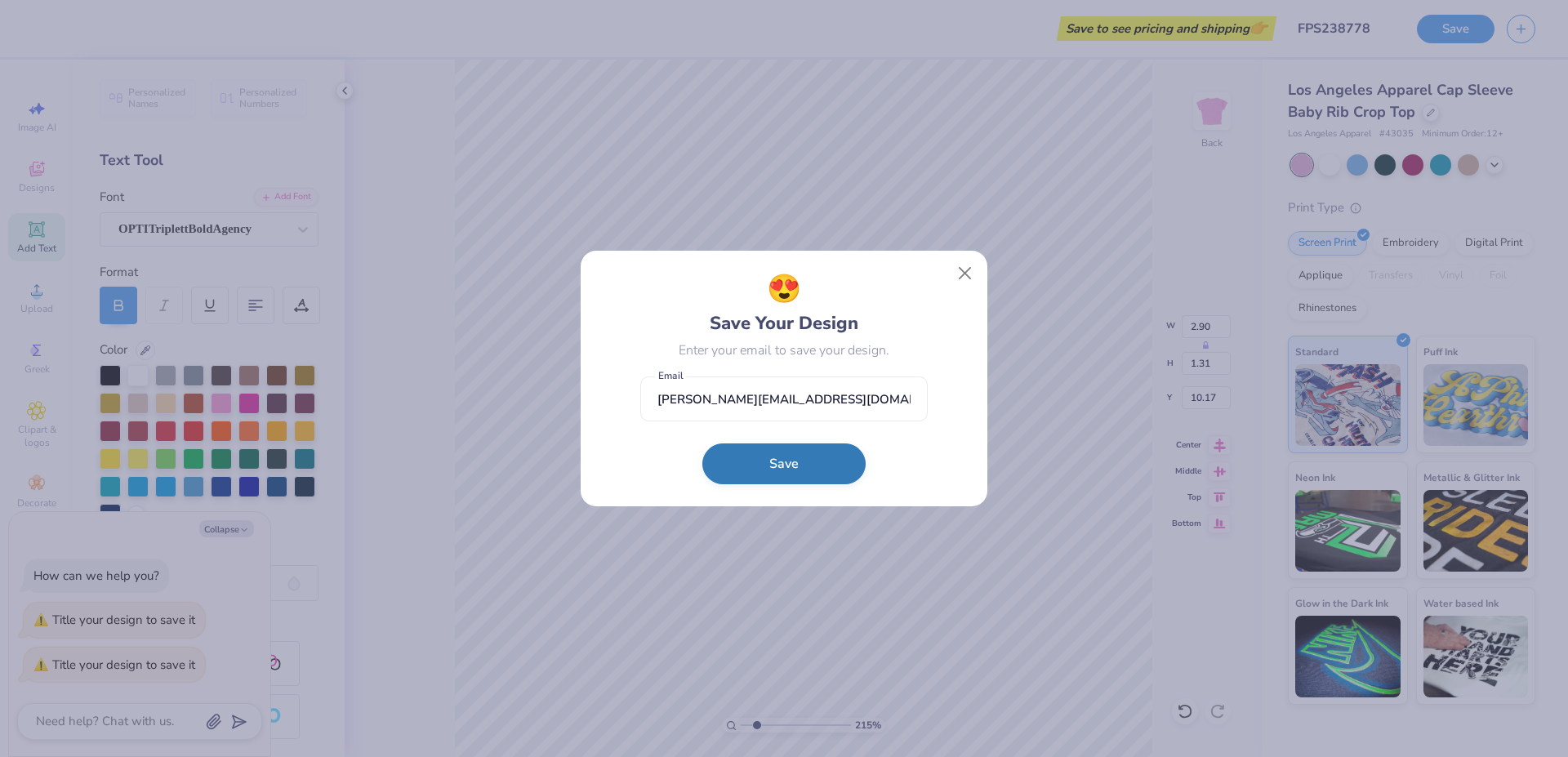 click on "Save" at bounding box center [784, 464] 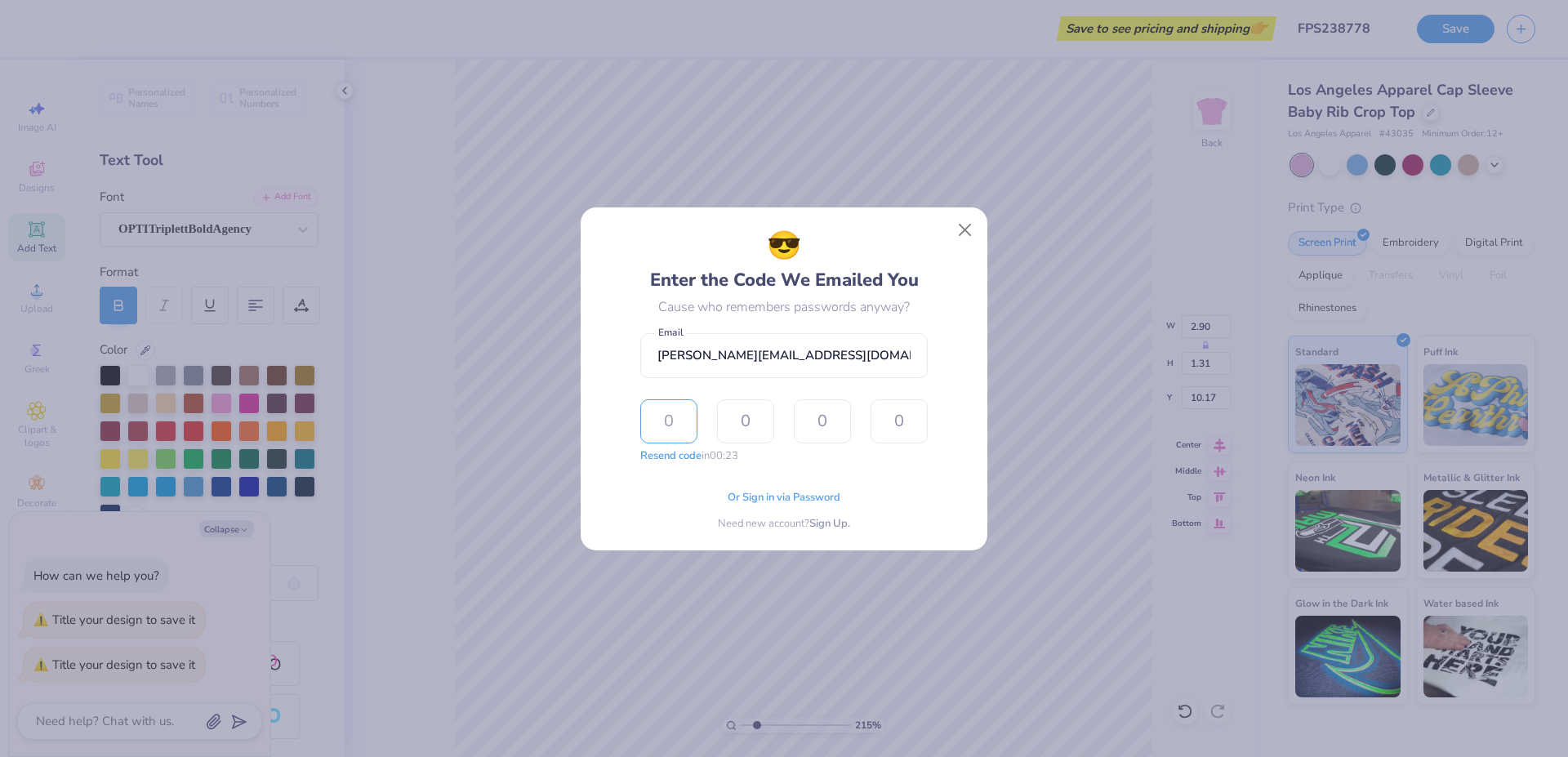 paste on "3531" 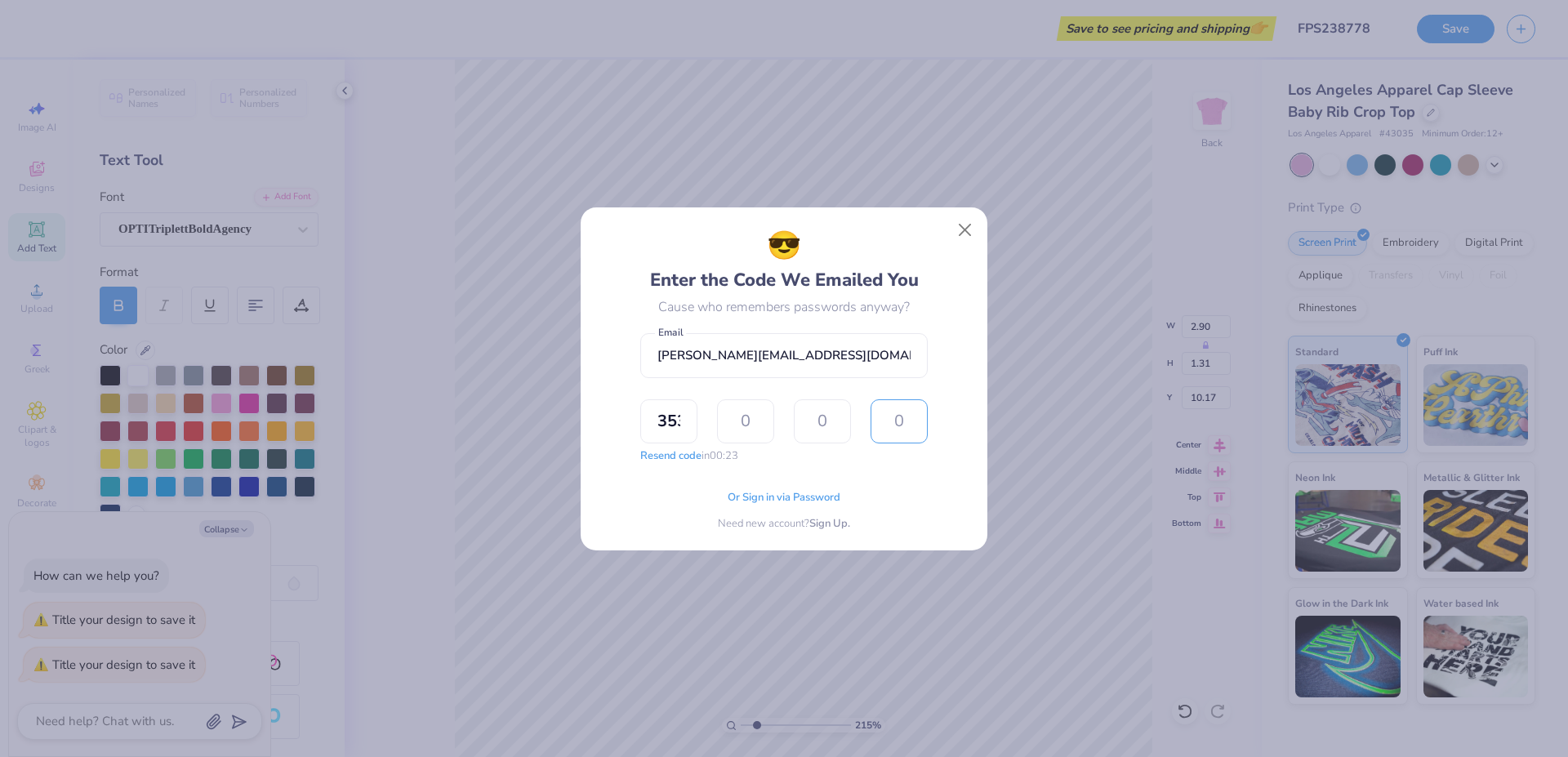 type on "3" 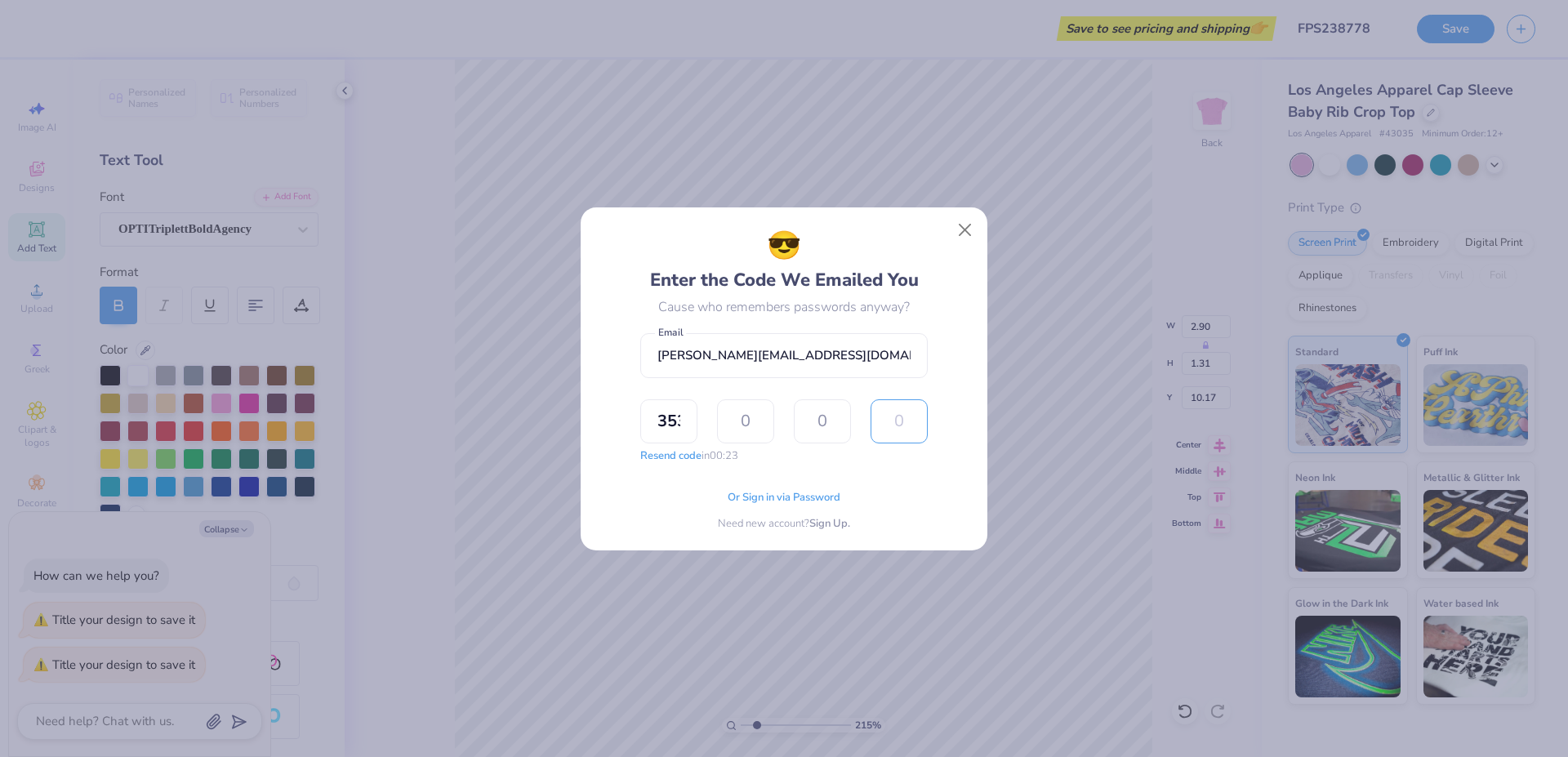 type on "5" 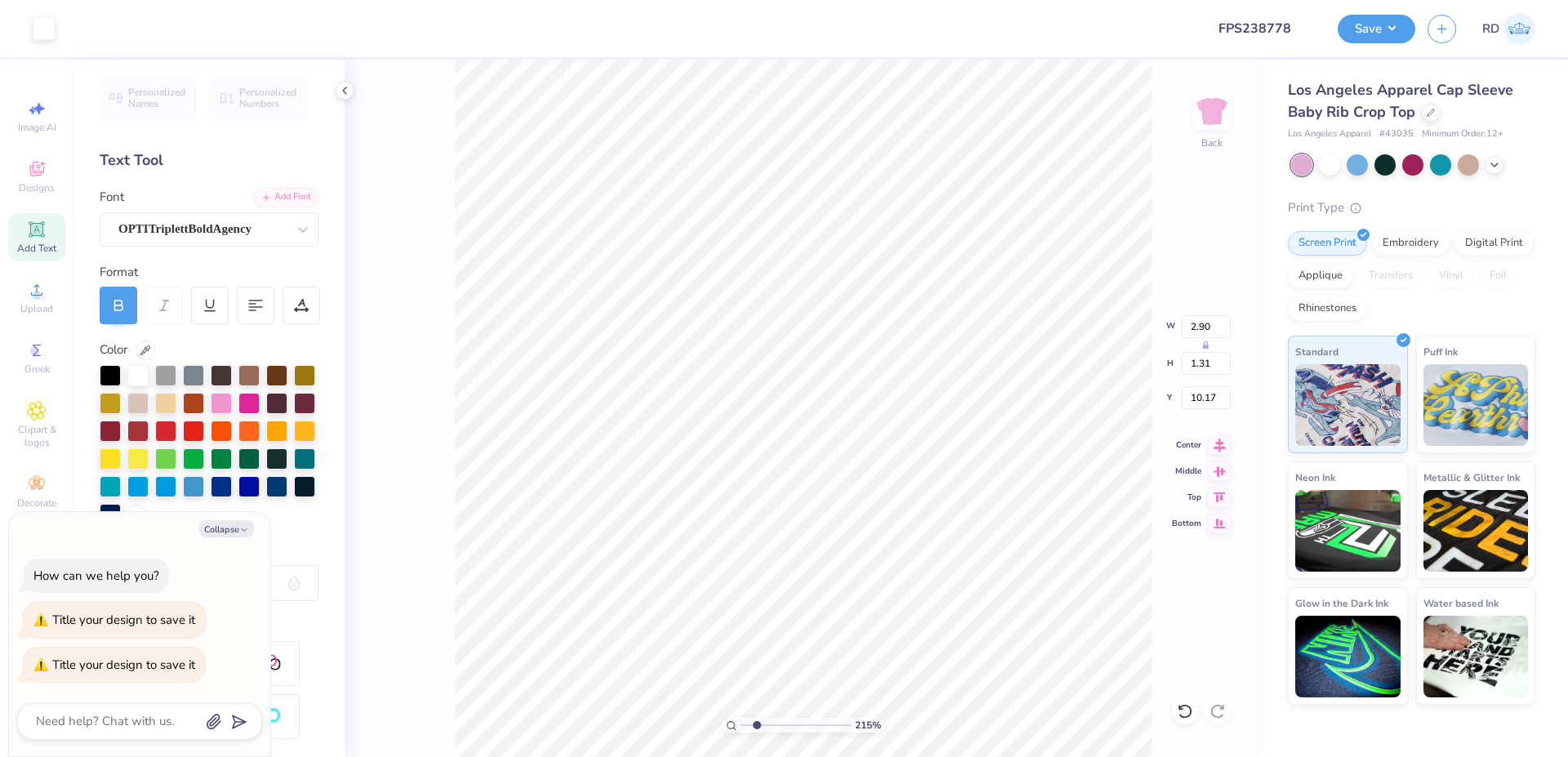 type on "x" 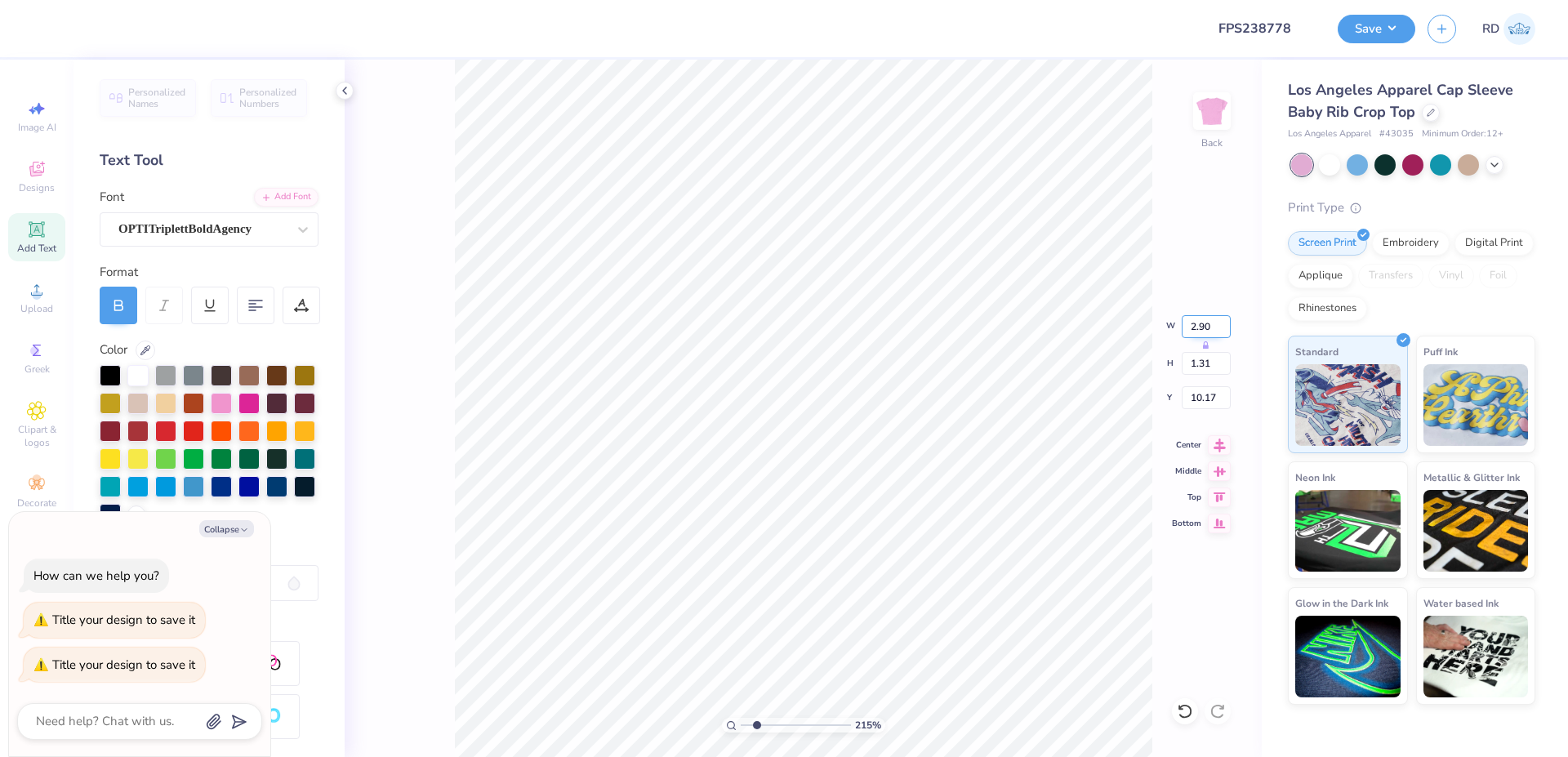 click on "2.90" at bounding box center (1206, 327) 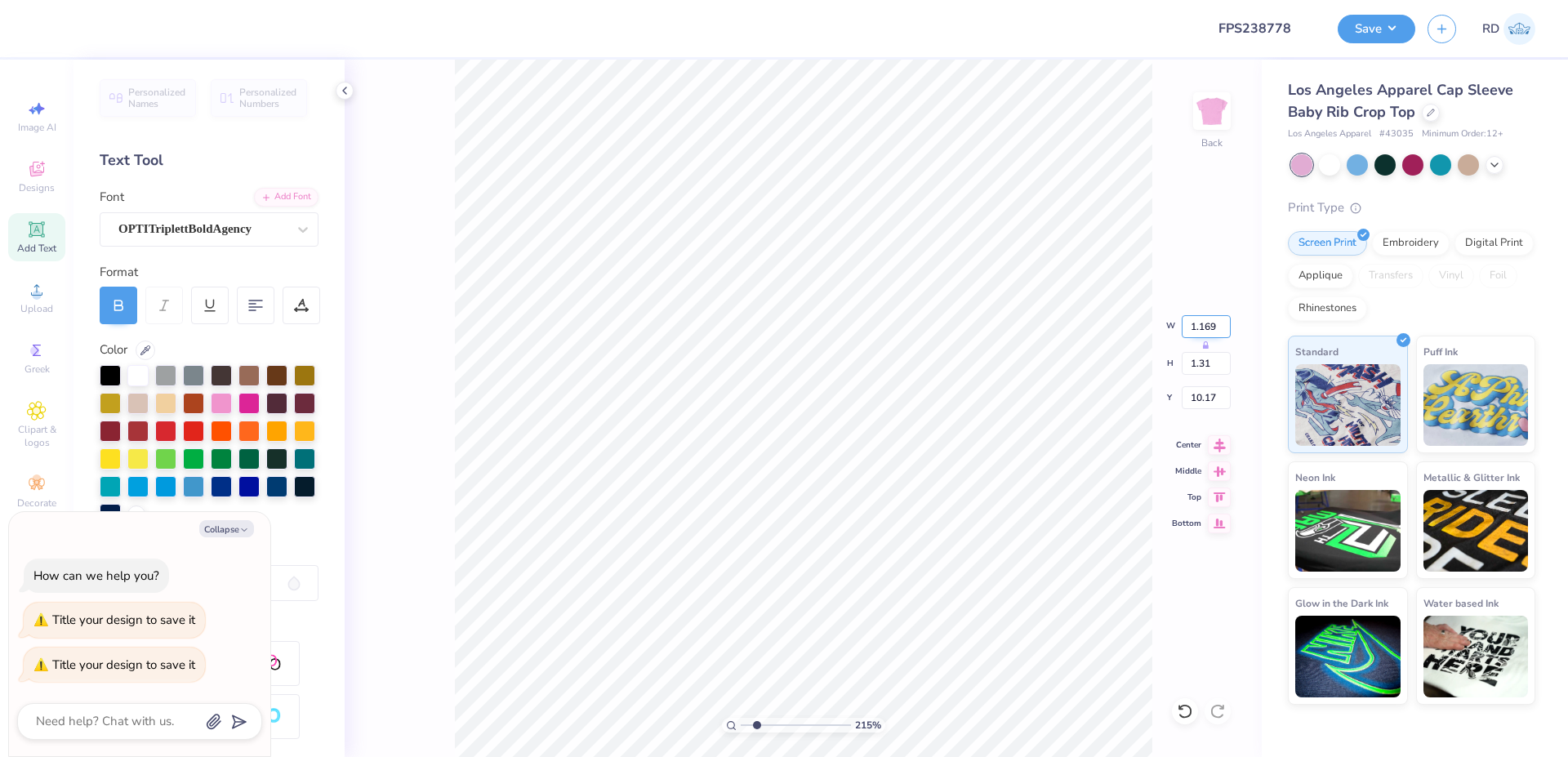 scroll, scrollTop: 0, scrollLeft: 2, axis: horizontal 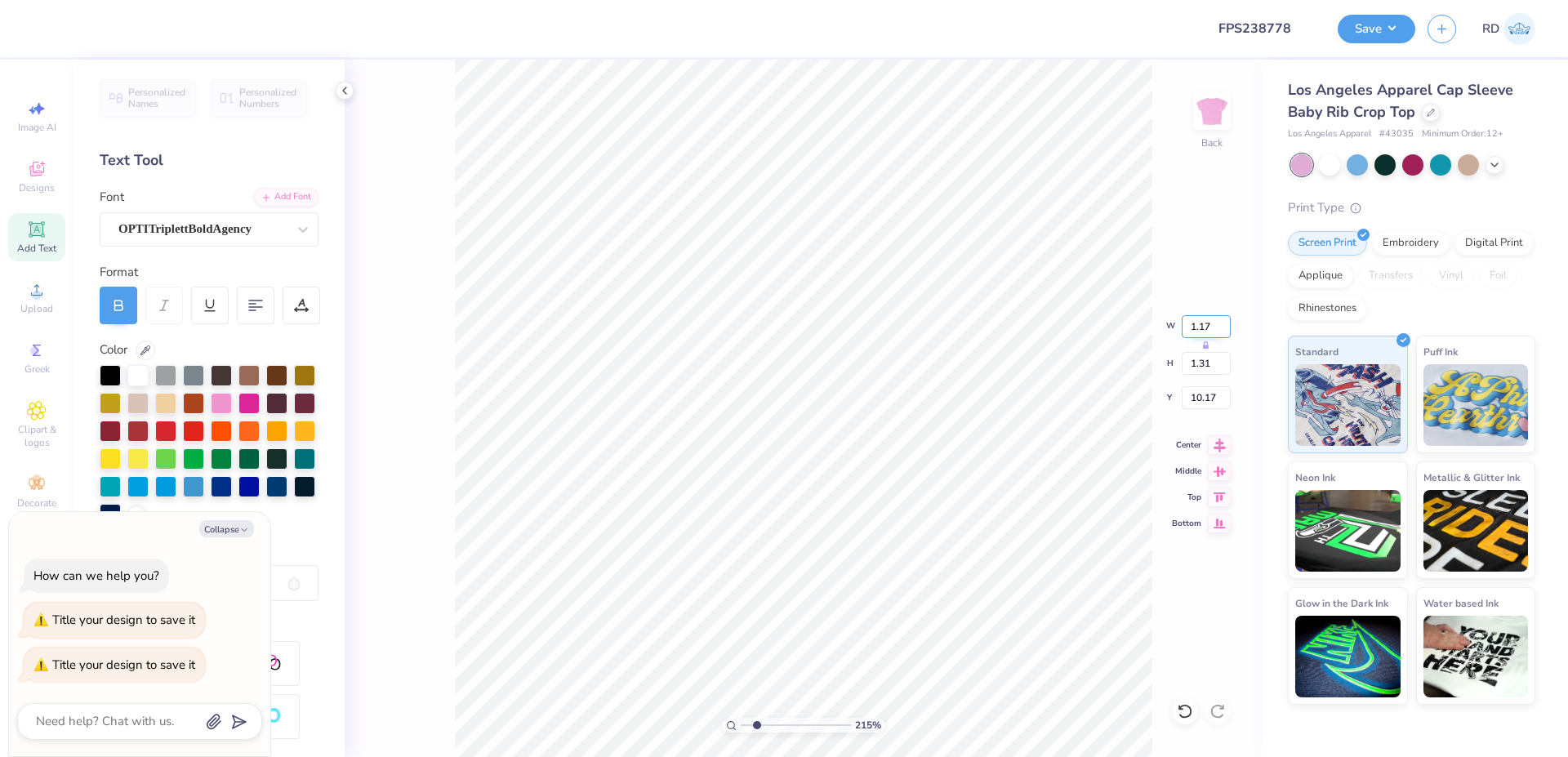 type on "0.53" 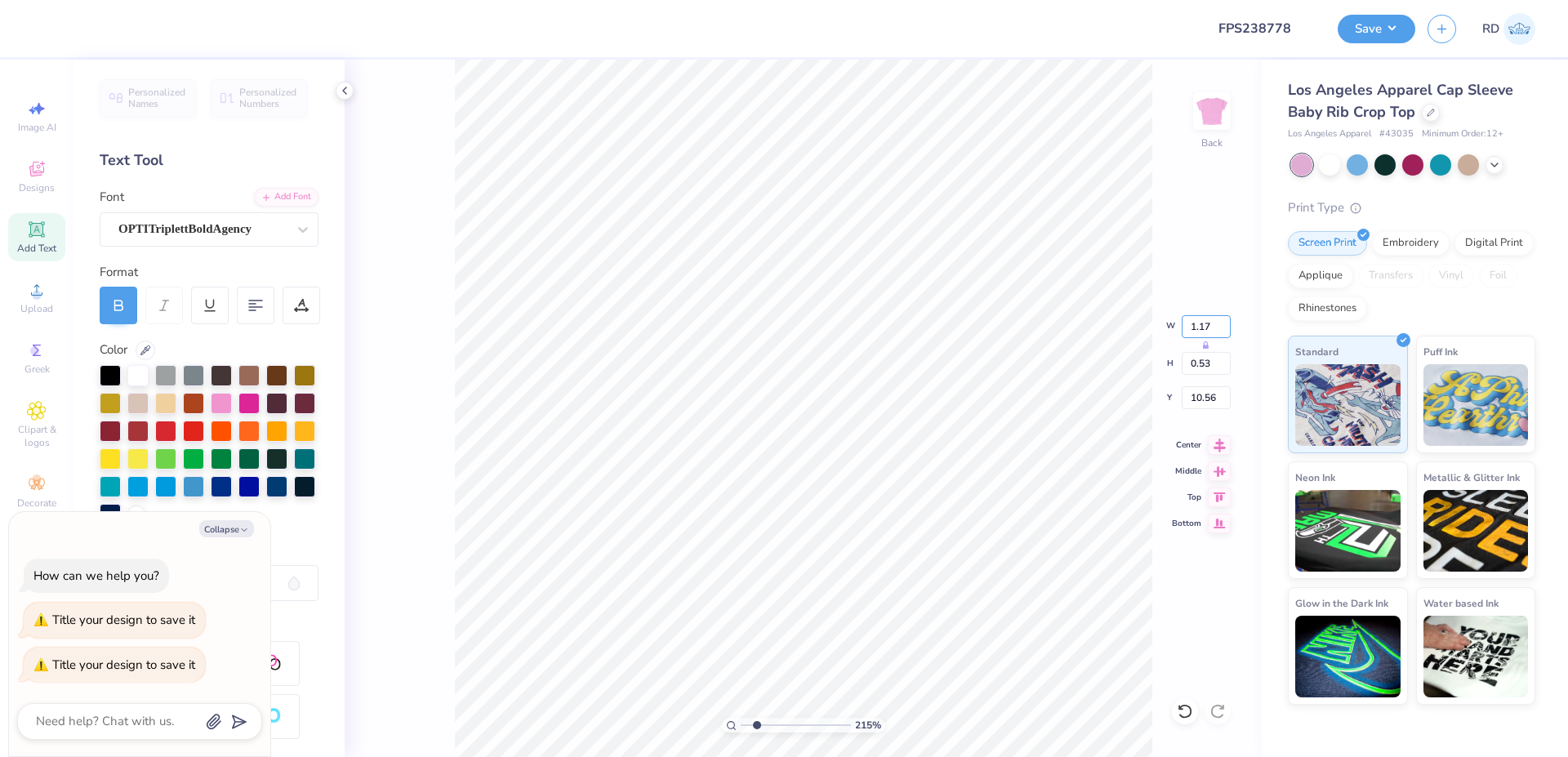 scroll, scrollTop: 0, scrollLeft: 0, axis: both 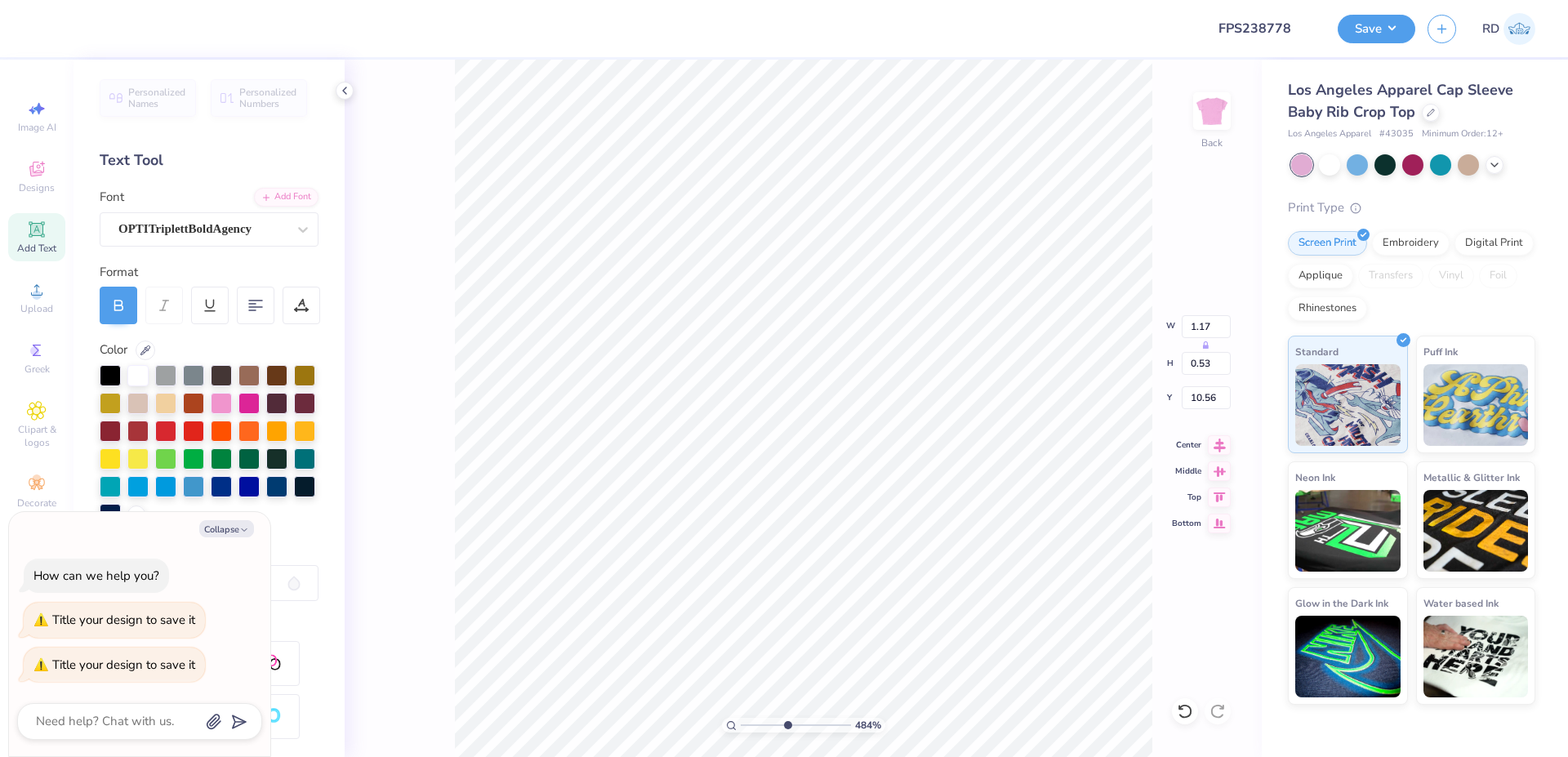 drag, startPoint x: 776, startPoint y: 724, endPoint x: 786, endPoint y: 724, distance: 10 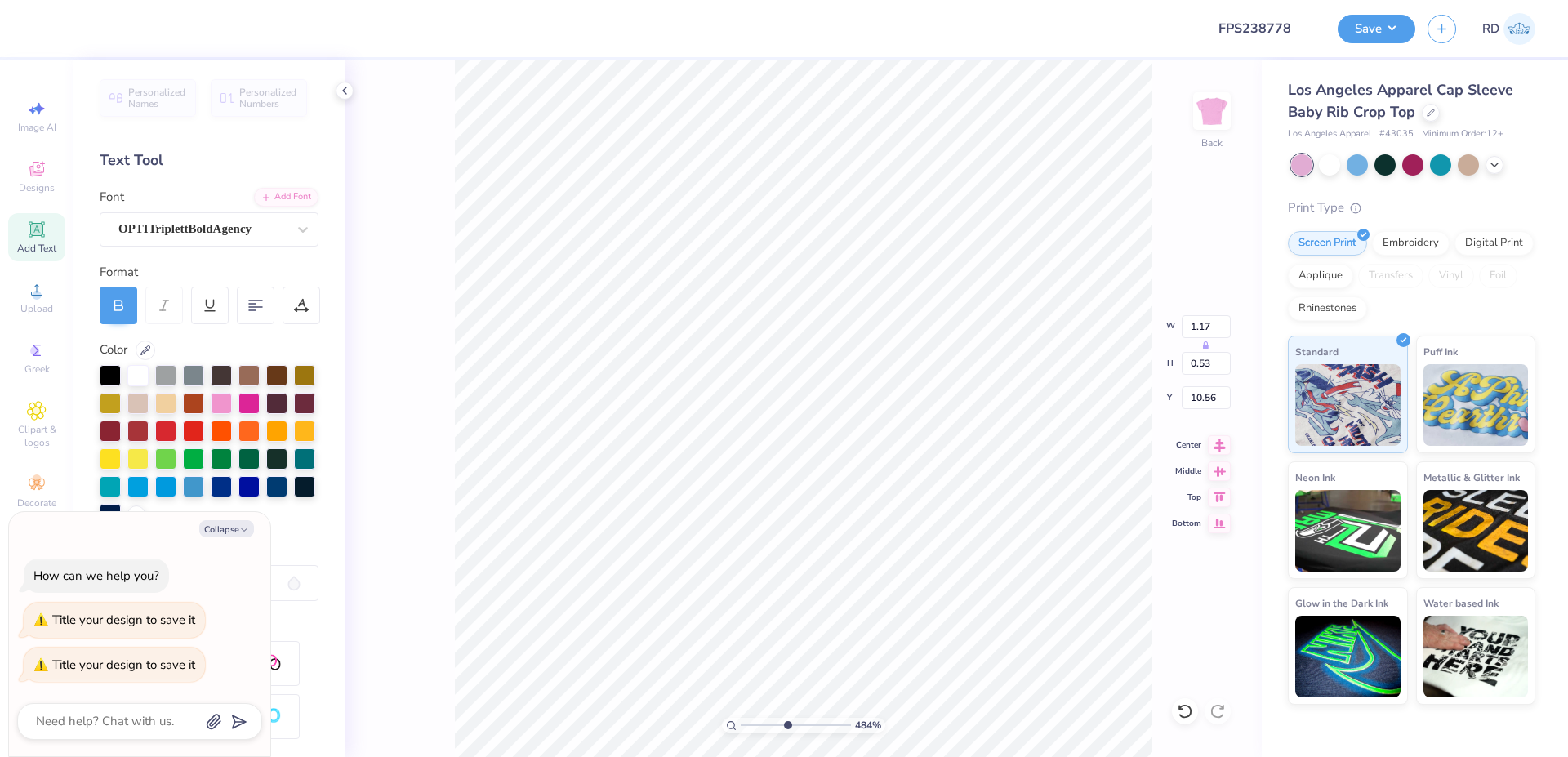 type on "x" 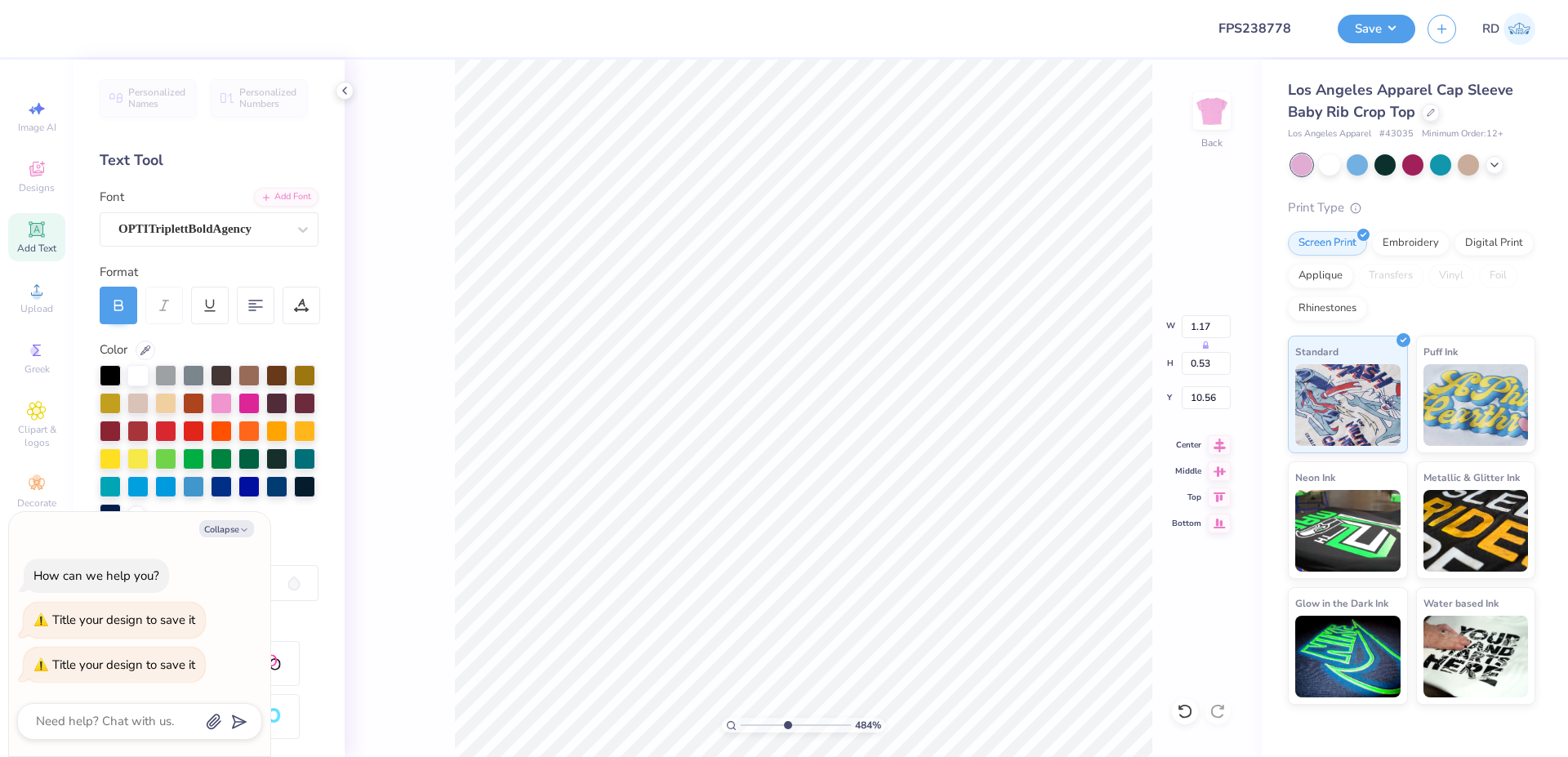 type on "7.57" 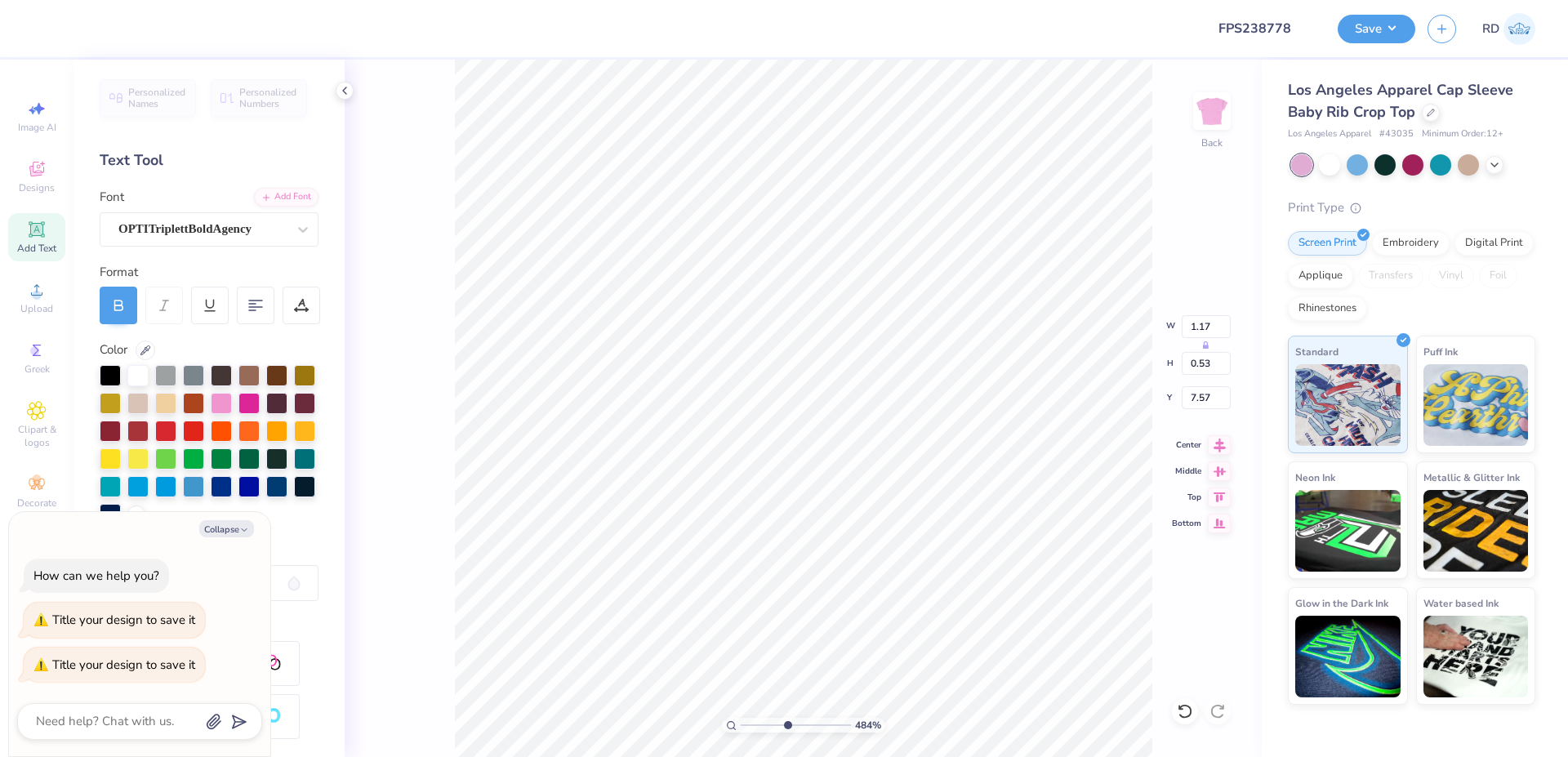 type on "x" 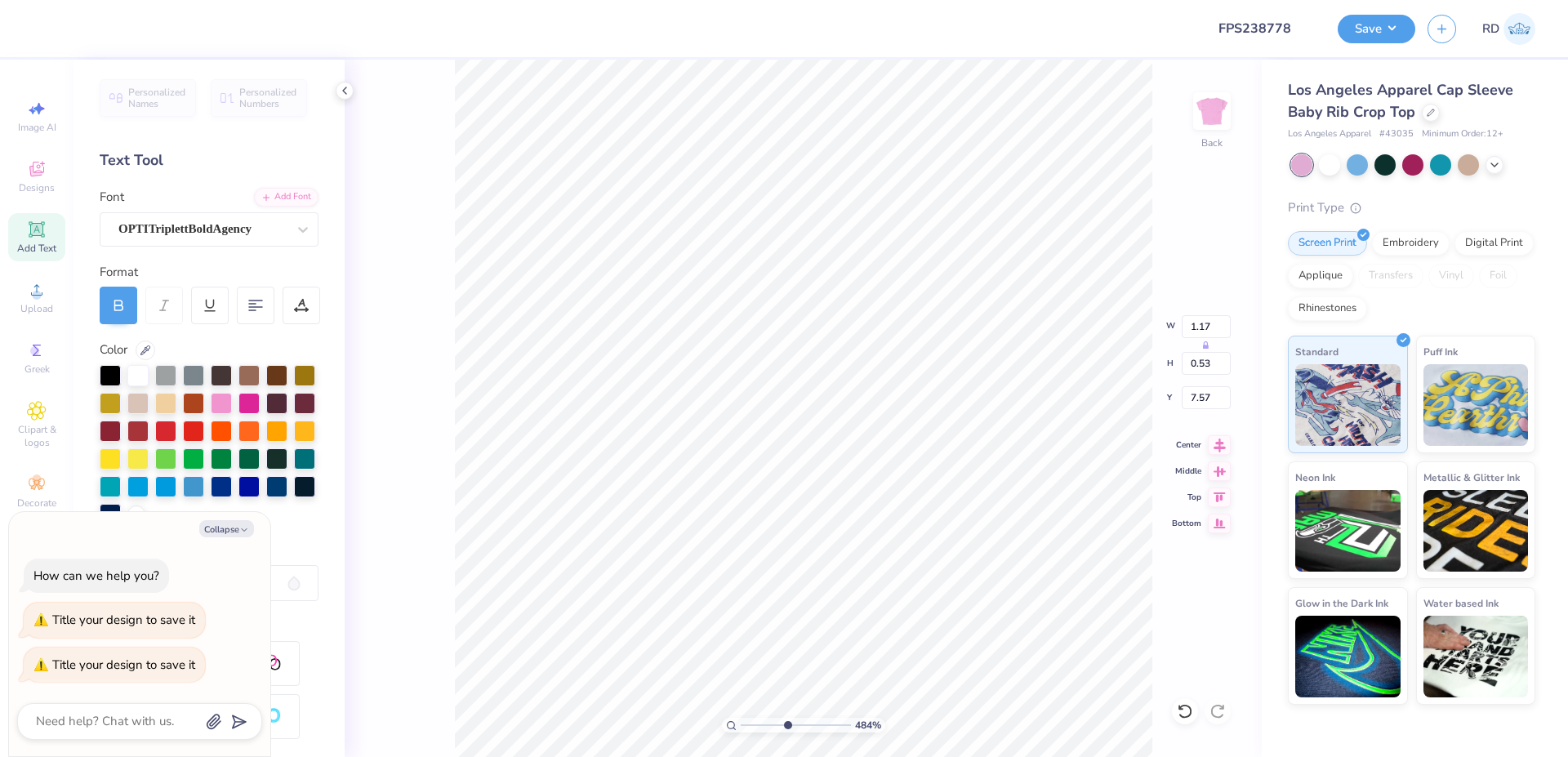 type on "1.20" 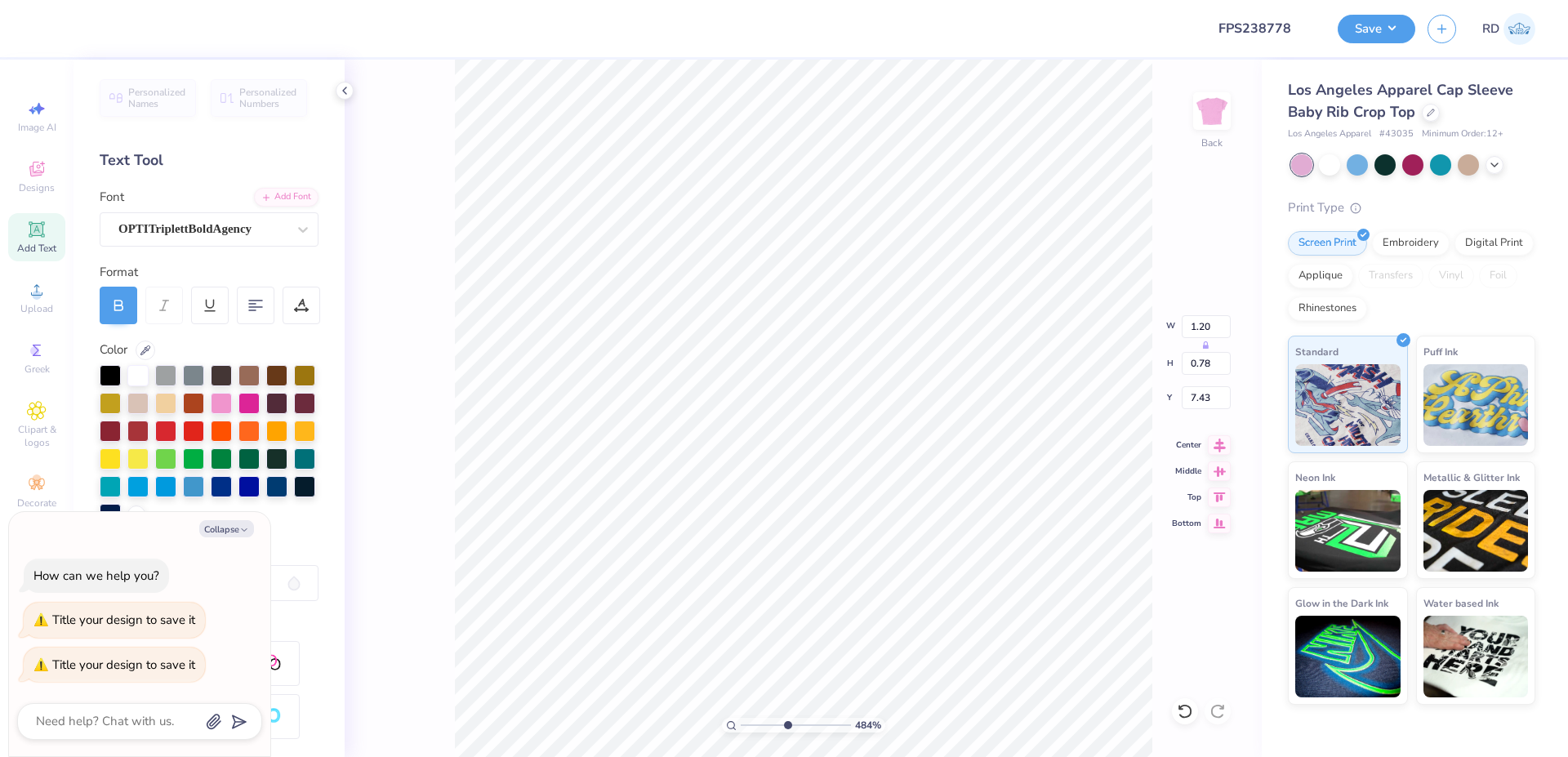 type on "x" 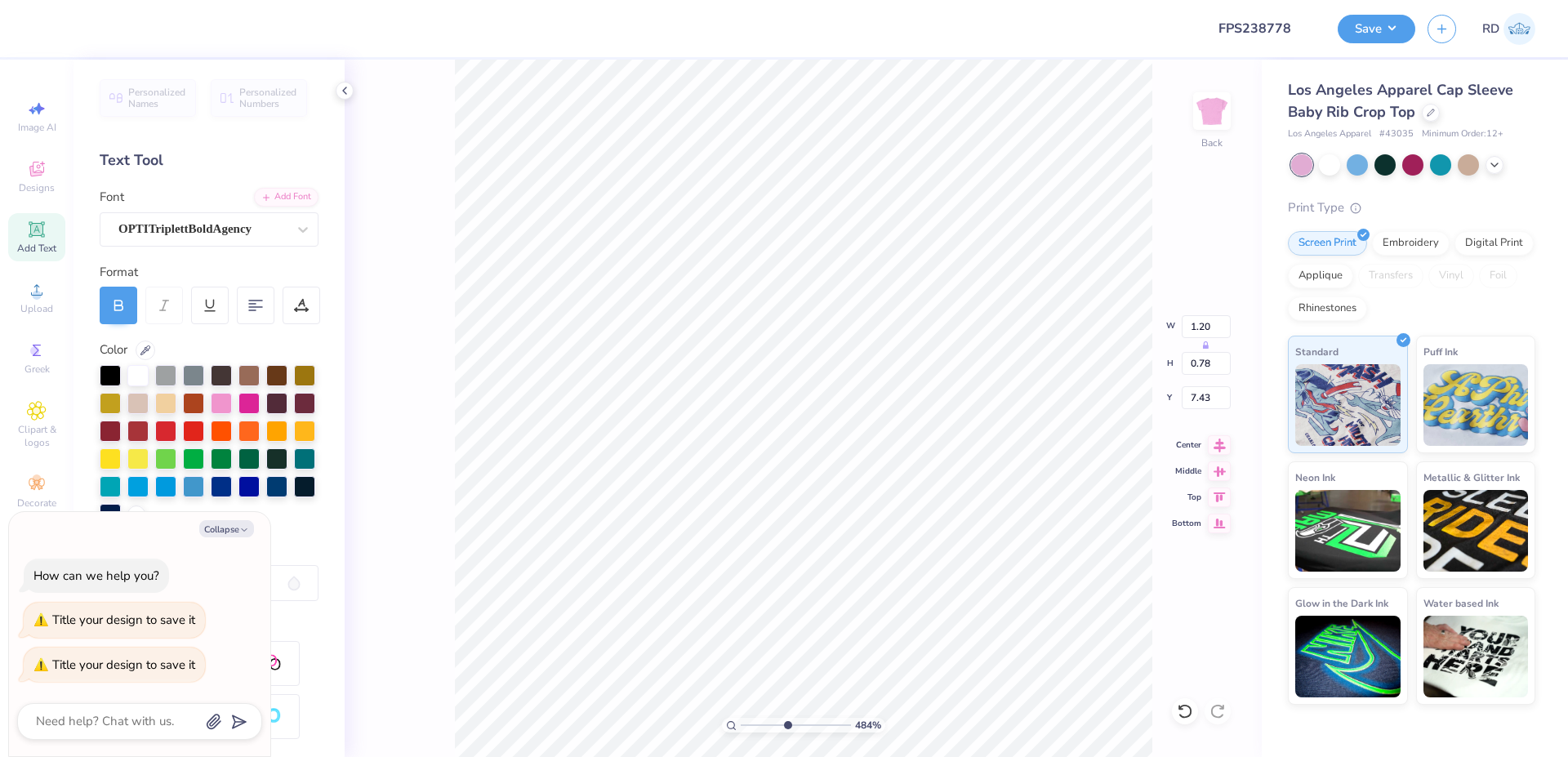 type on "7.36" 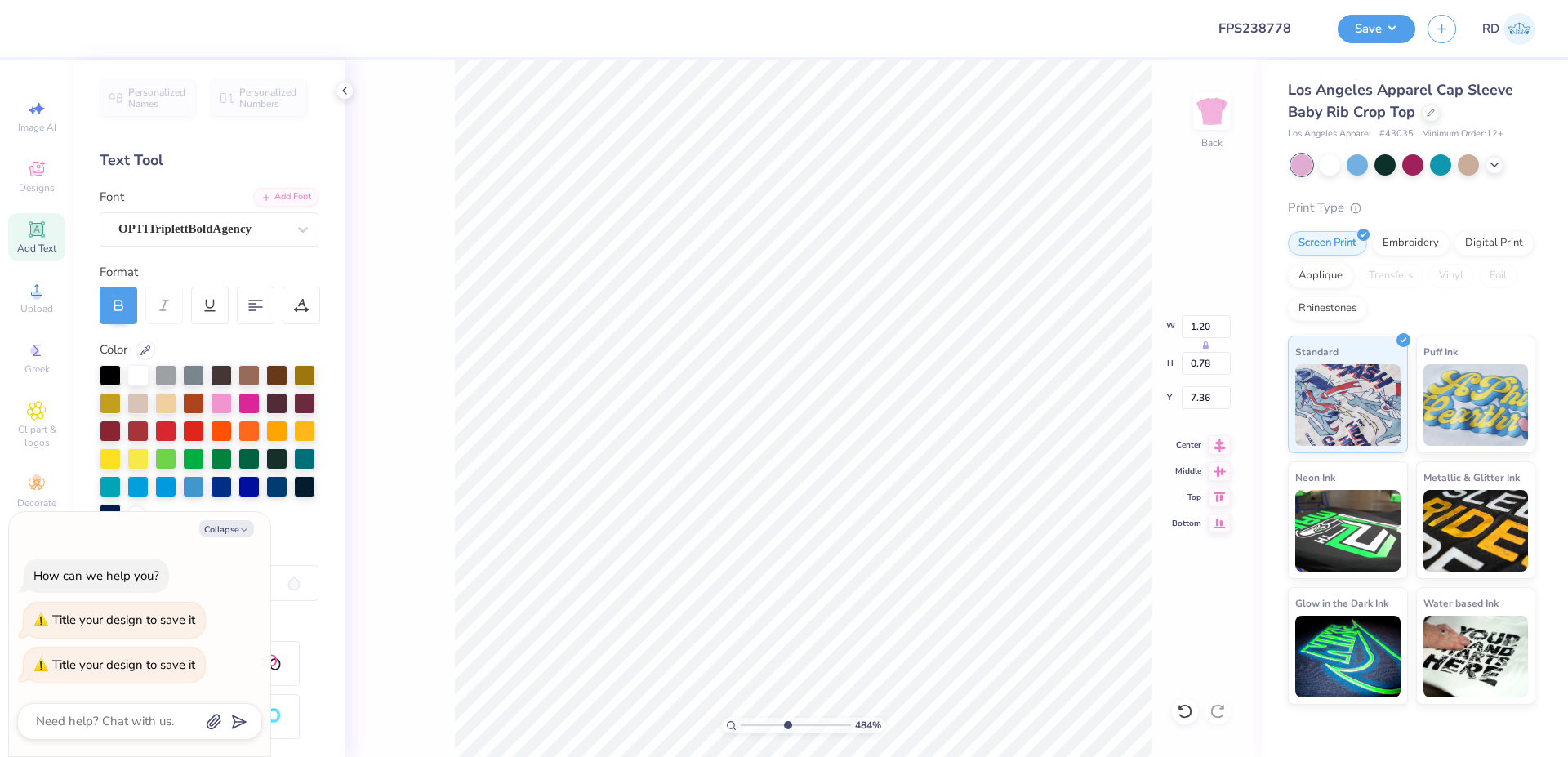 type on "x" 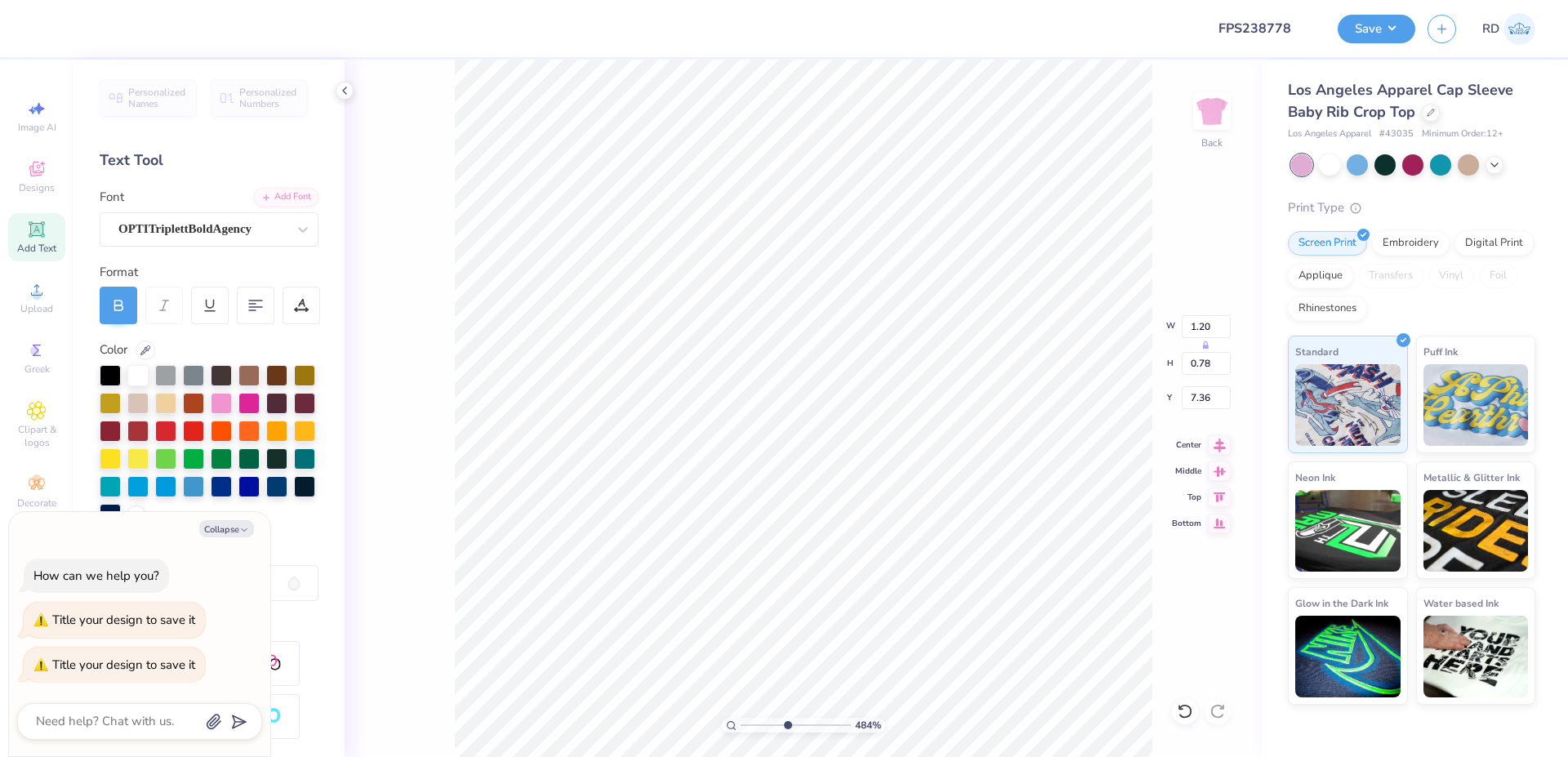 type on "0.73" 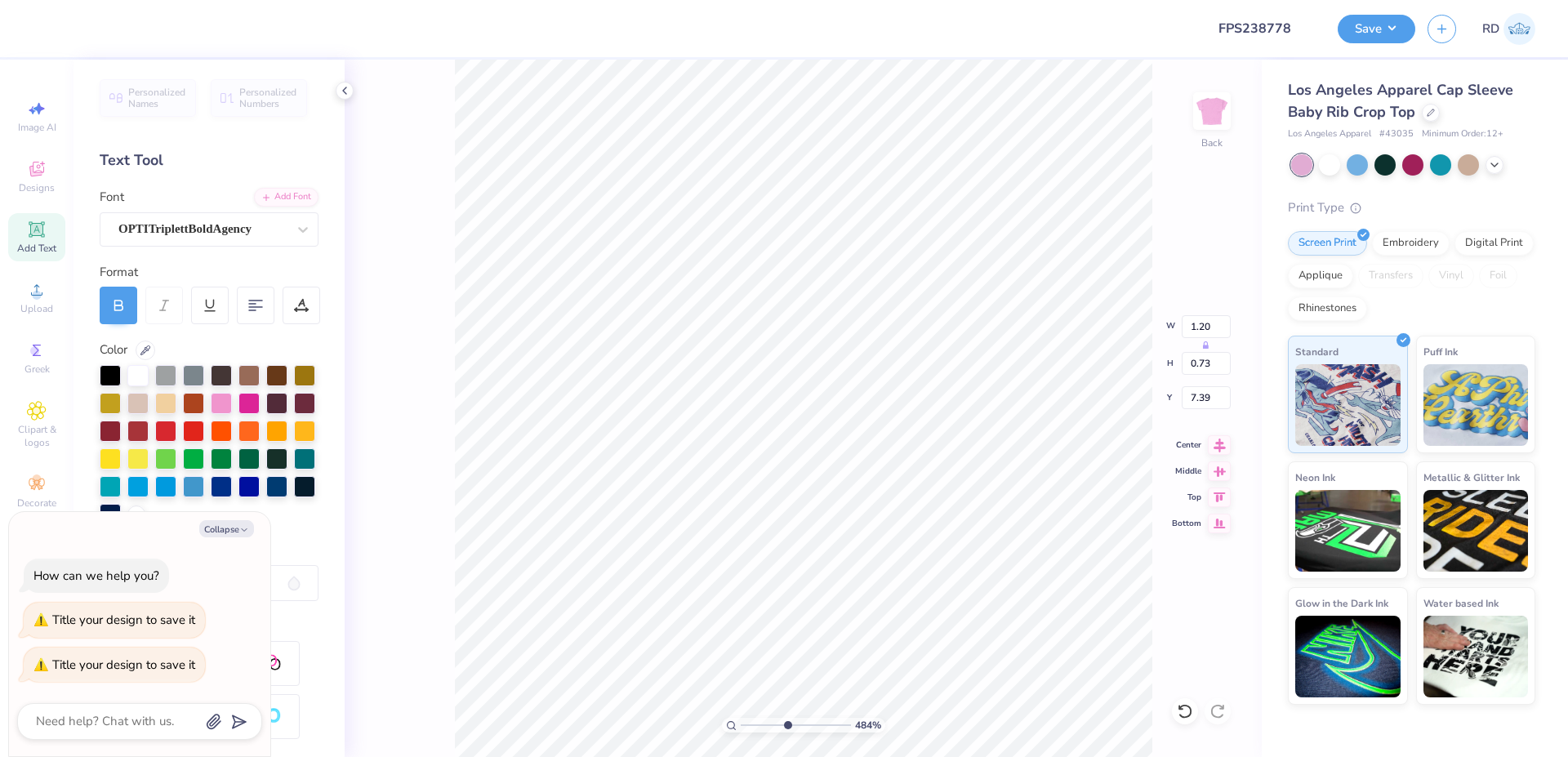 type on "x" 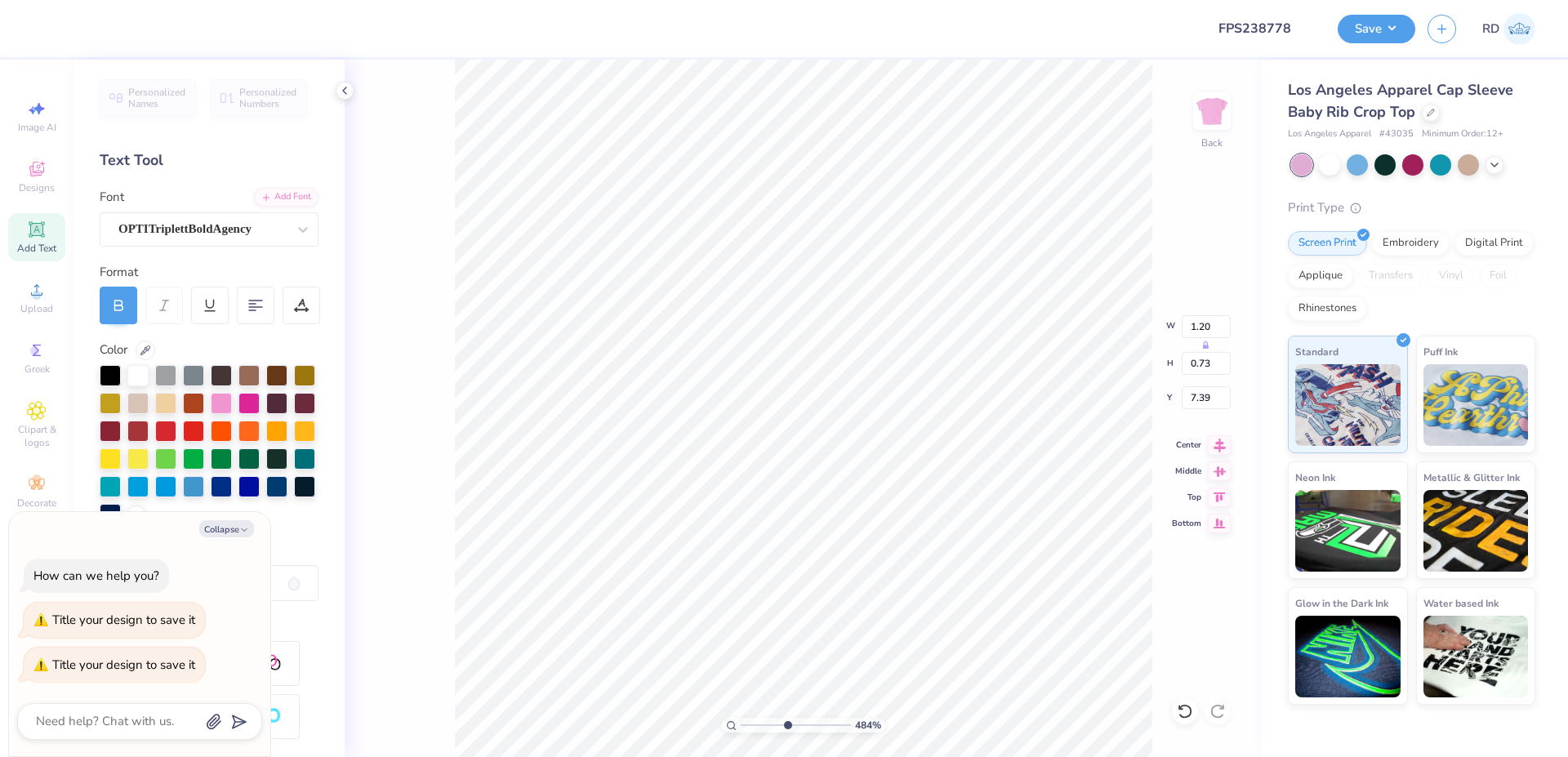 type on "7.42" 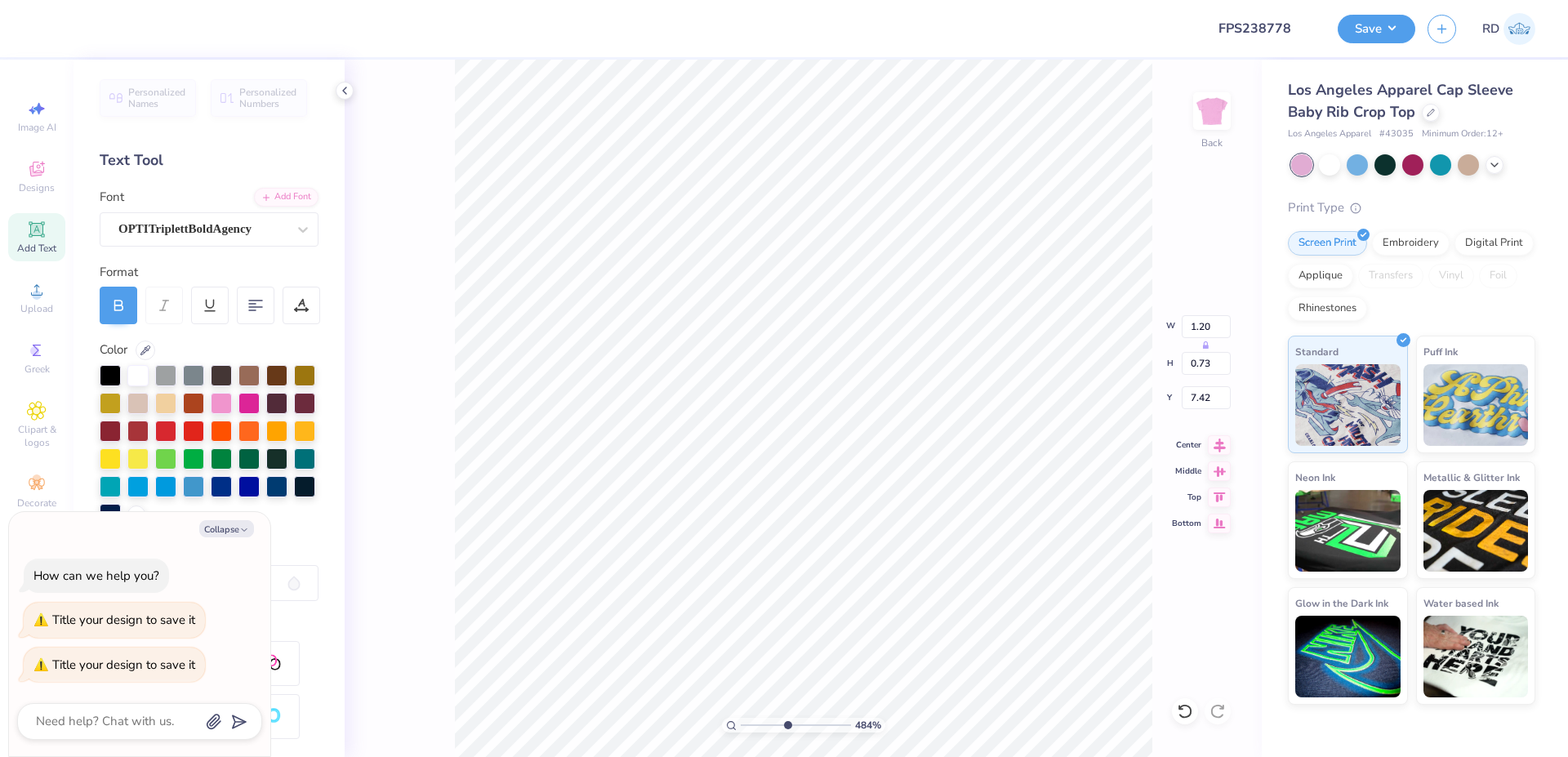 type on "x" 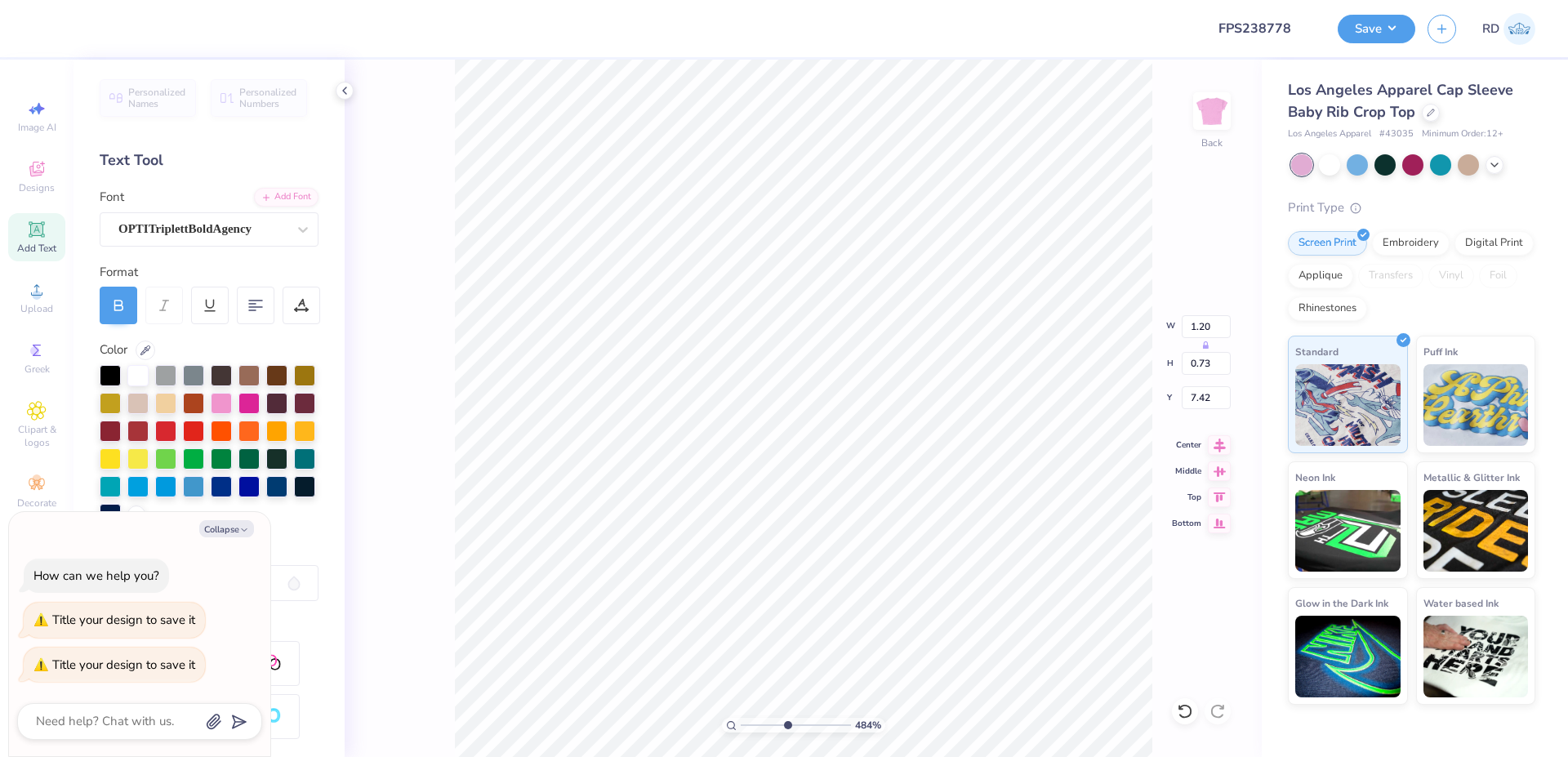type on "0.74" 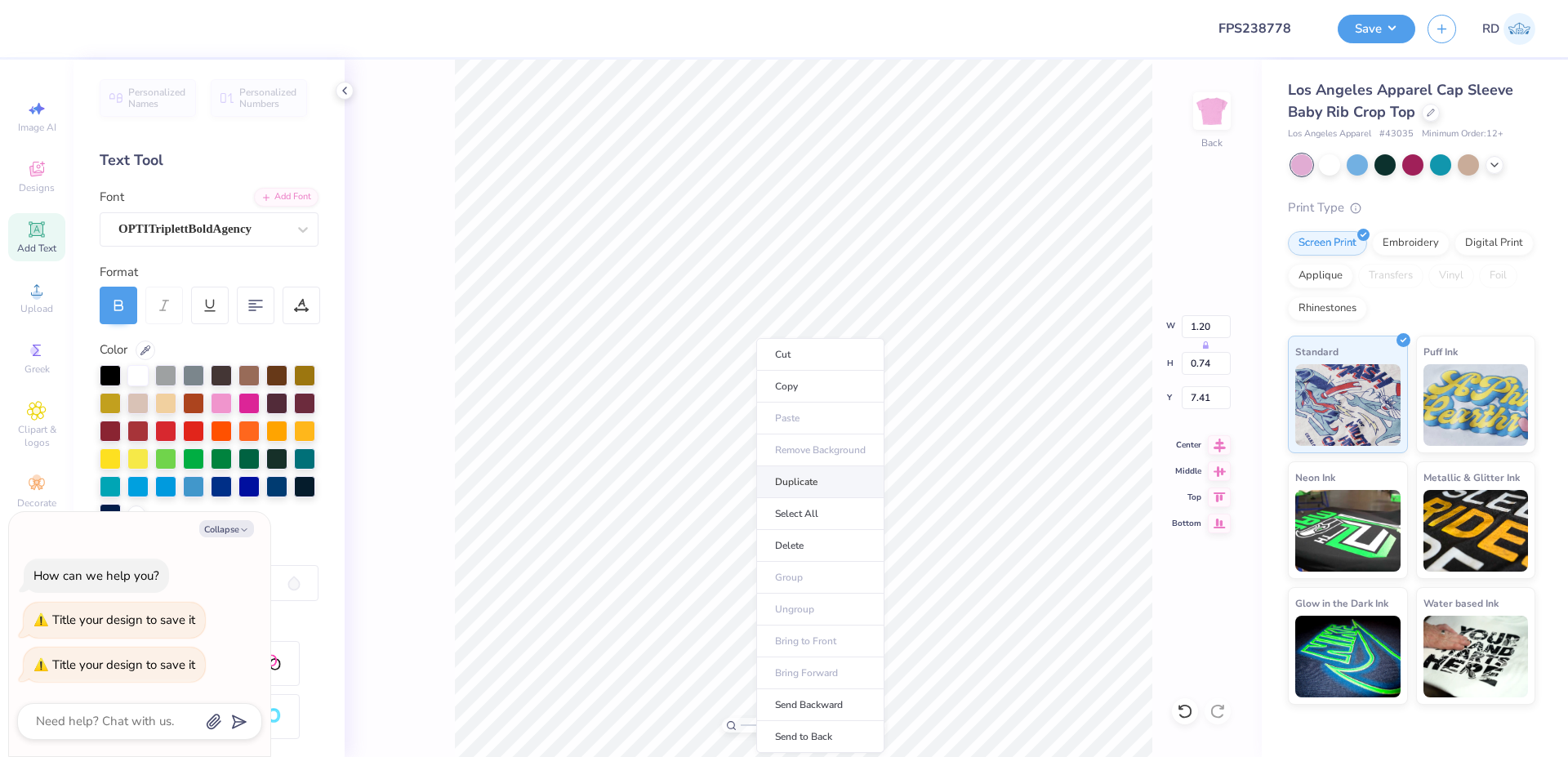 click on "Duplicate" at bounding box center [820, 482] 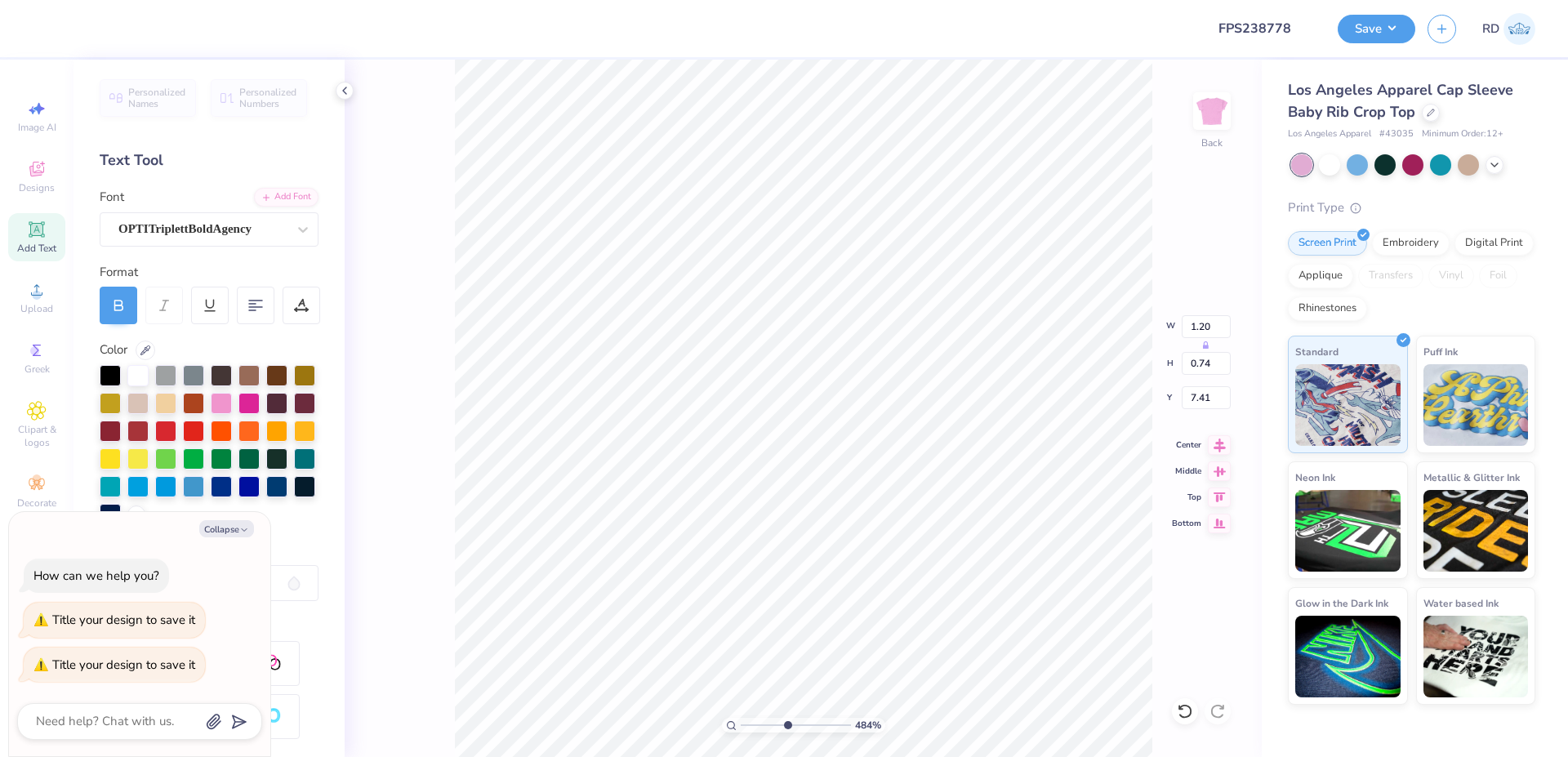 type on "x" 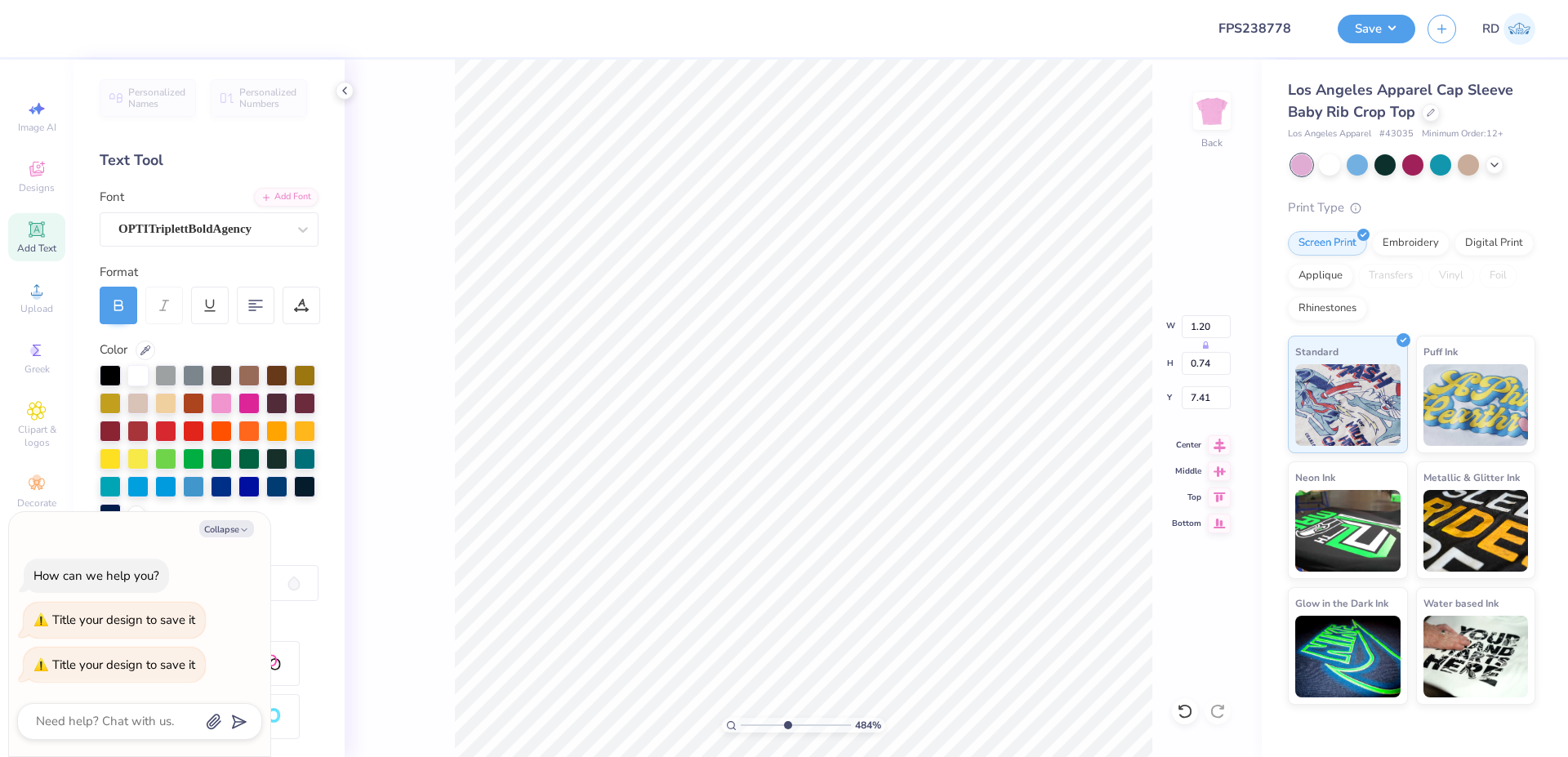 type on "8.41" 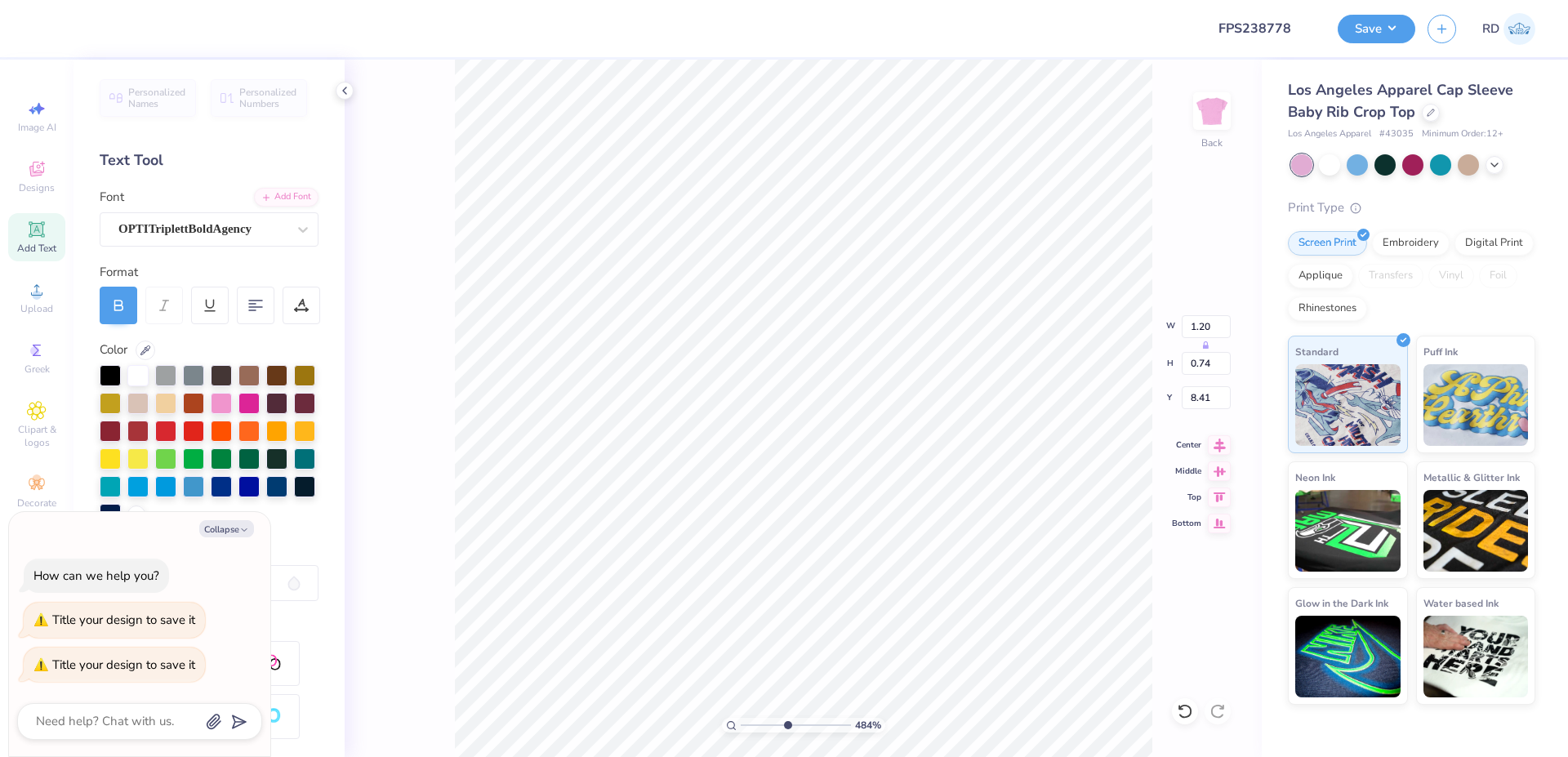 type on "x" 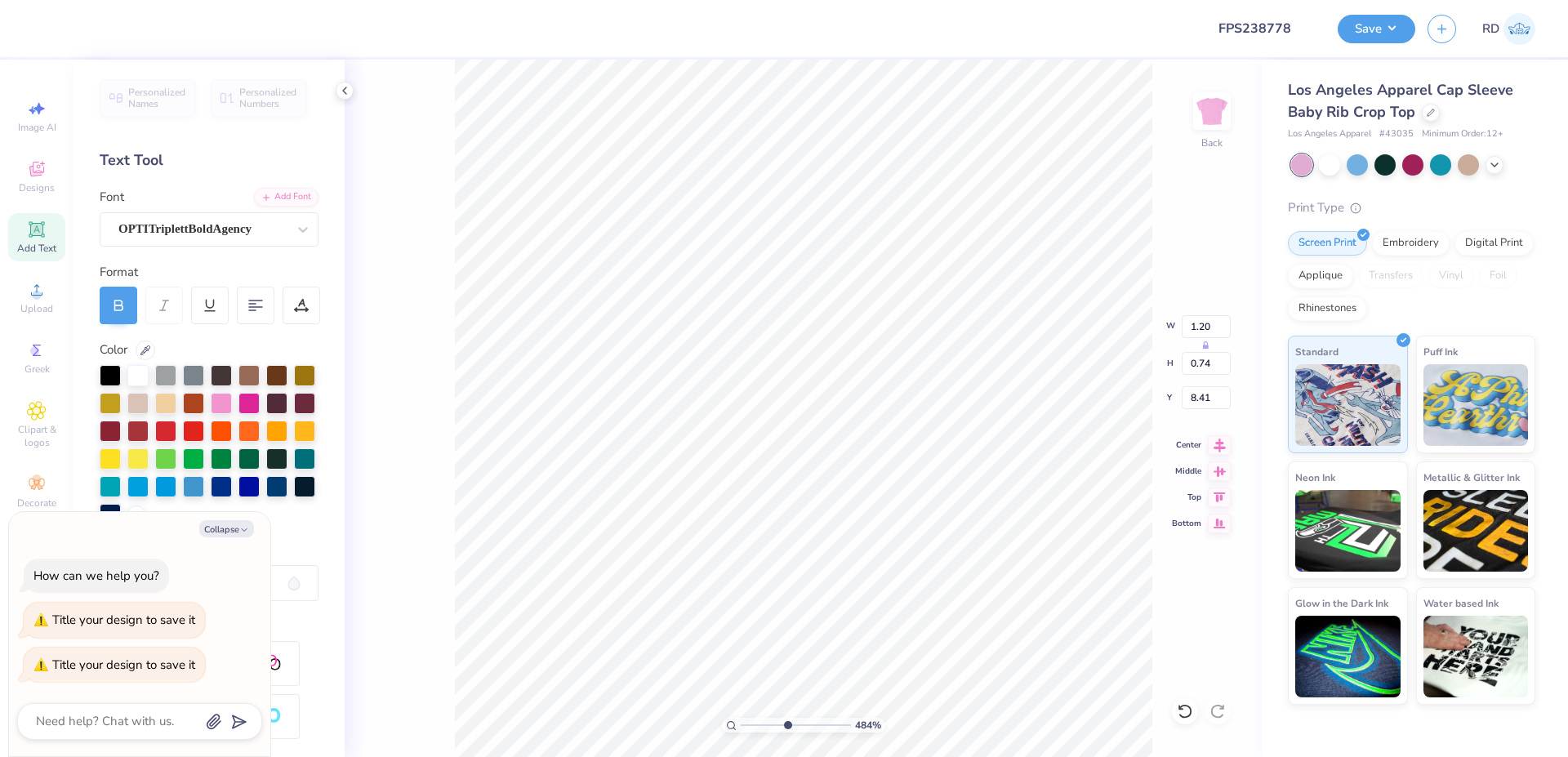 type on "6.29" 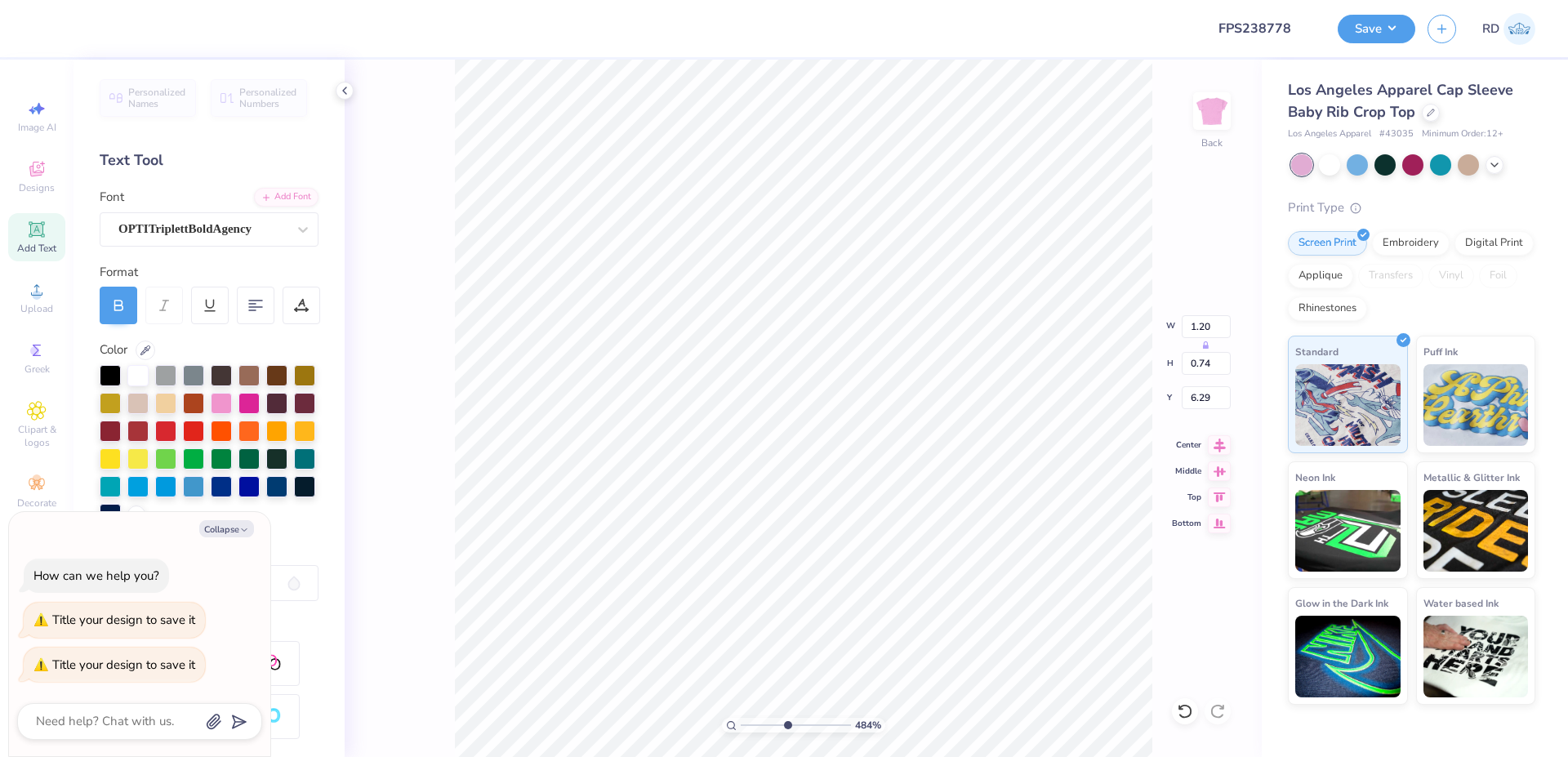 type on "x" 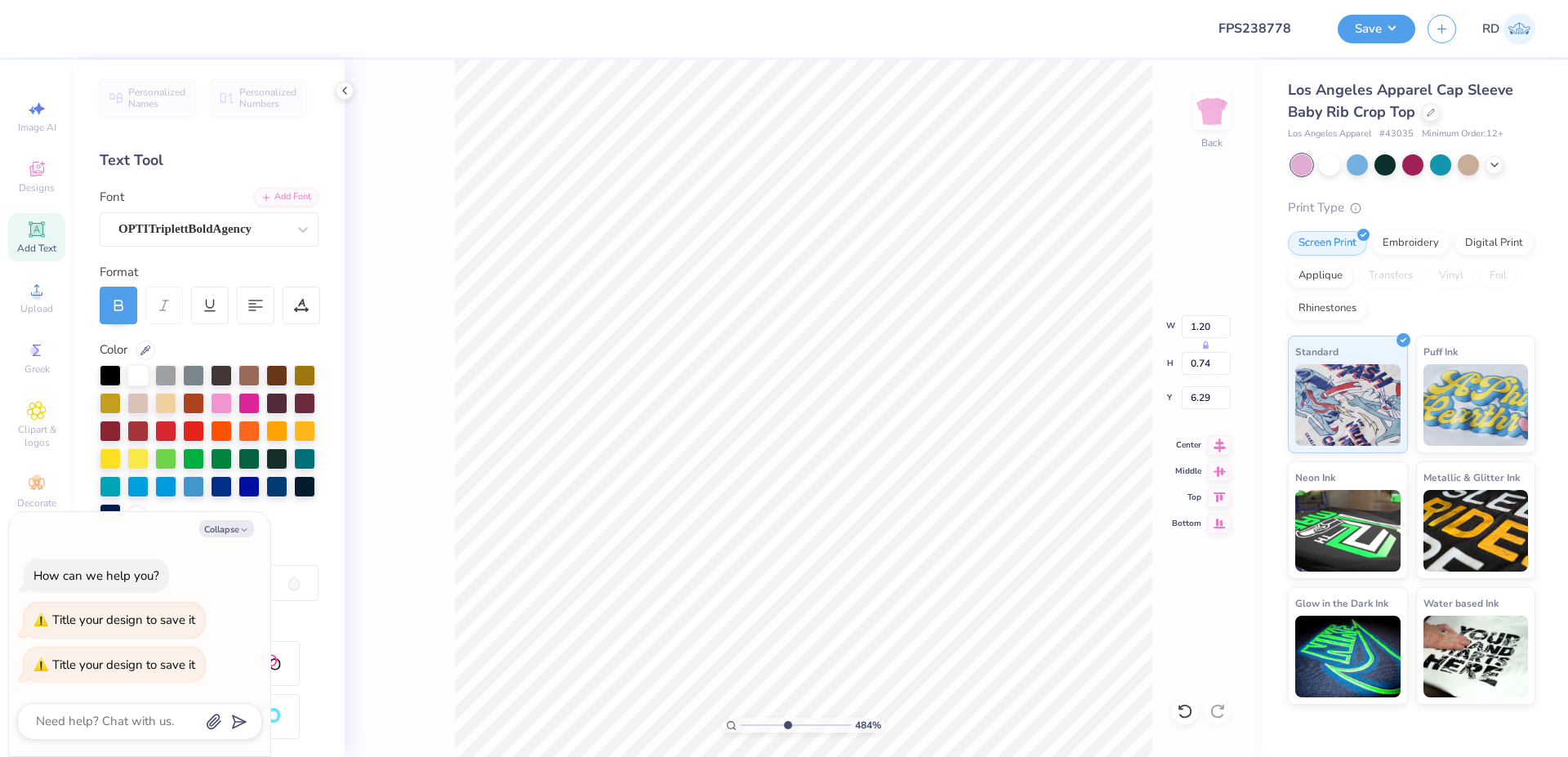 type on "L" 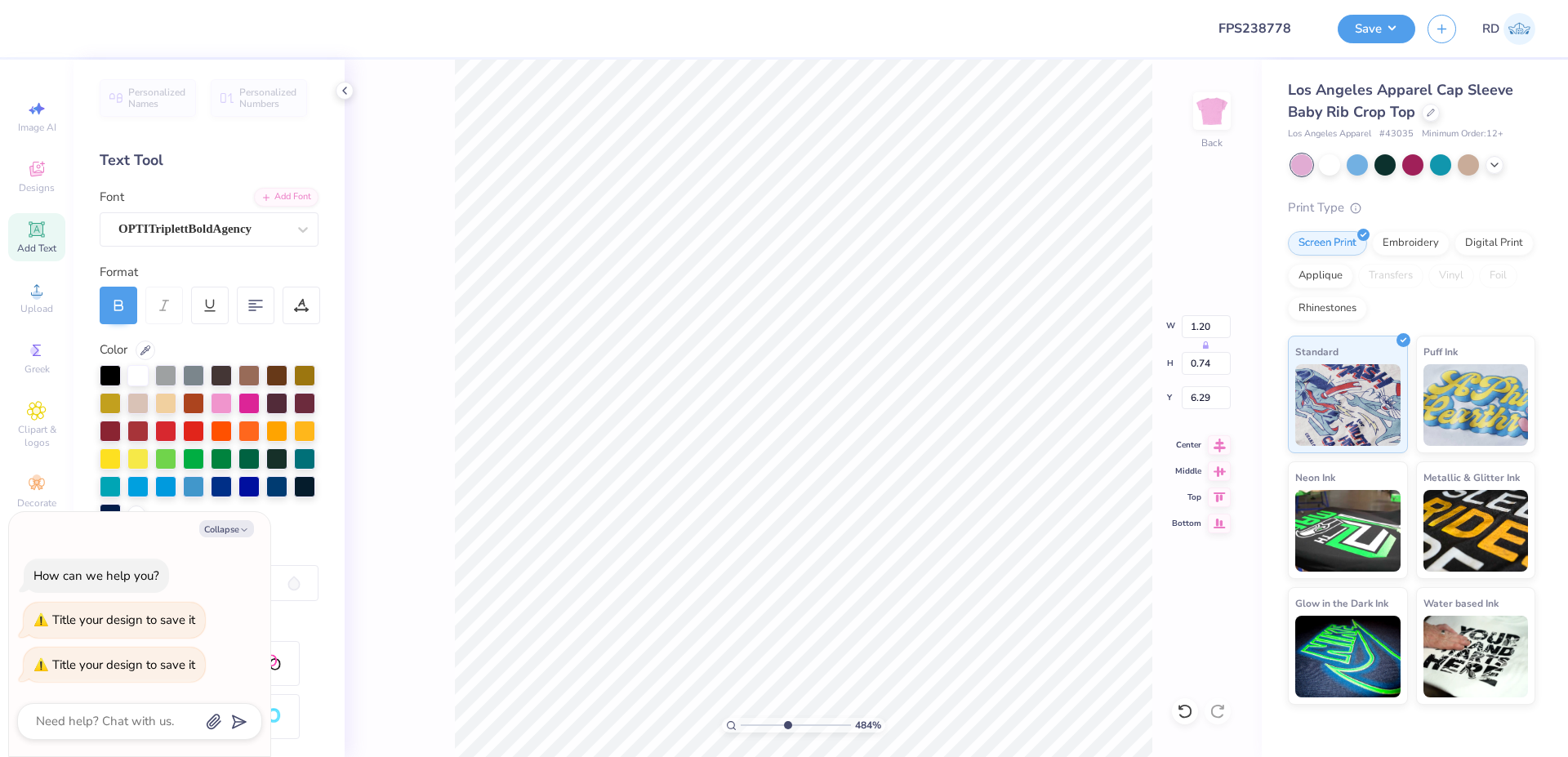 type on "x" 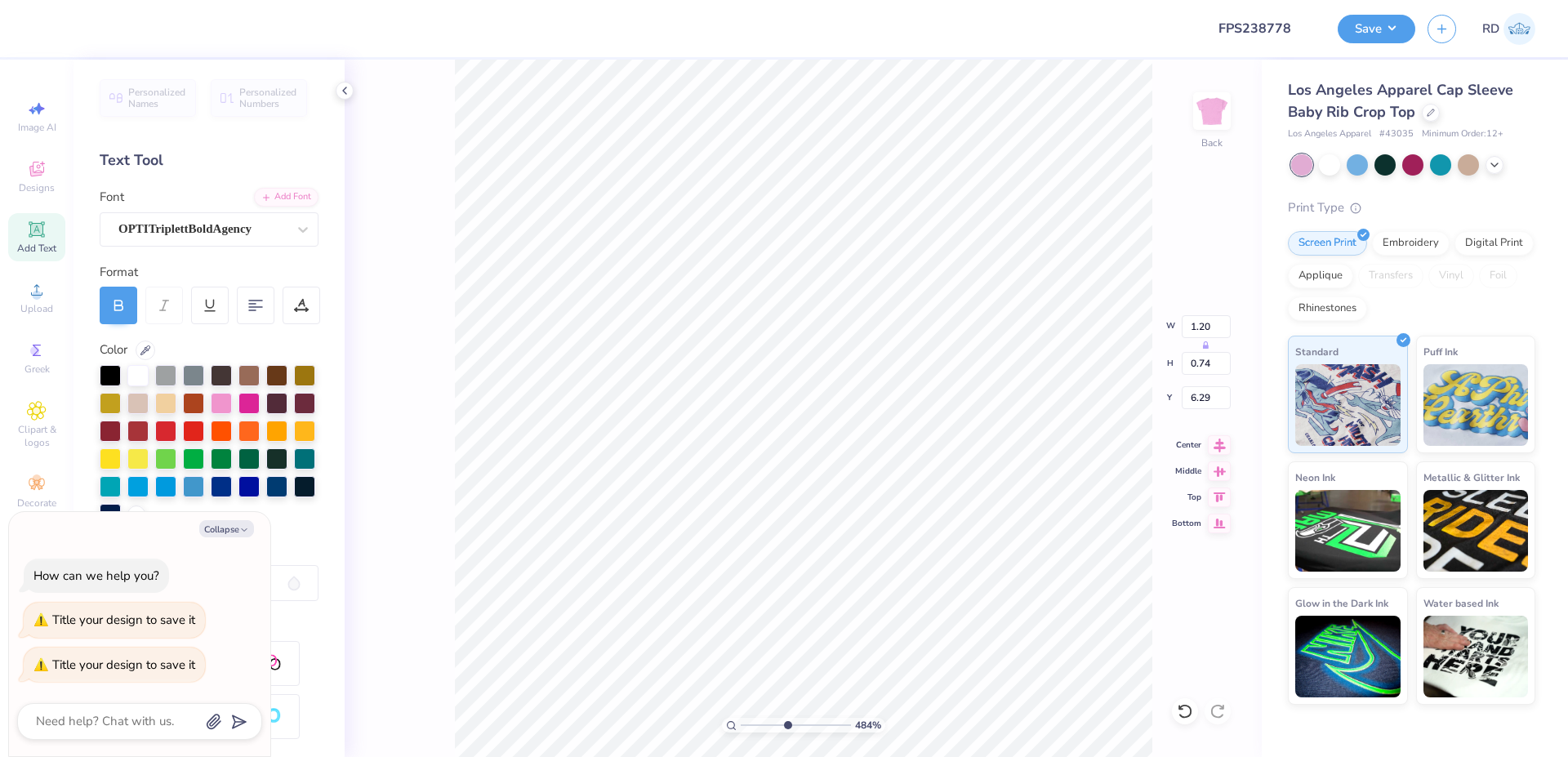 type on "7.41" 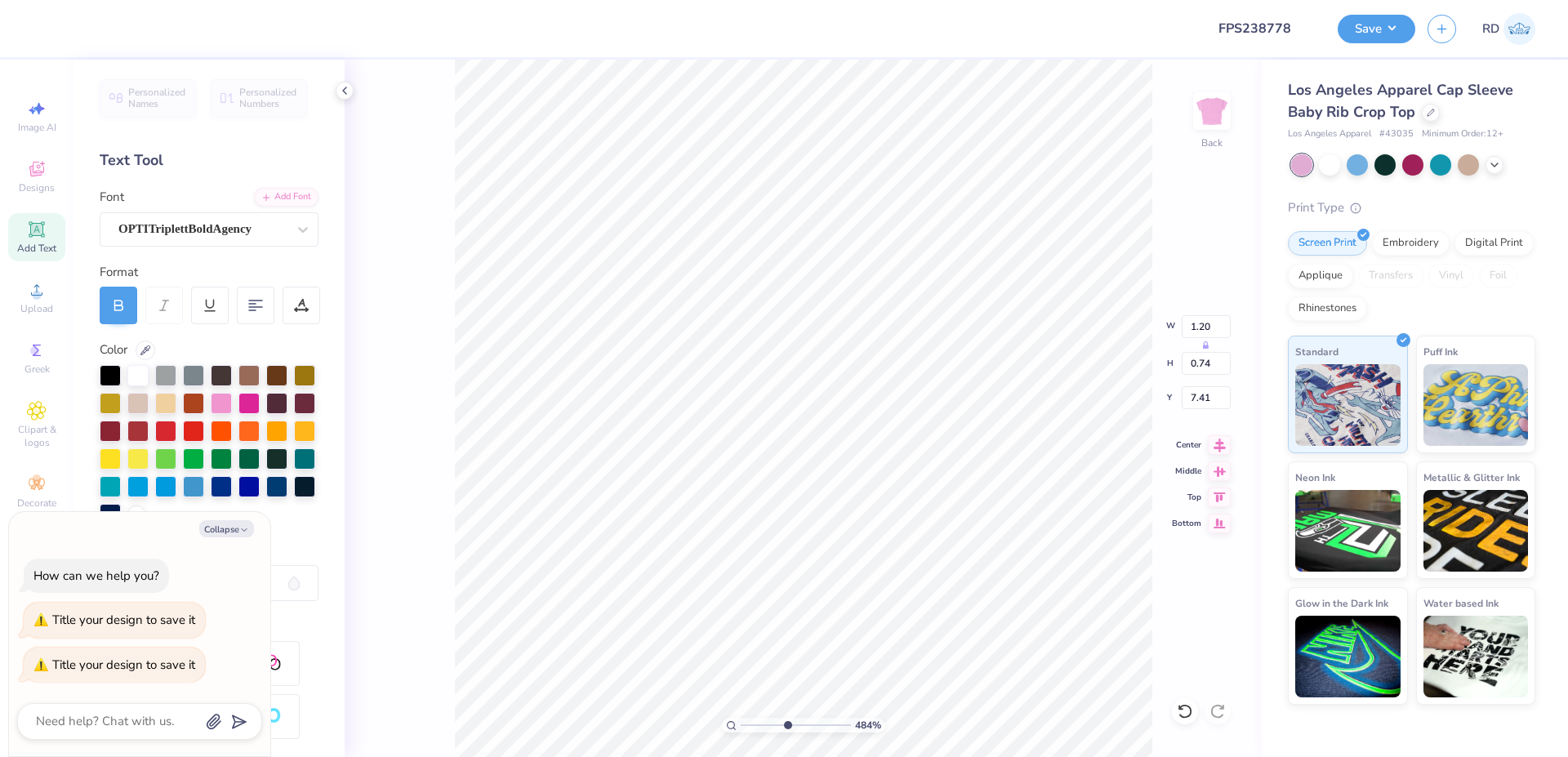 type on "x" 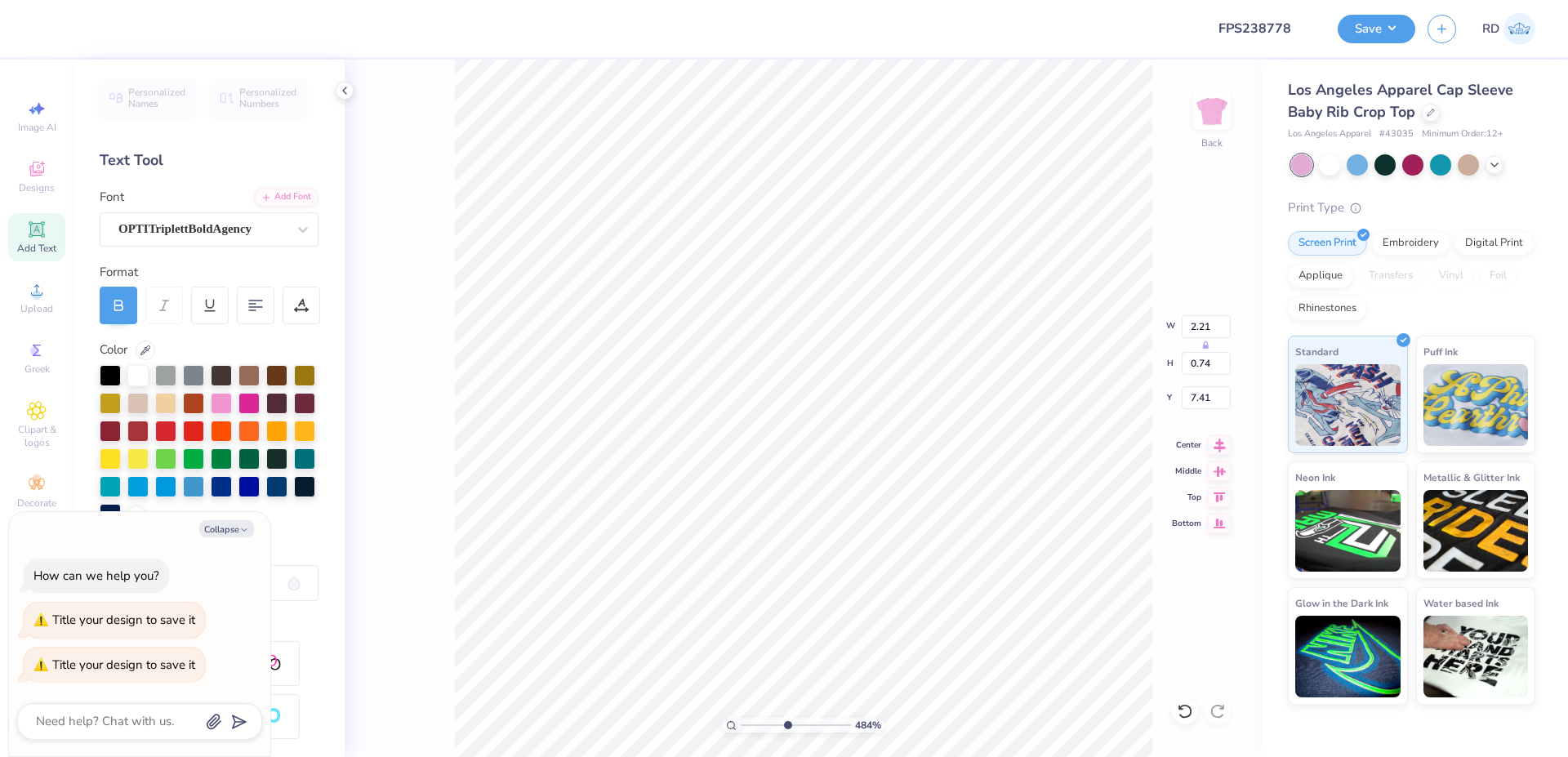 type on "0.99" 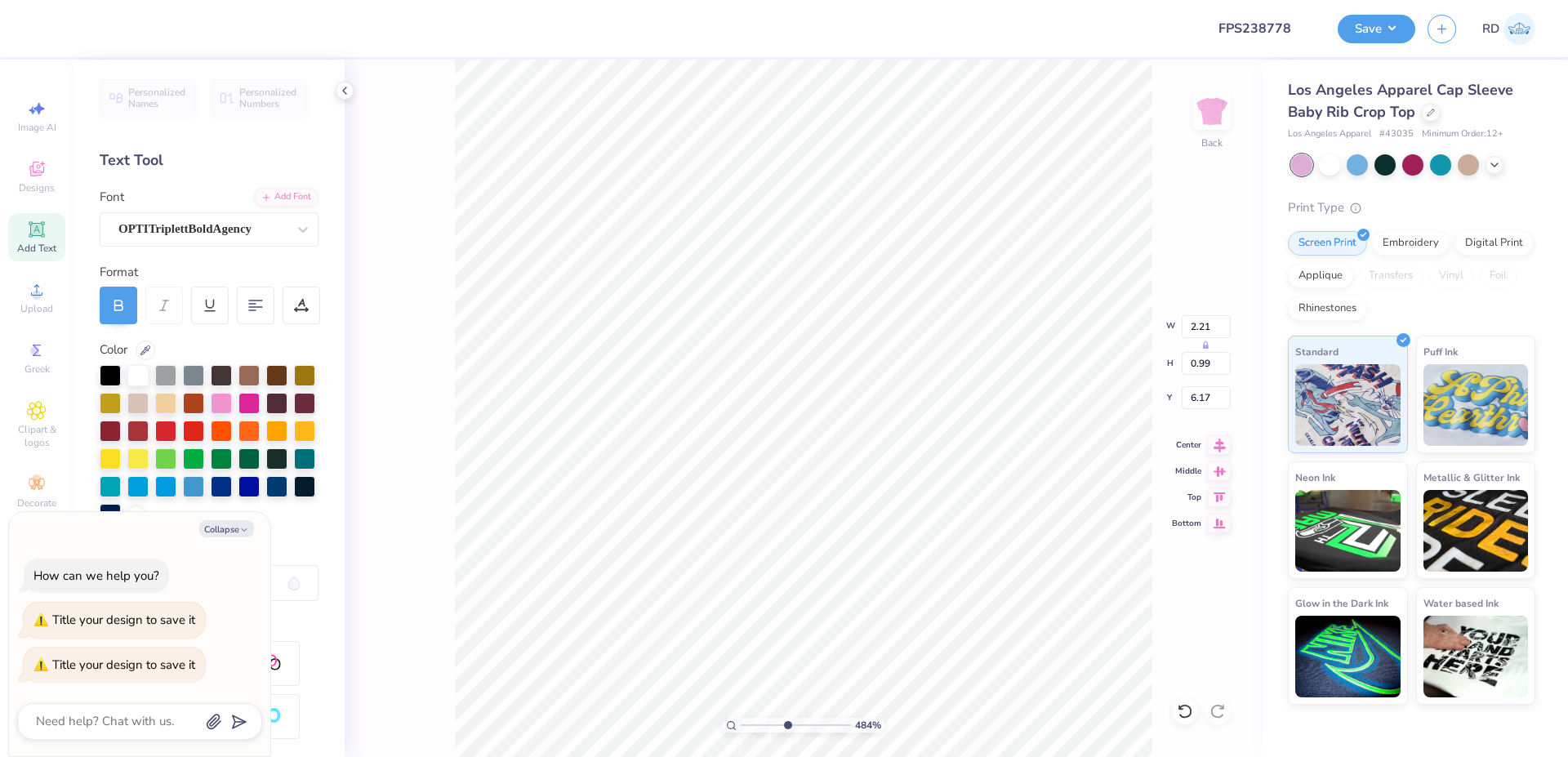 type on "x" 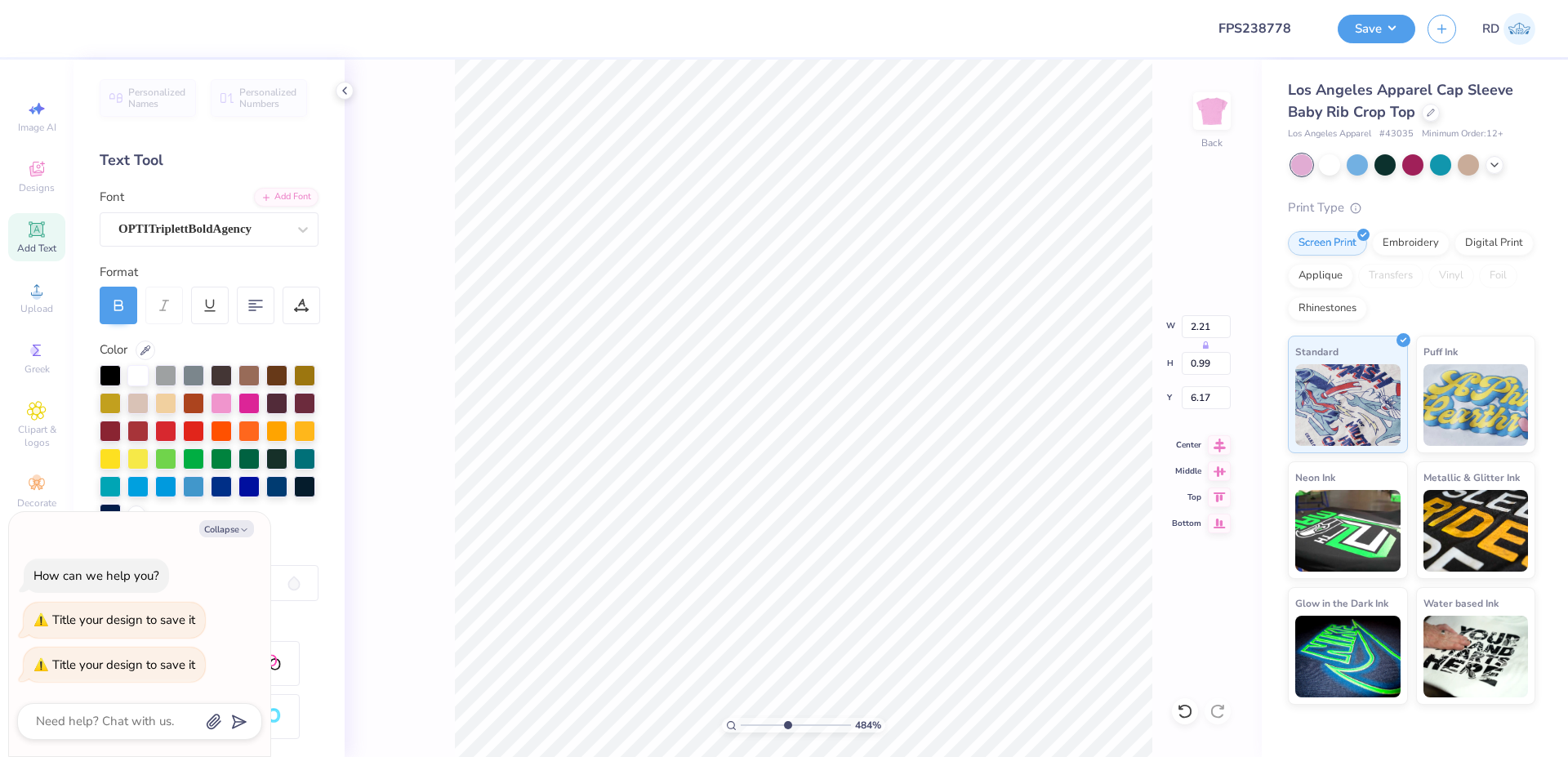 type on "2.18" 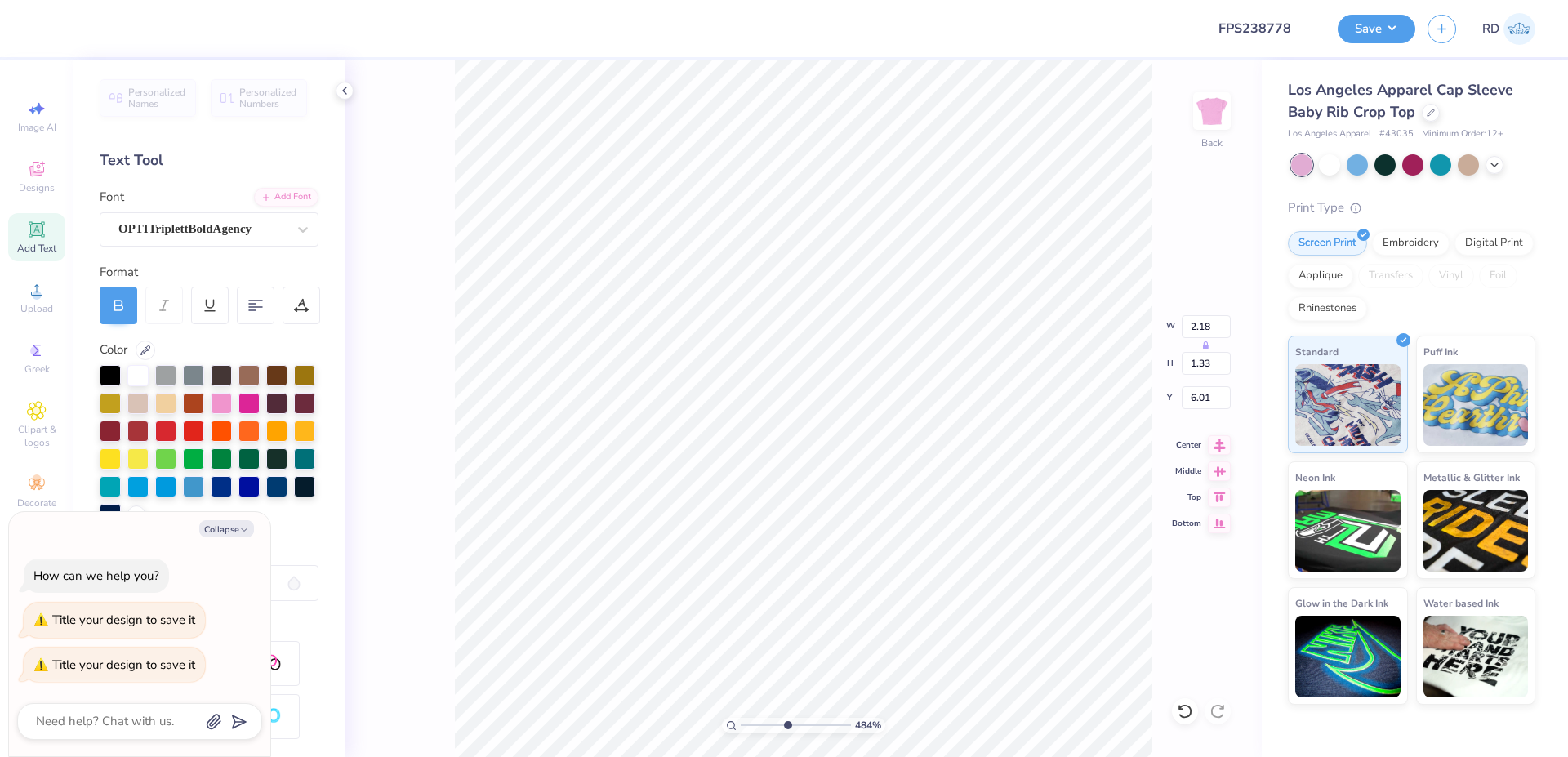 type on "x" 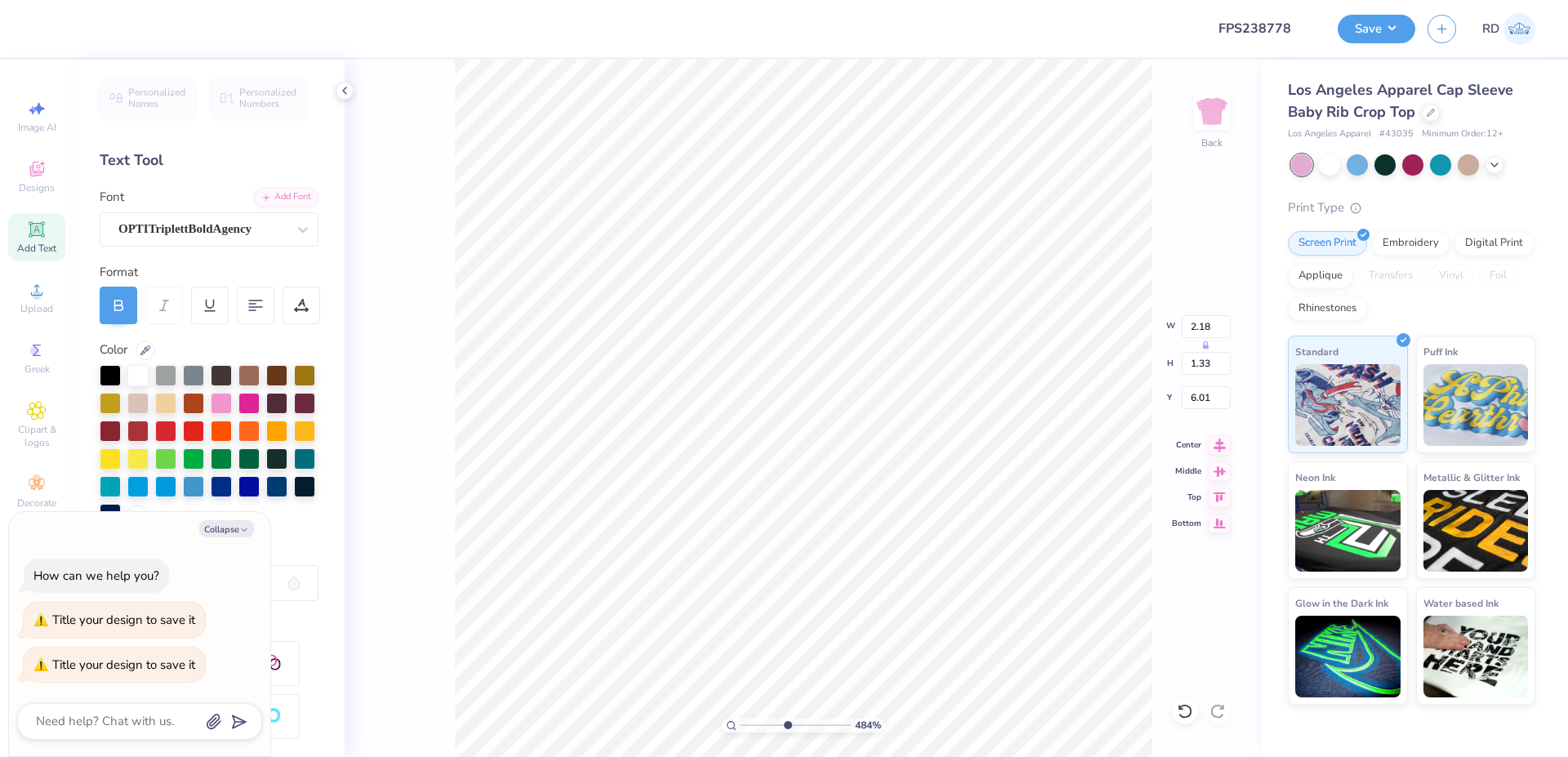 type on "0.75" 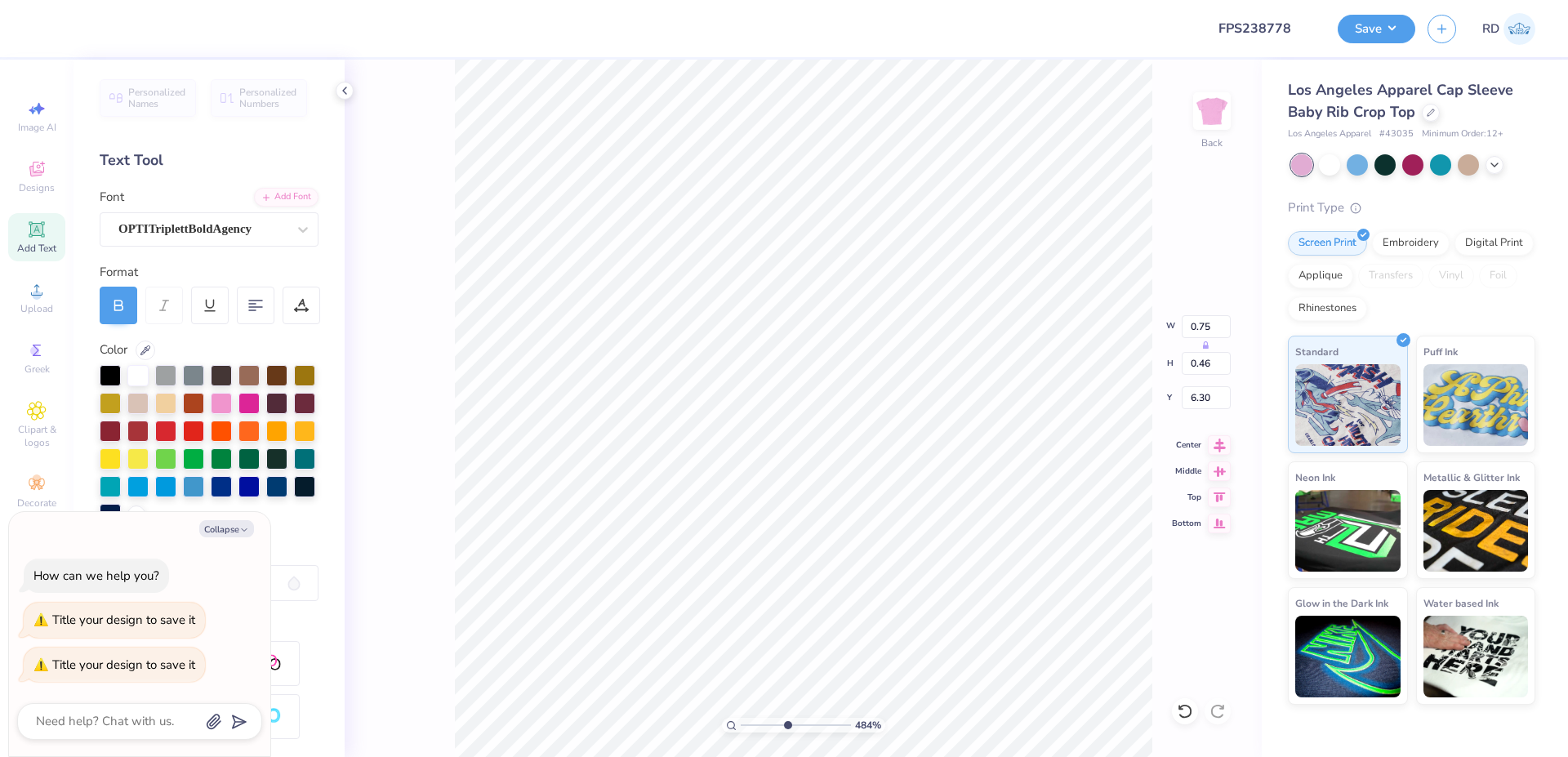 type on "x" 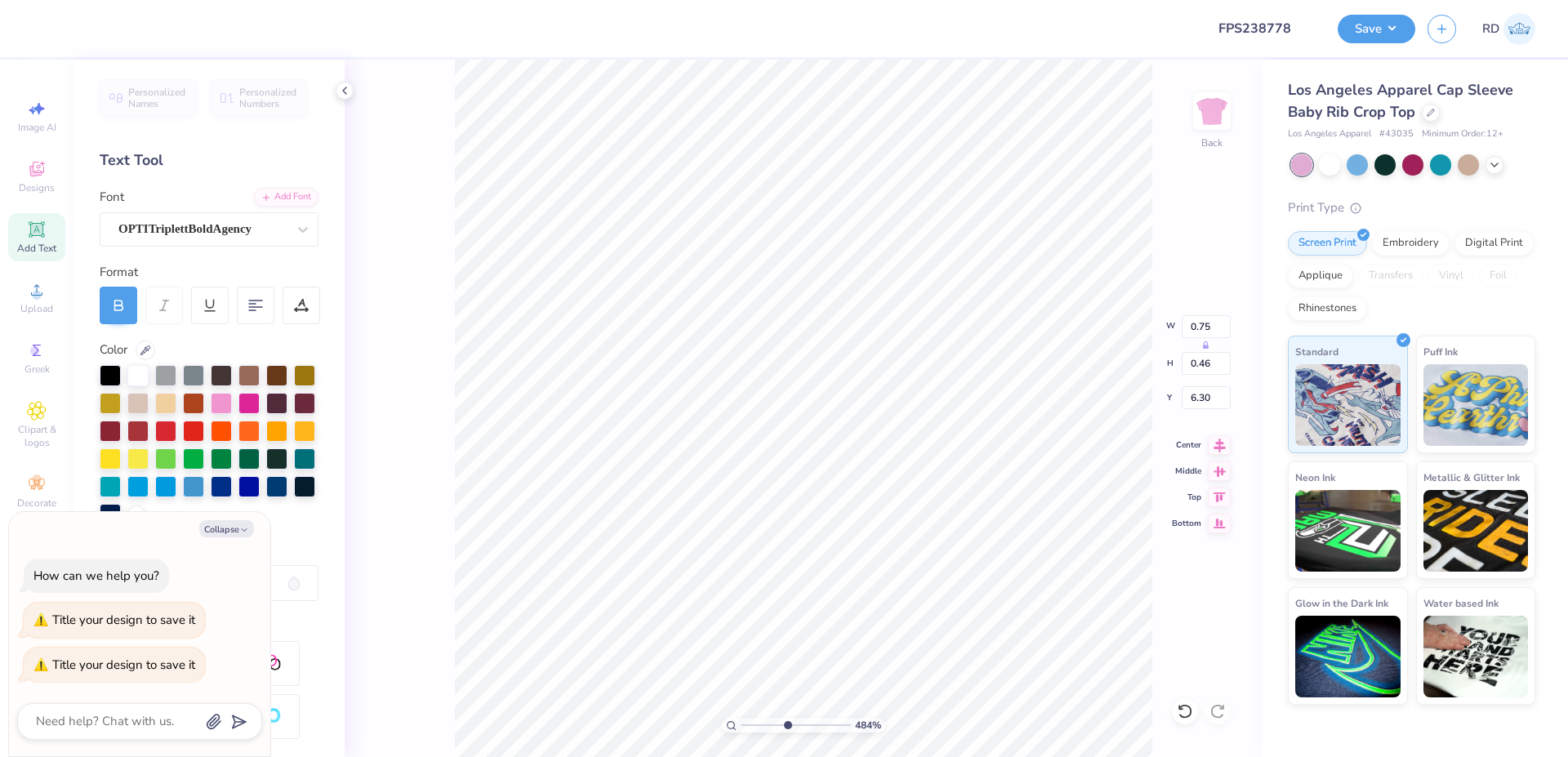 type on "6.52" 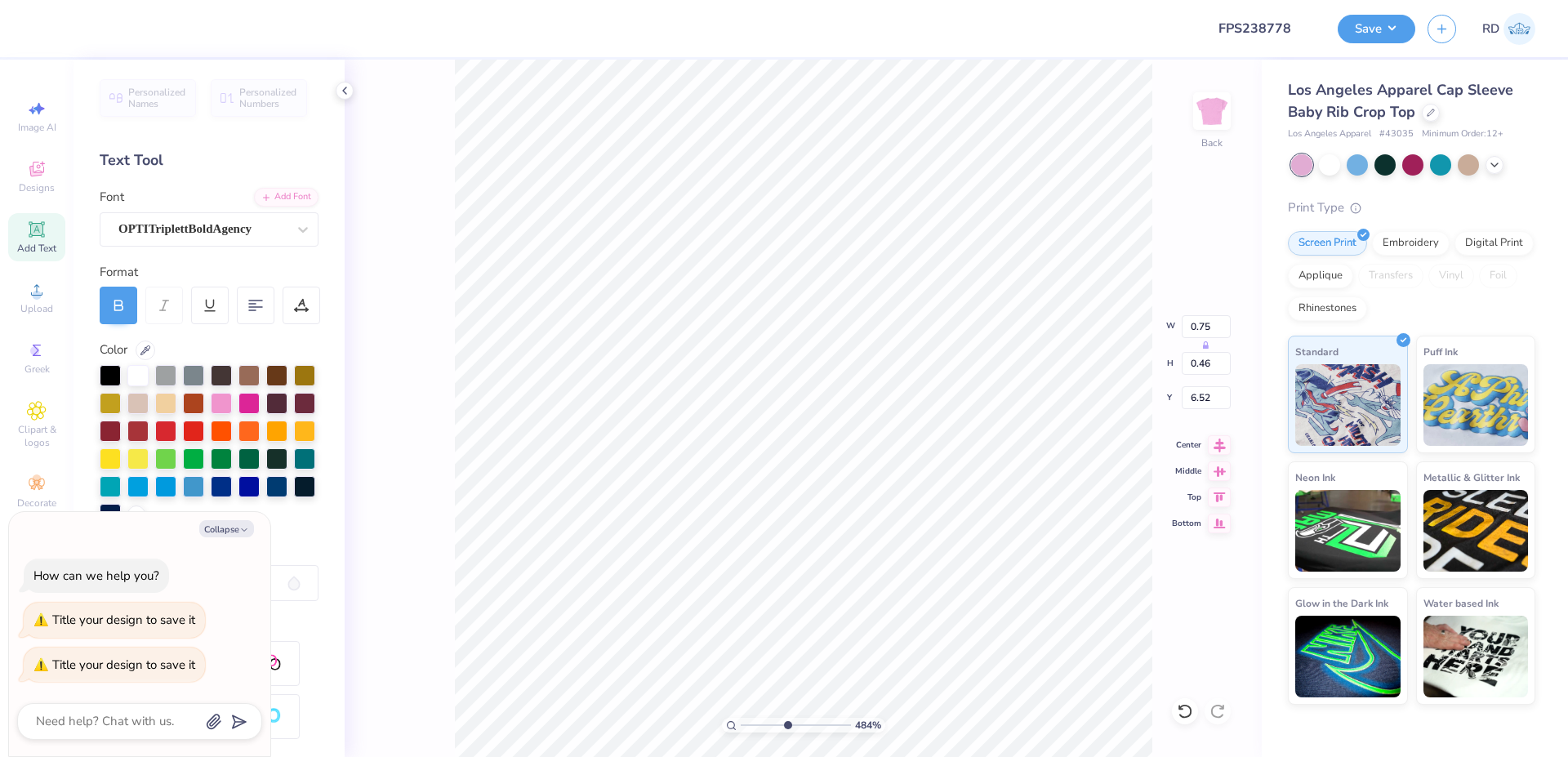 type on "x" 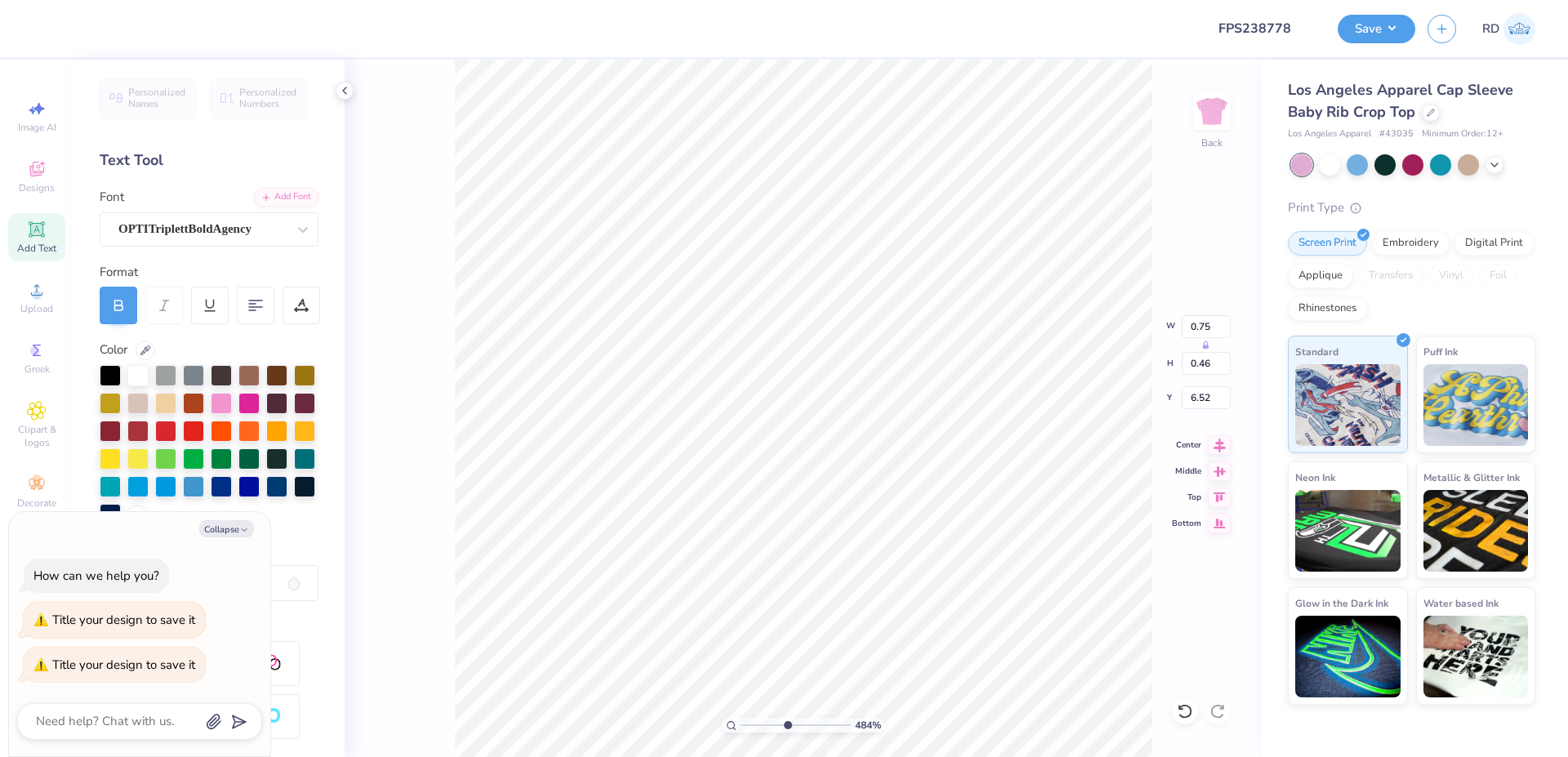 type on "0.90" 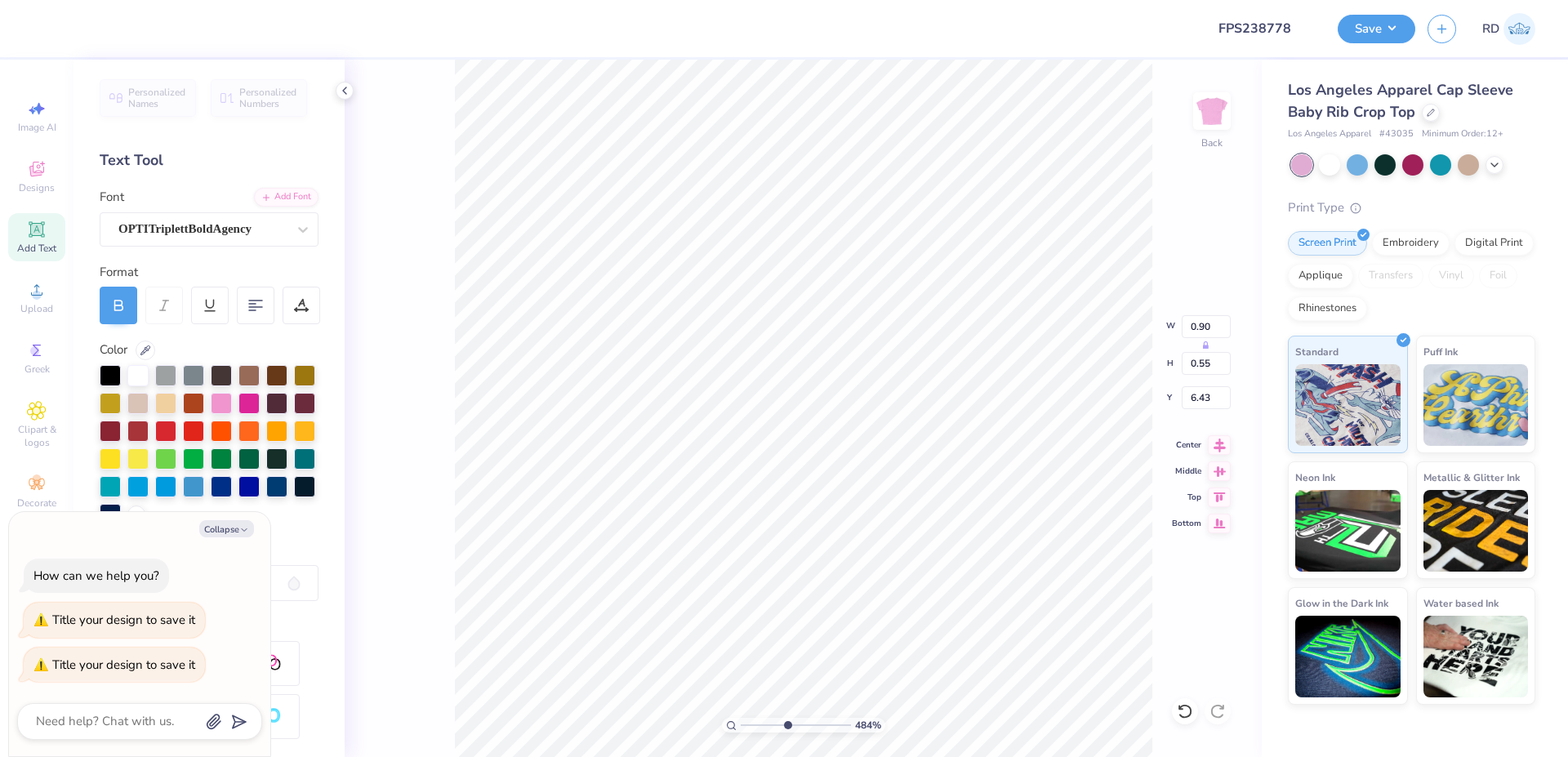 scroll, scrollTop: 0, scrollLeft: 4, axis: horizontal 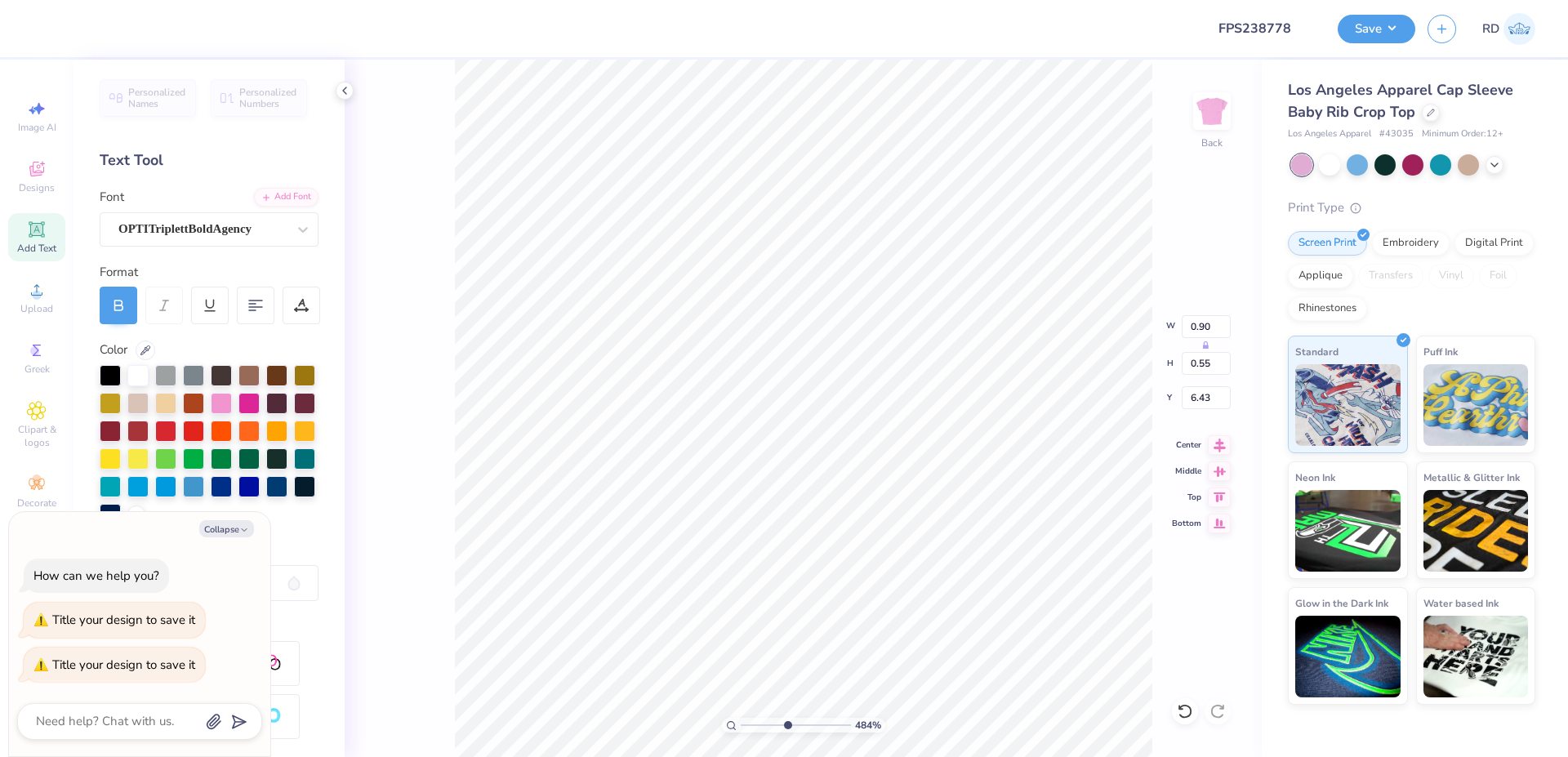 type on "x" 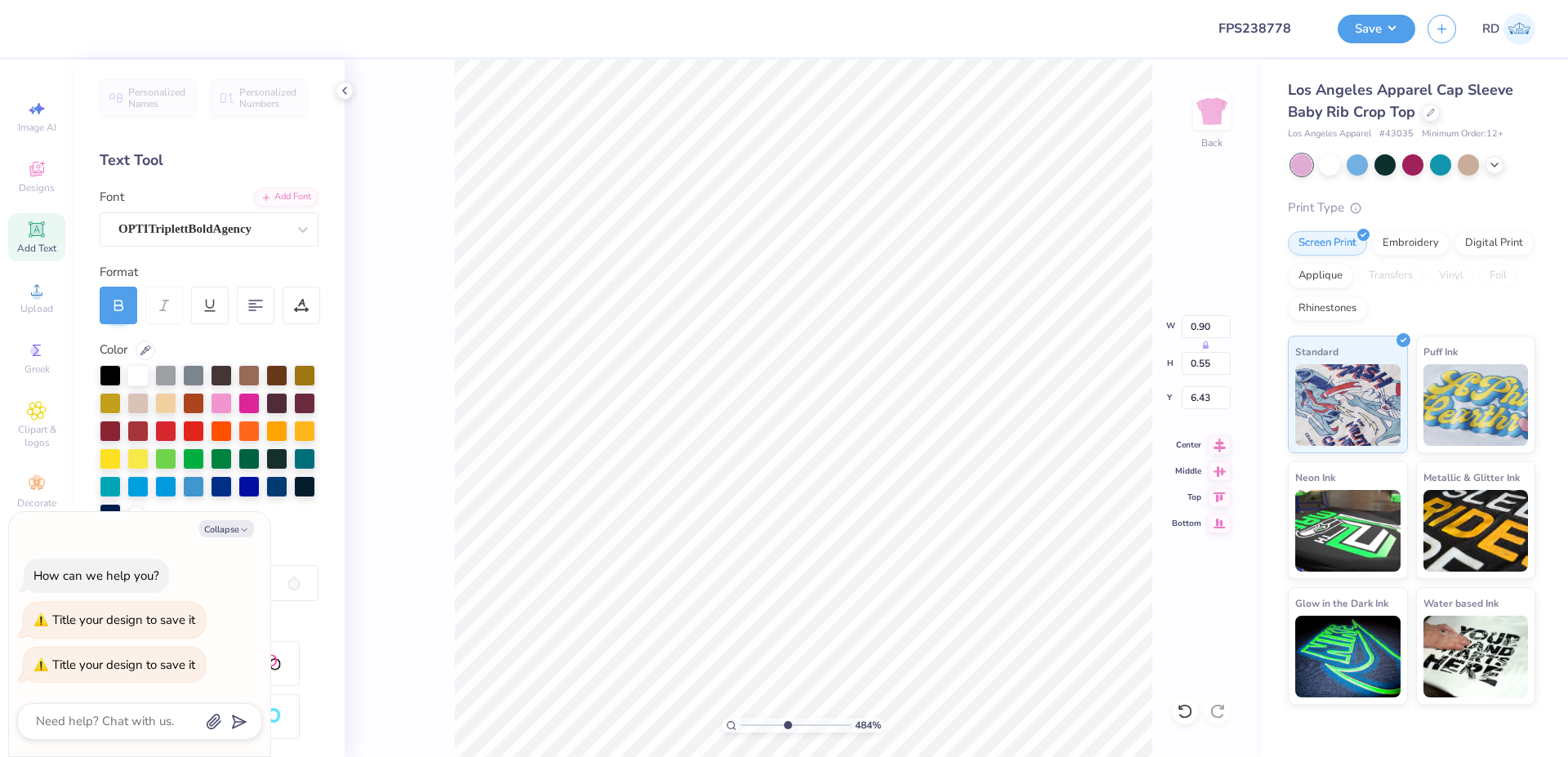 type on "L" 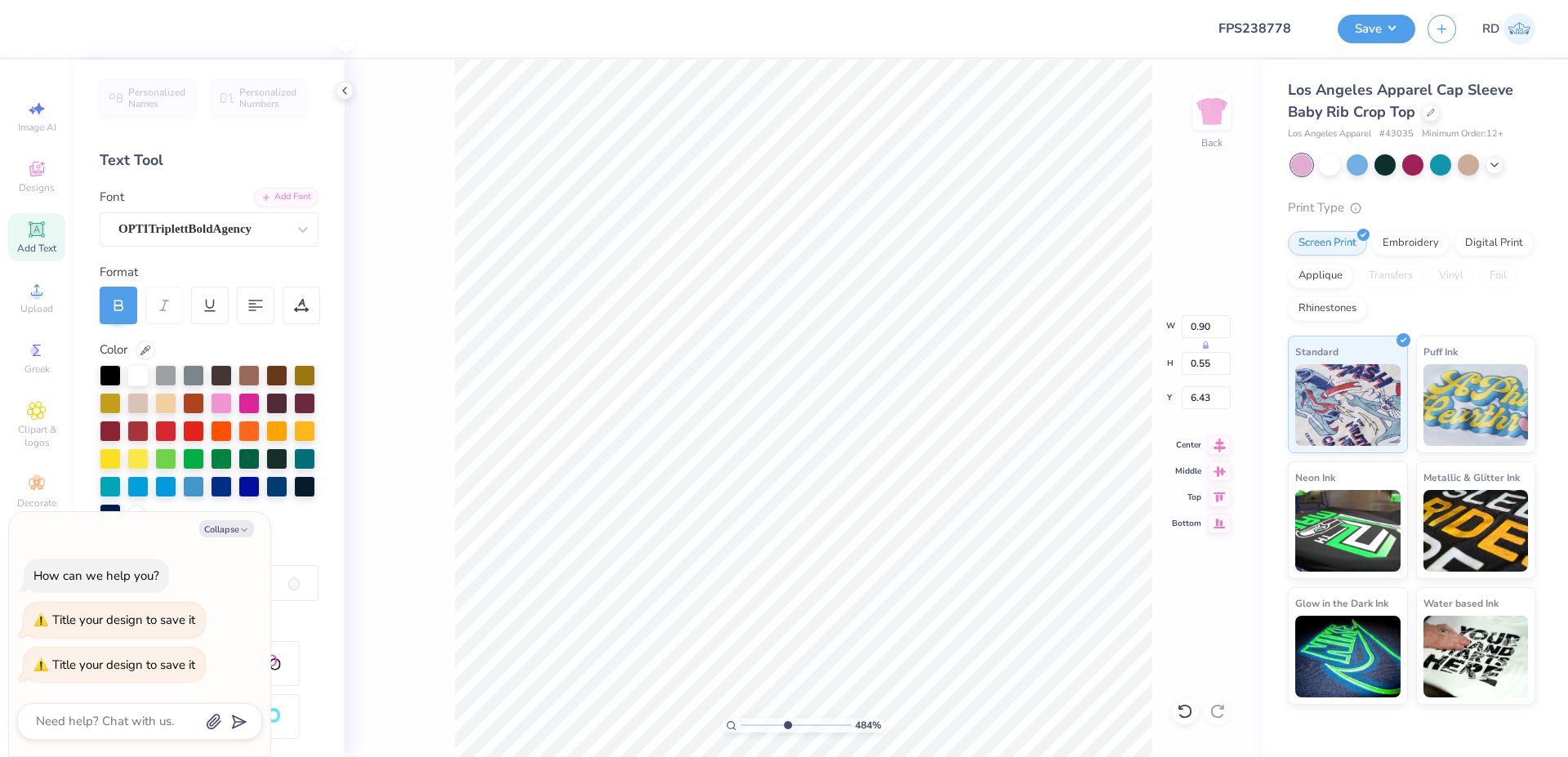 type on "x" 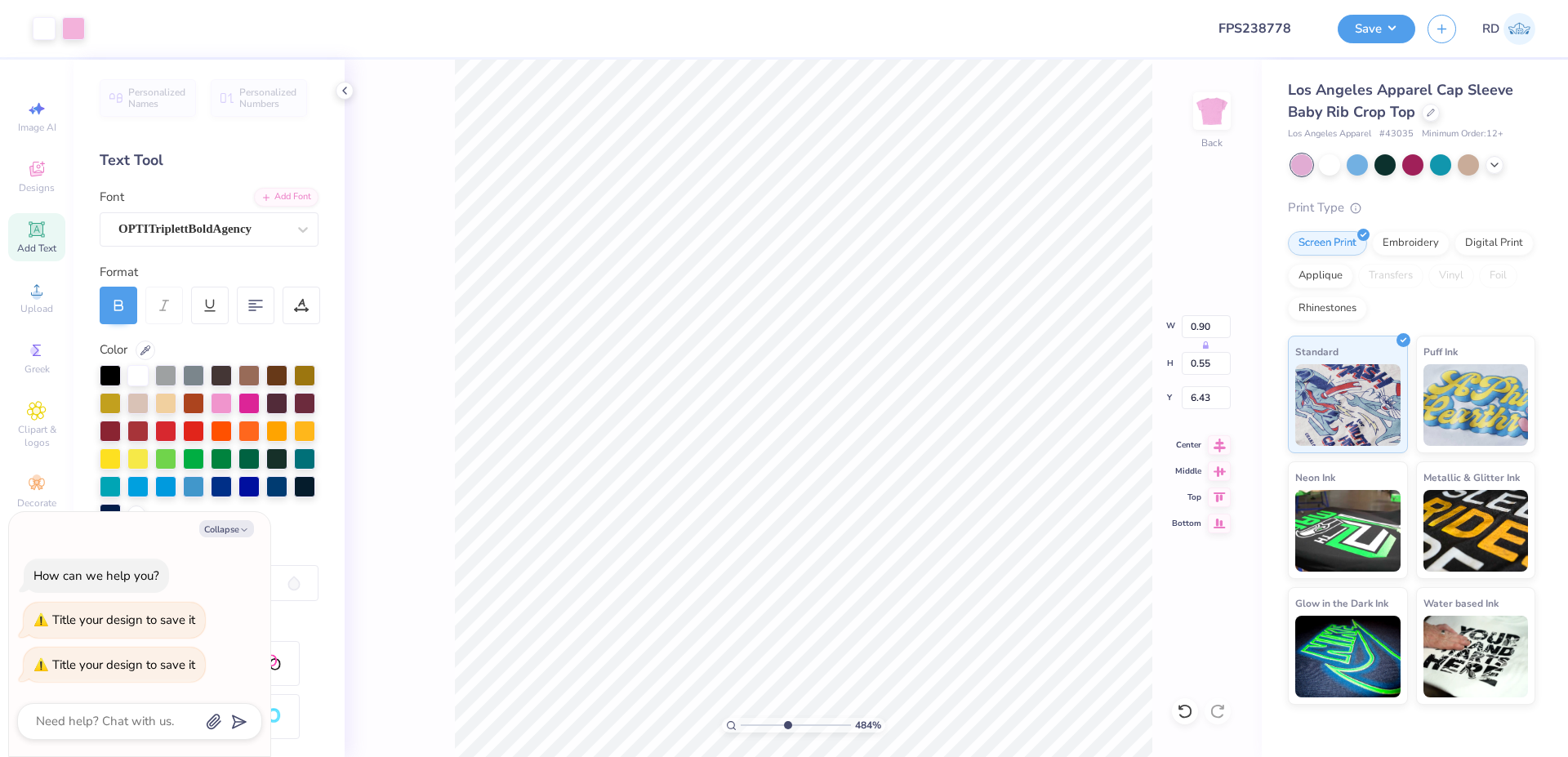 type on "x" 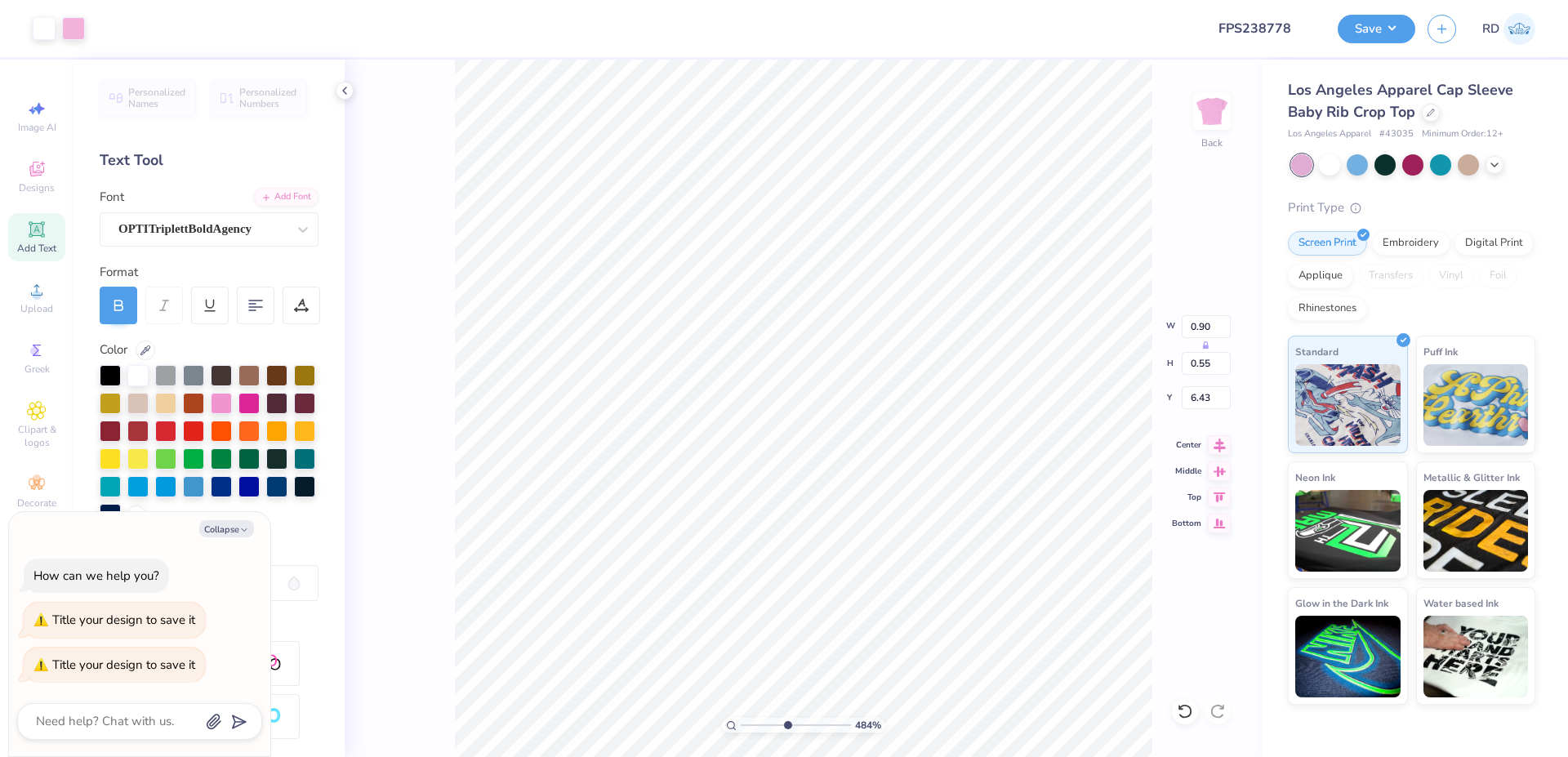 type on "5.00" 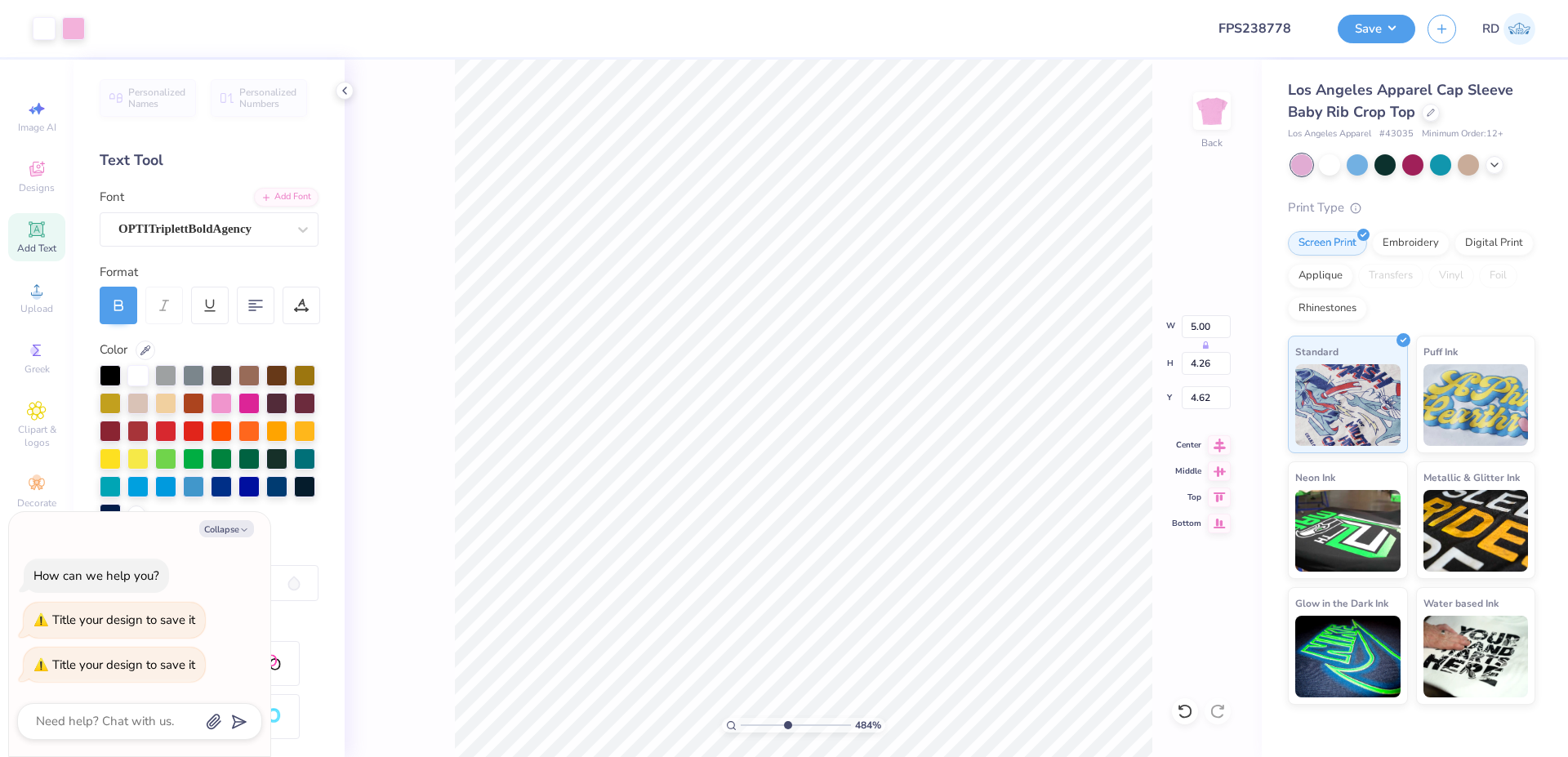 type on "x" 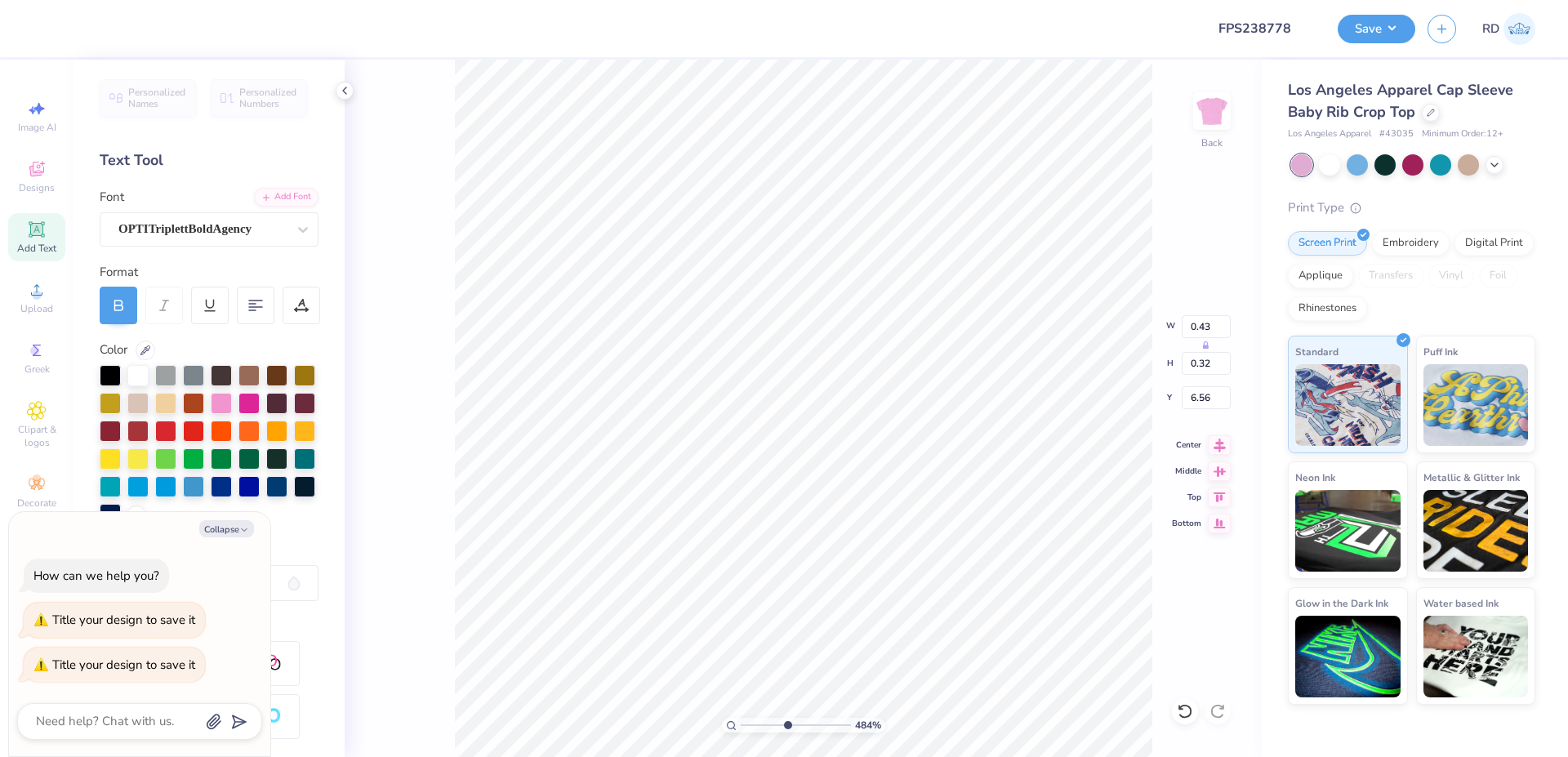 type on "x" 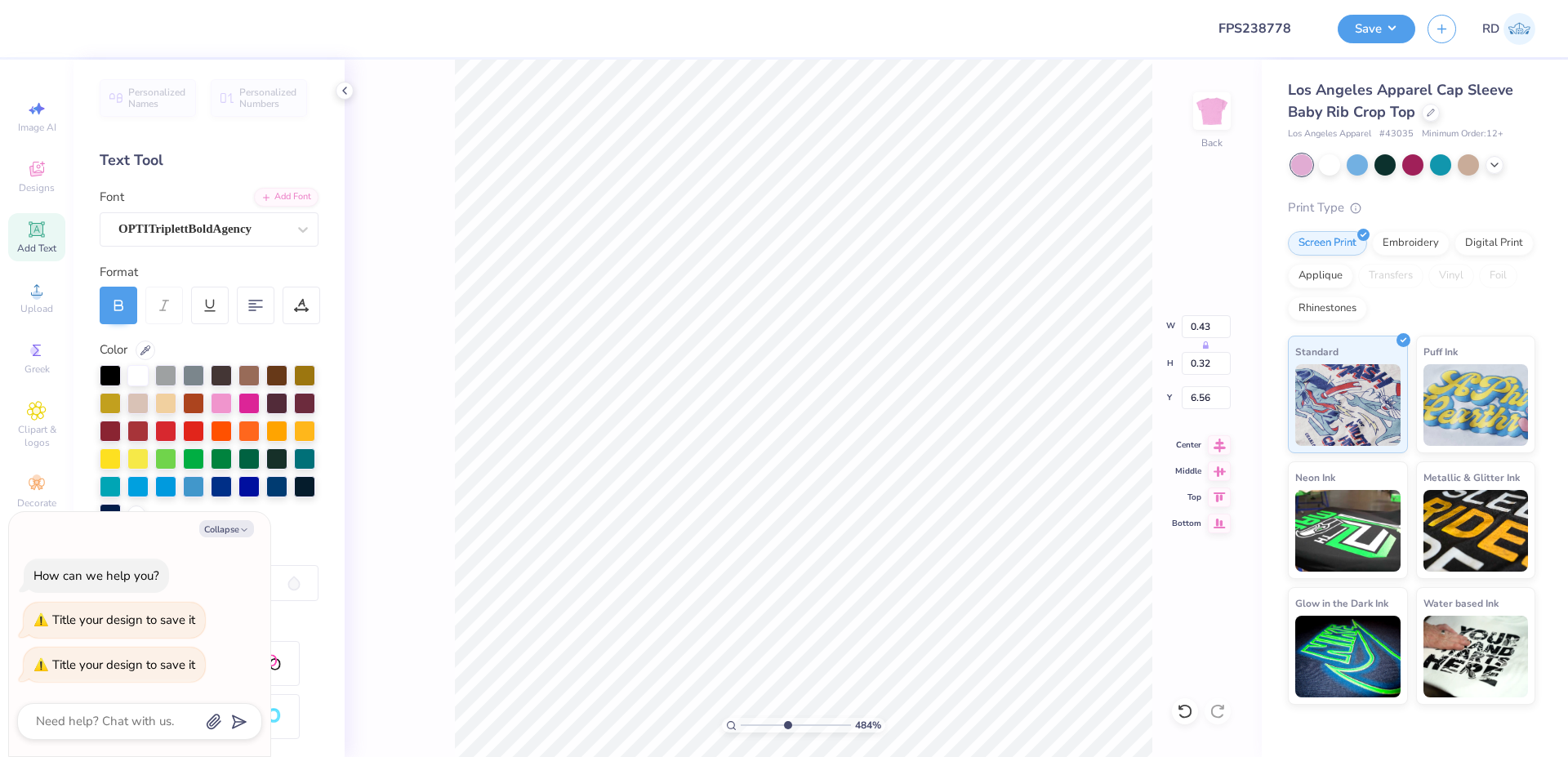 type on "0.63" 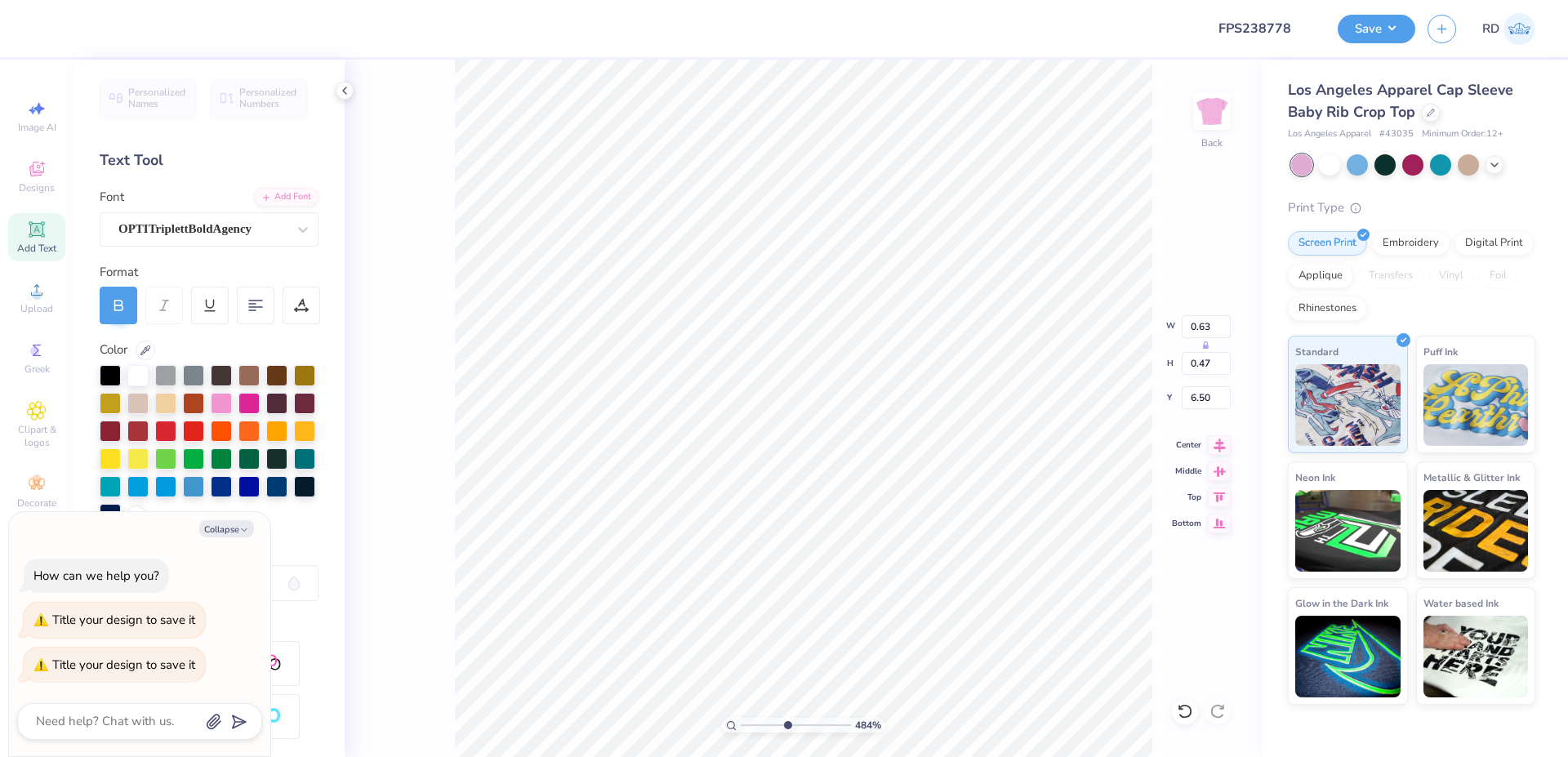 type on "x" 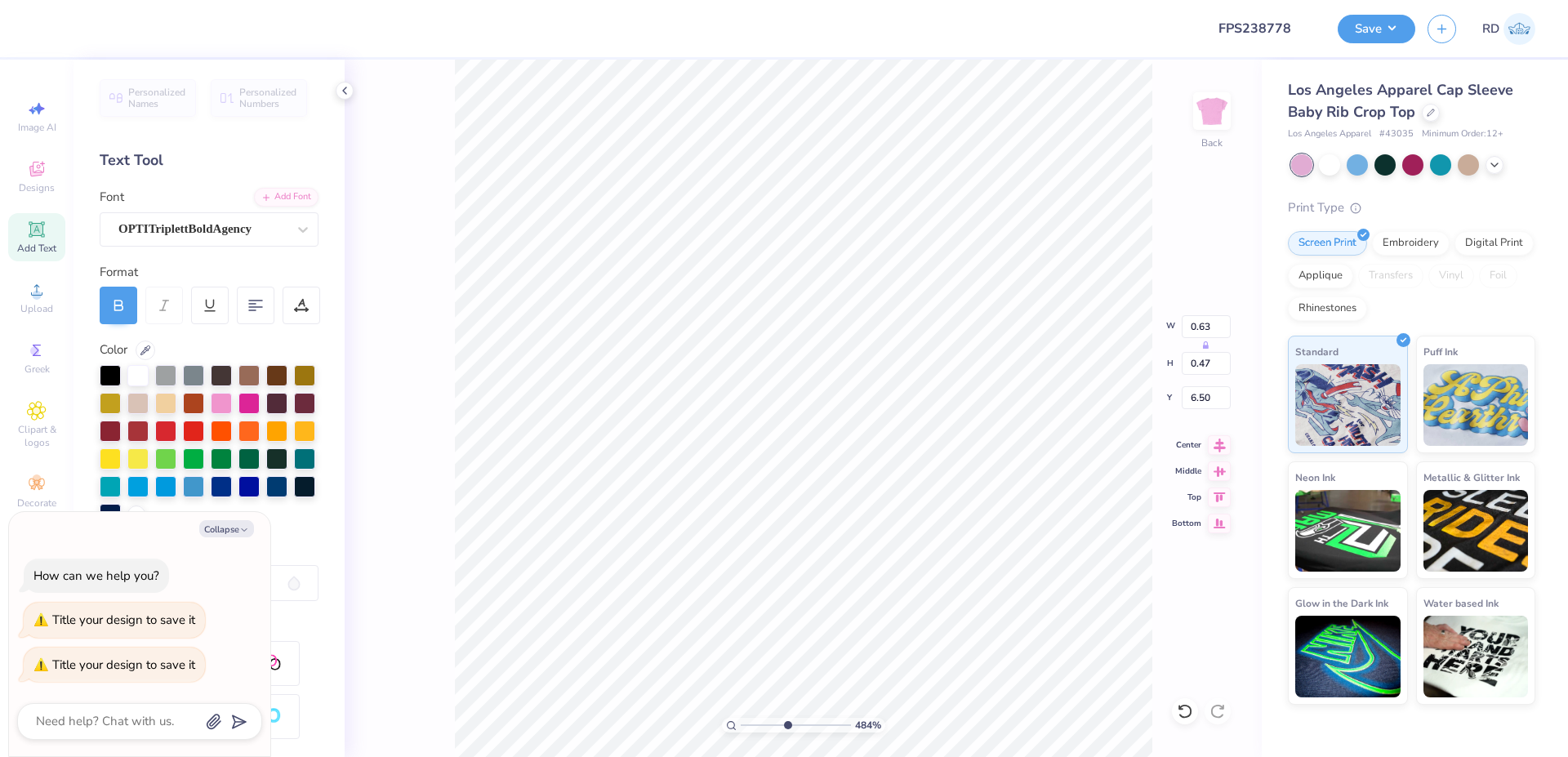 type on "6.52" 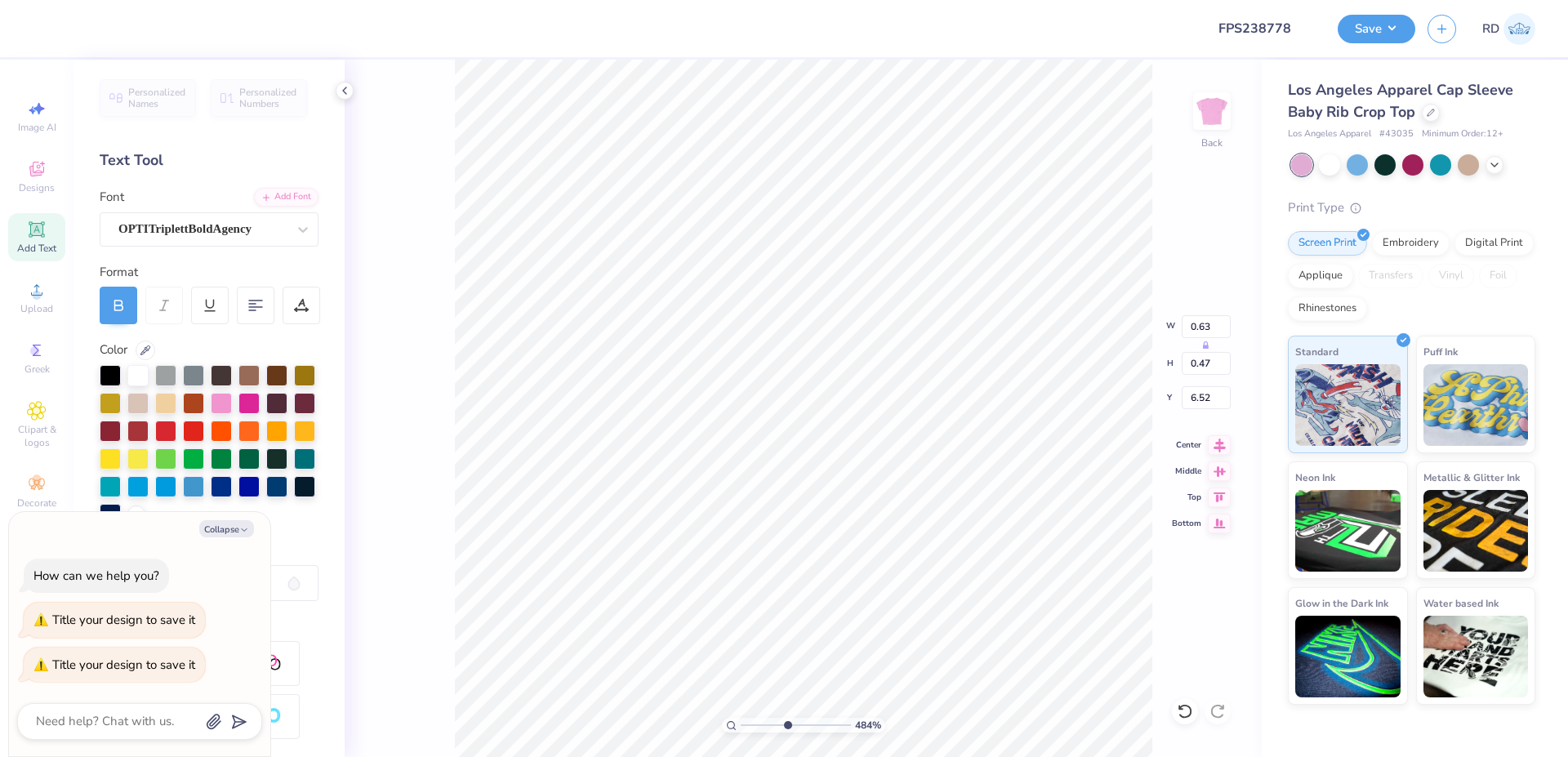 type on "x" 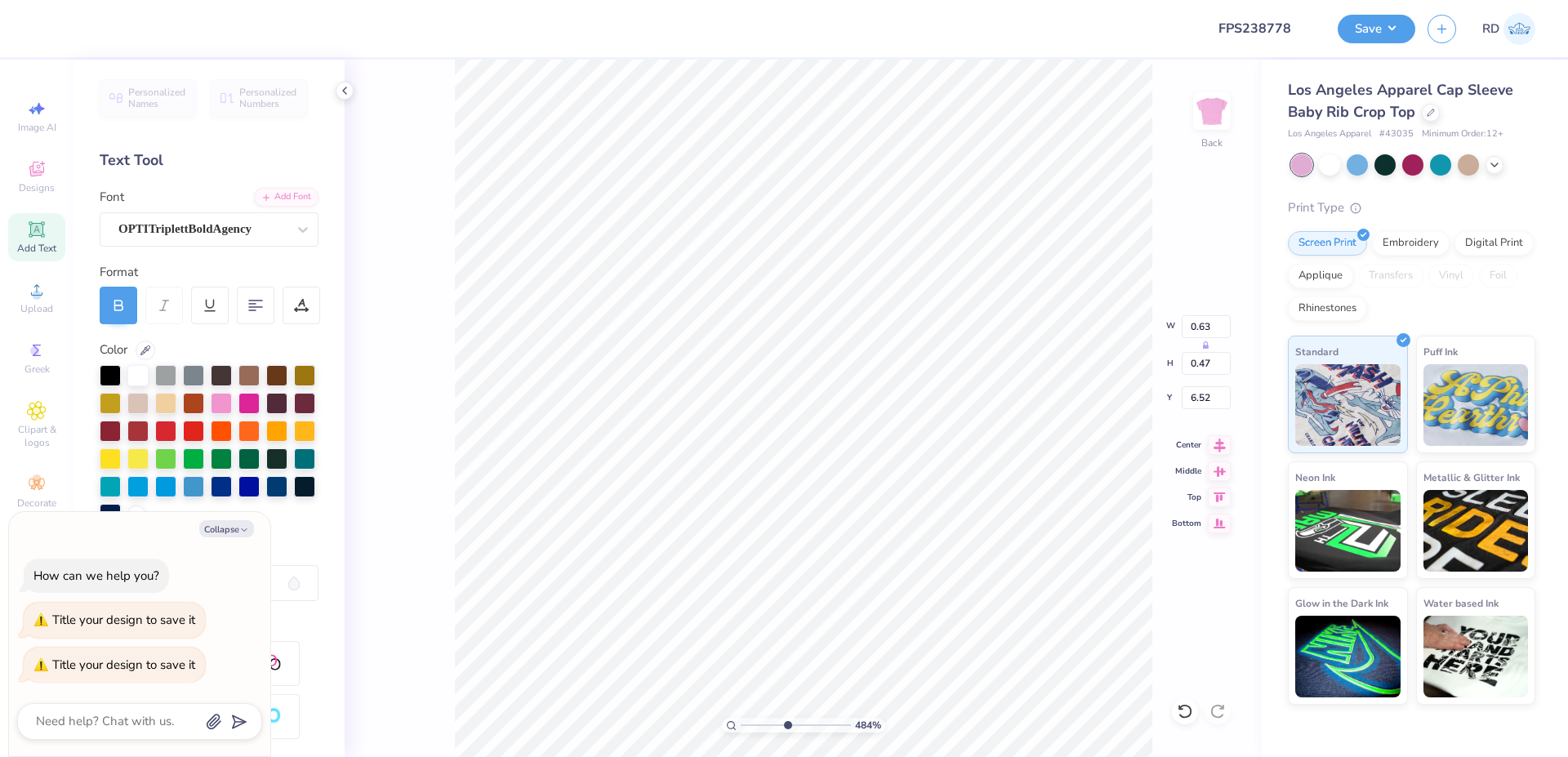 type on "0.65" 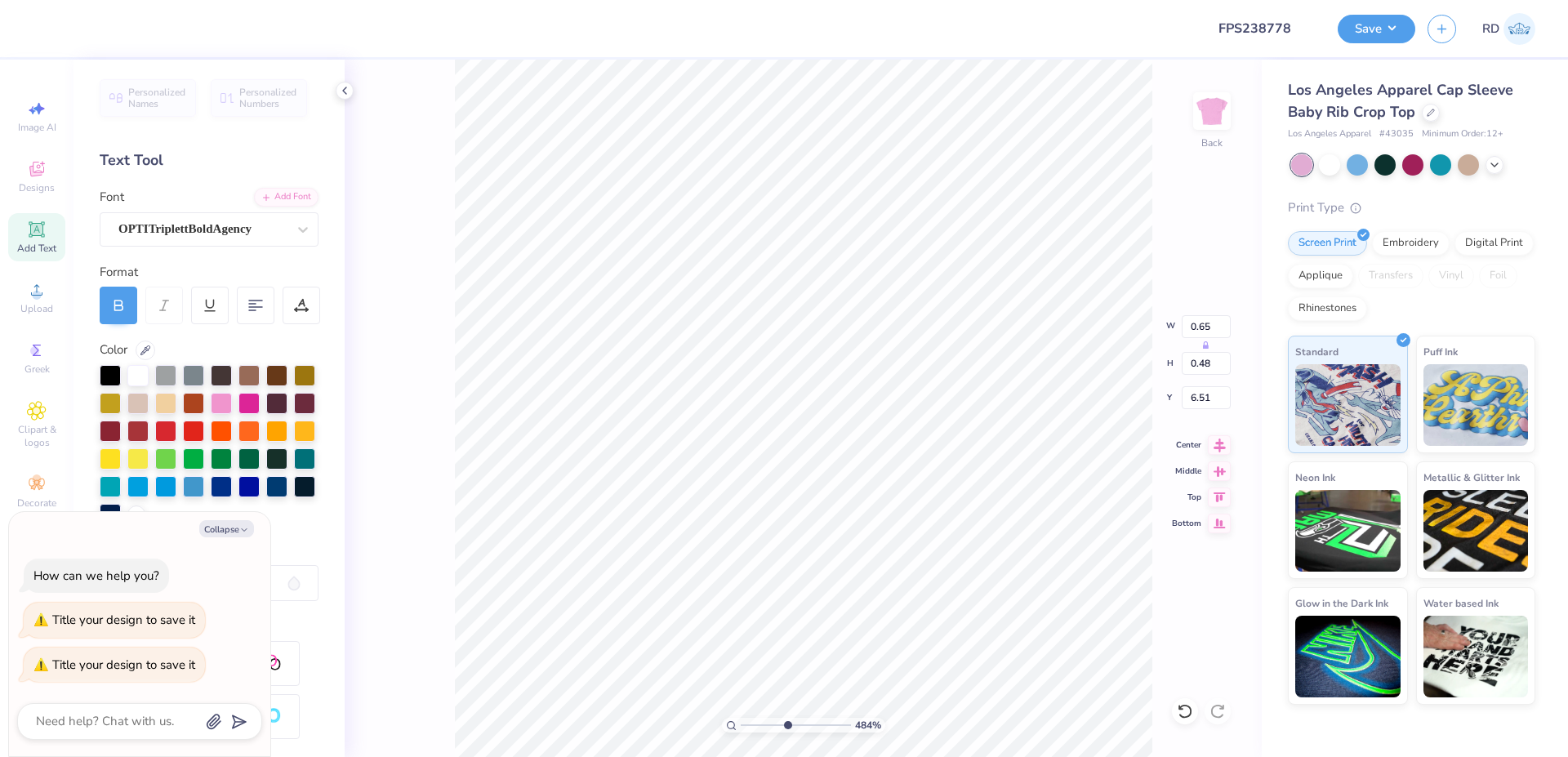 type on "x" 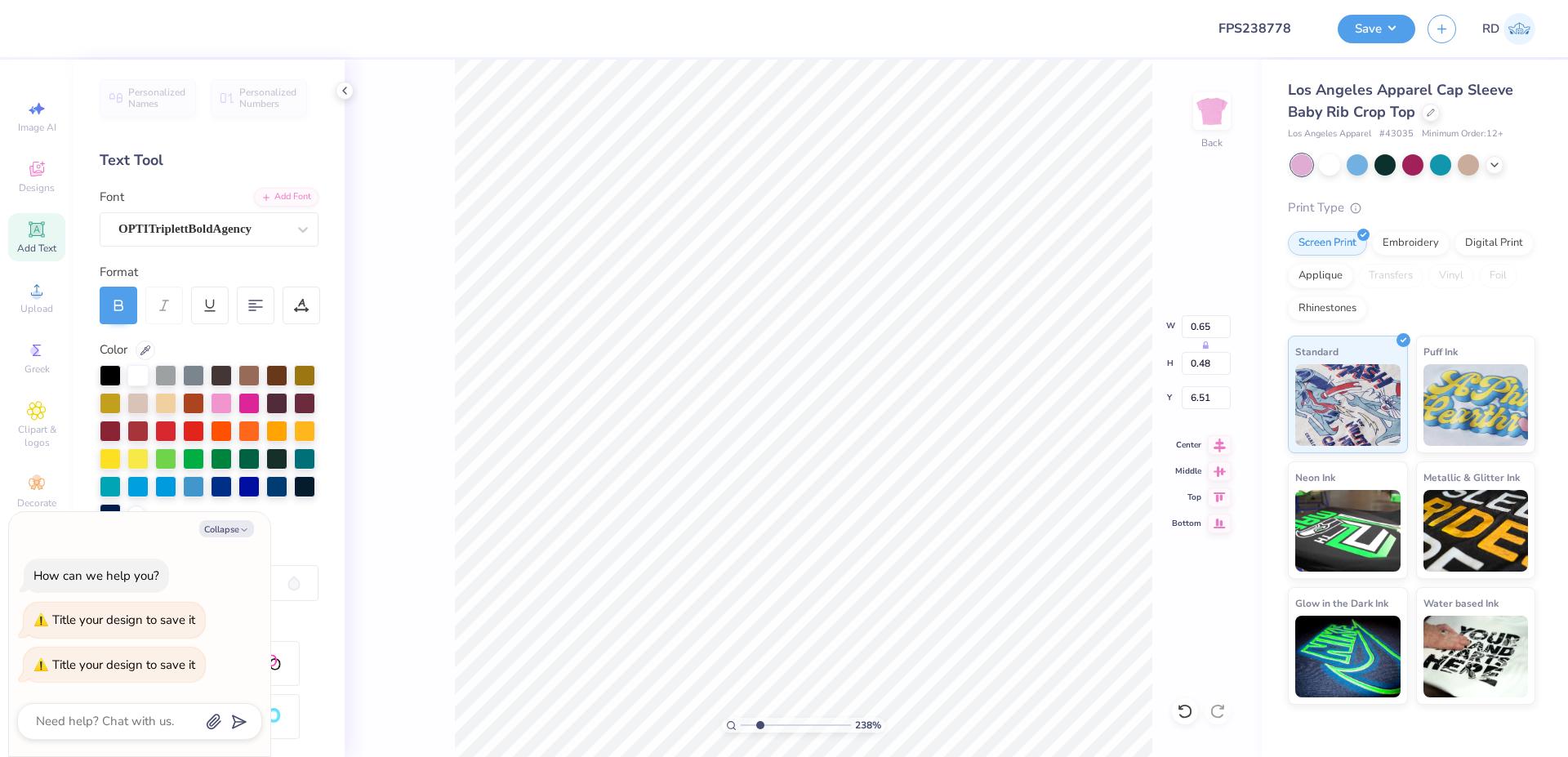 click at bounding box center (795, 725) 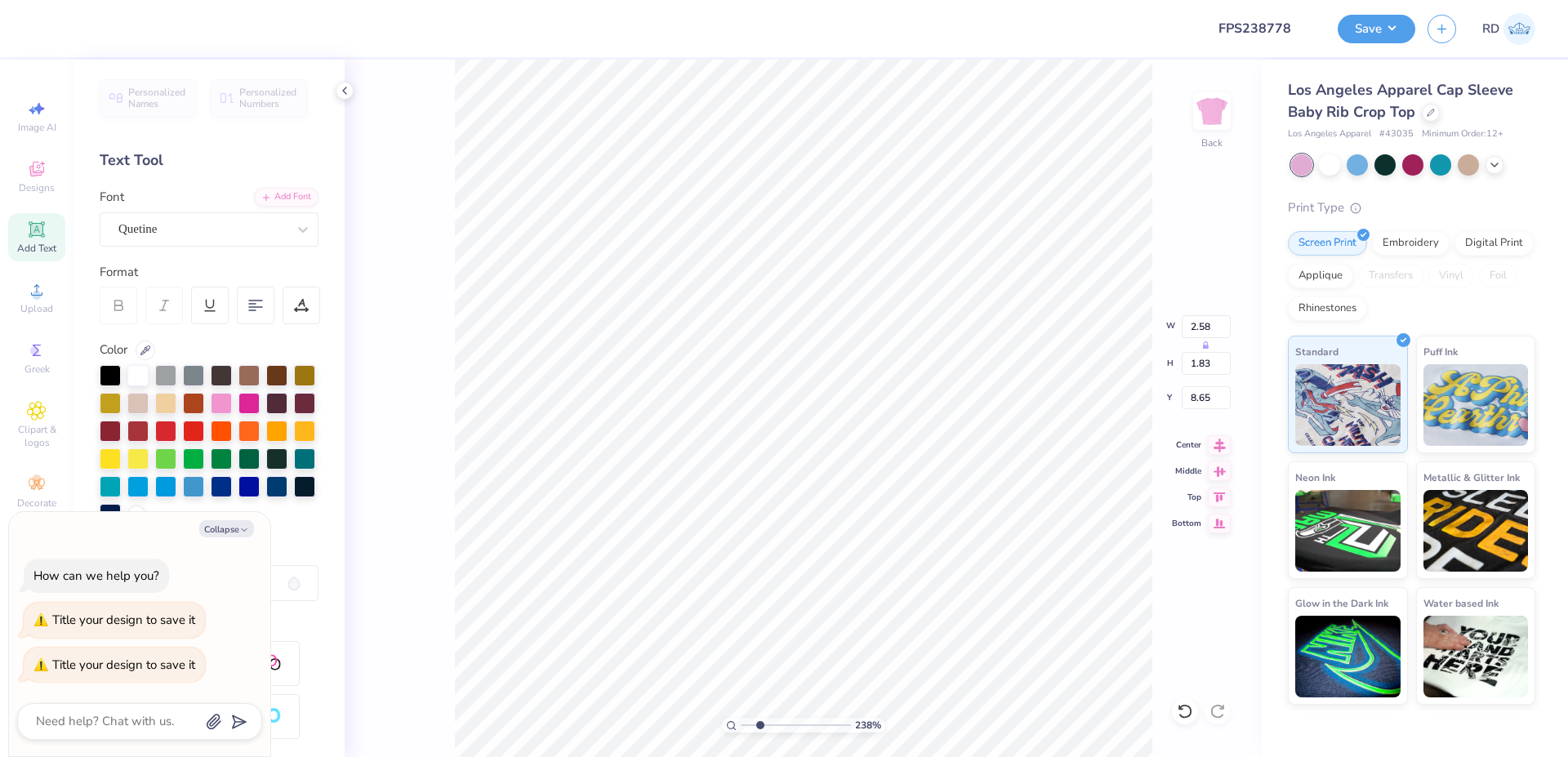 type on "x" 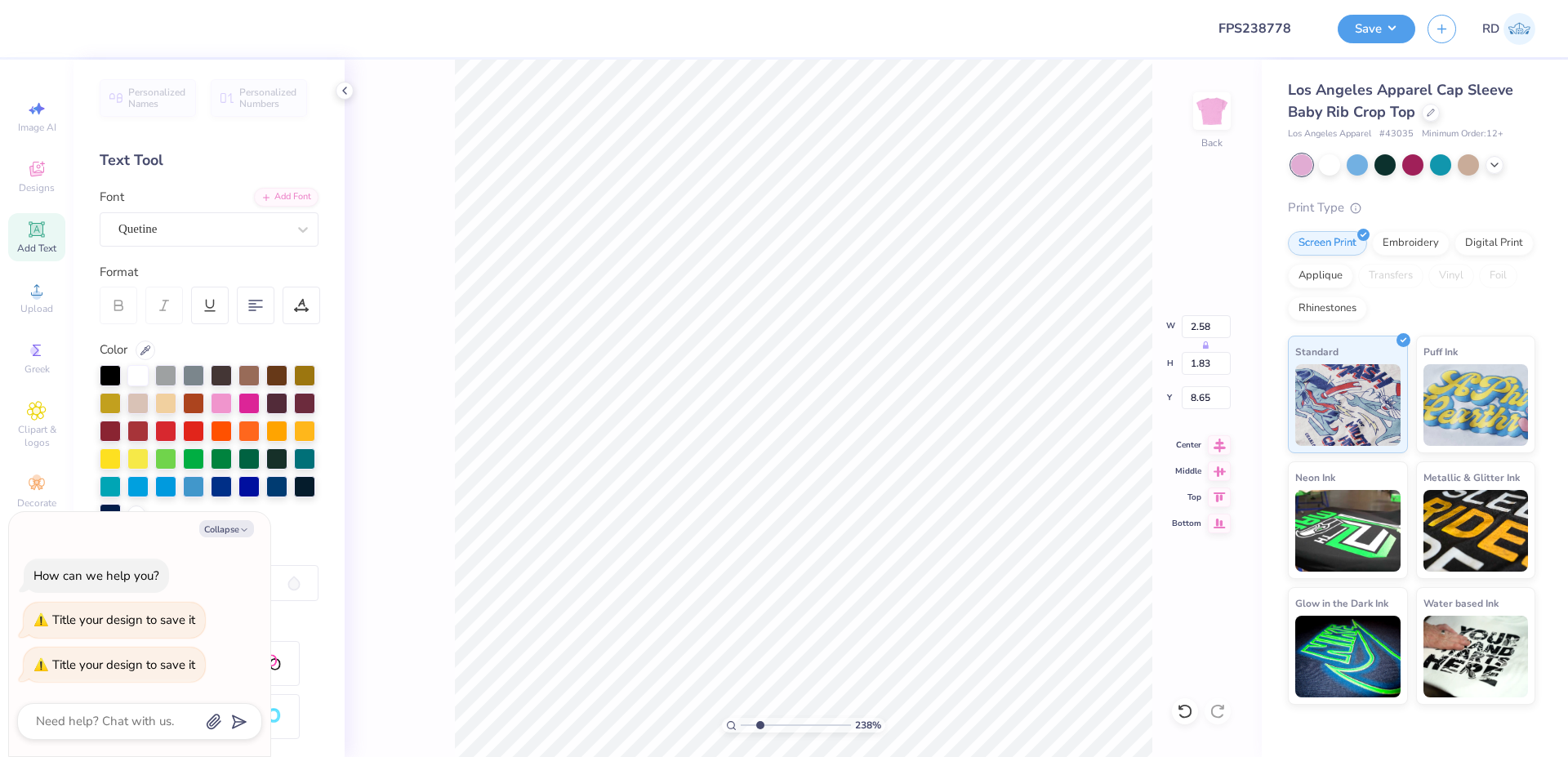 type on "5.00" 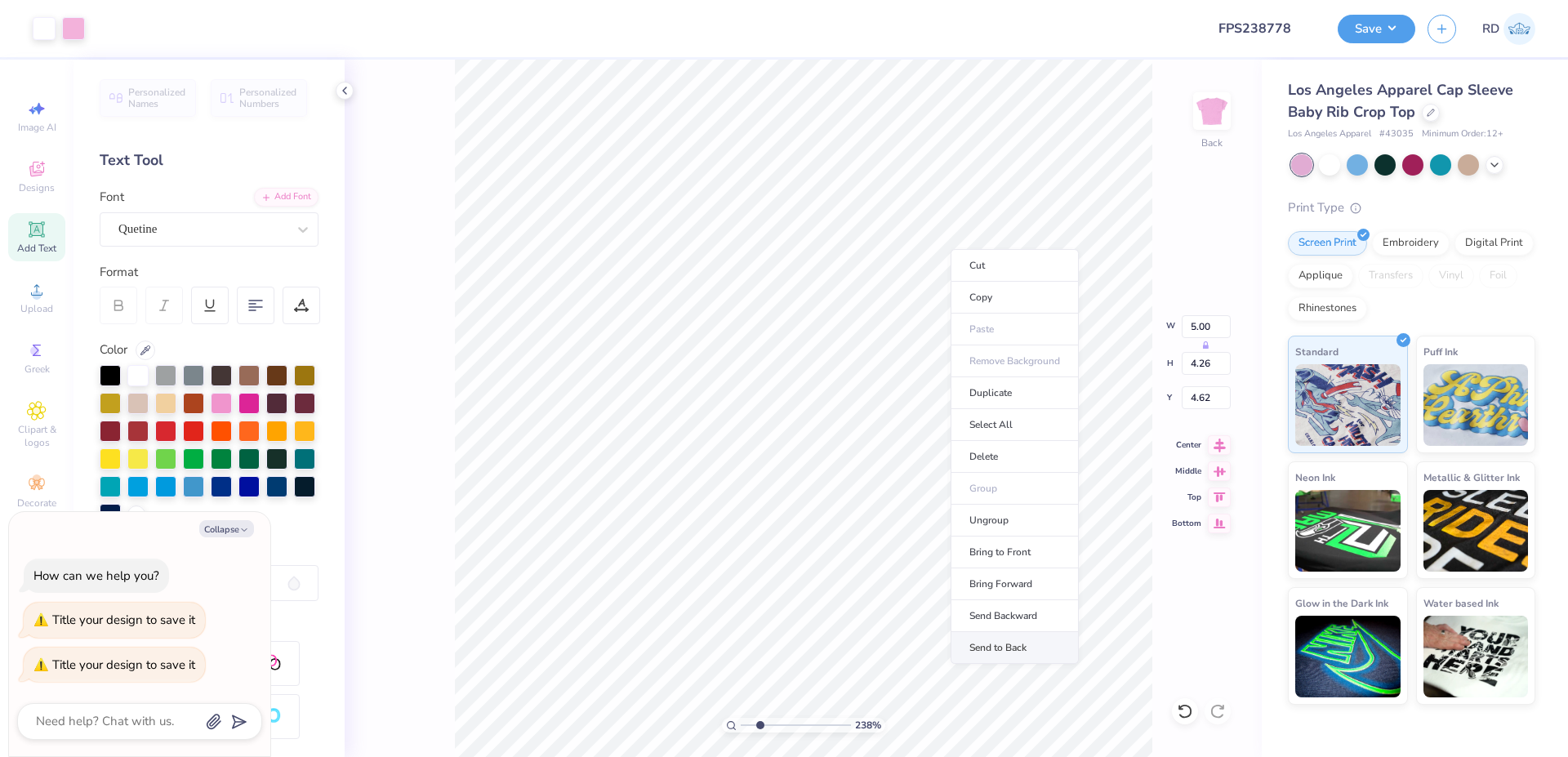 click on "Send to Back" at bounding box center (1014, 648) 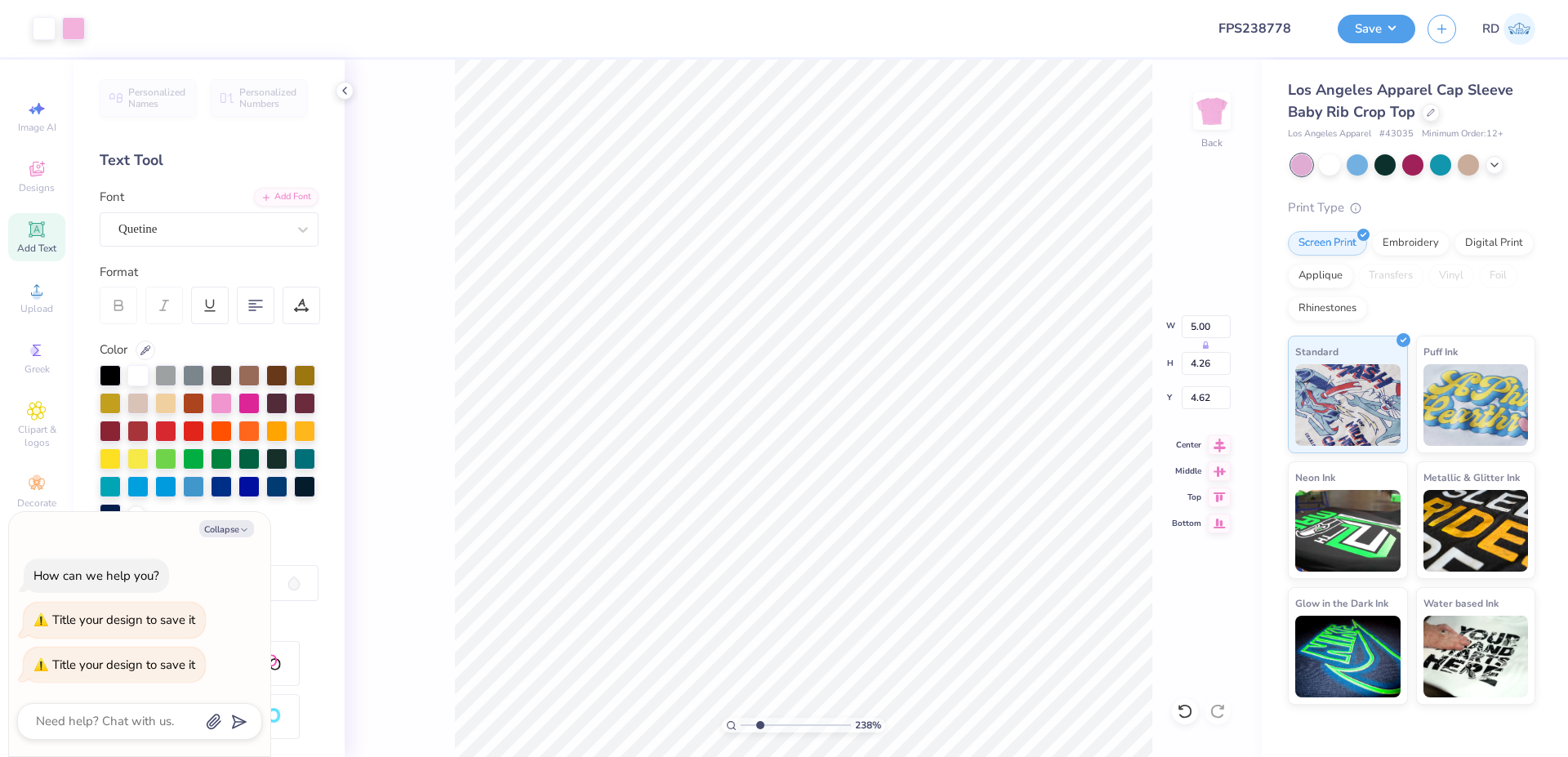 type on "x" 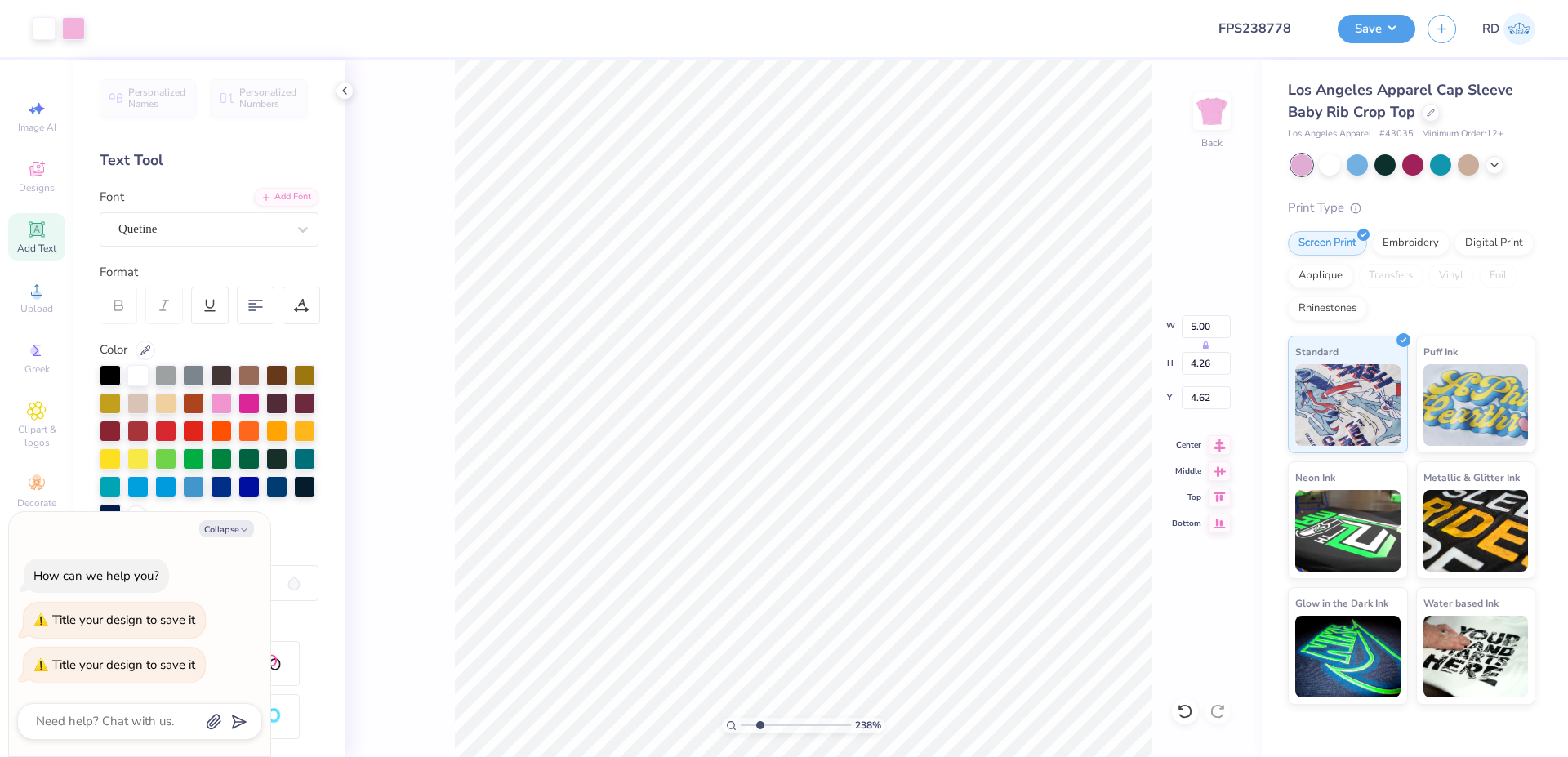 type on "2.58" 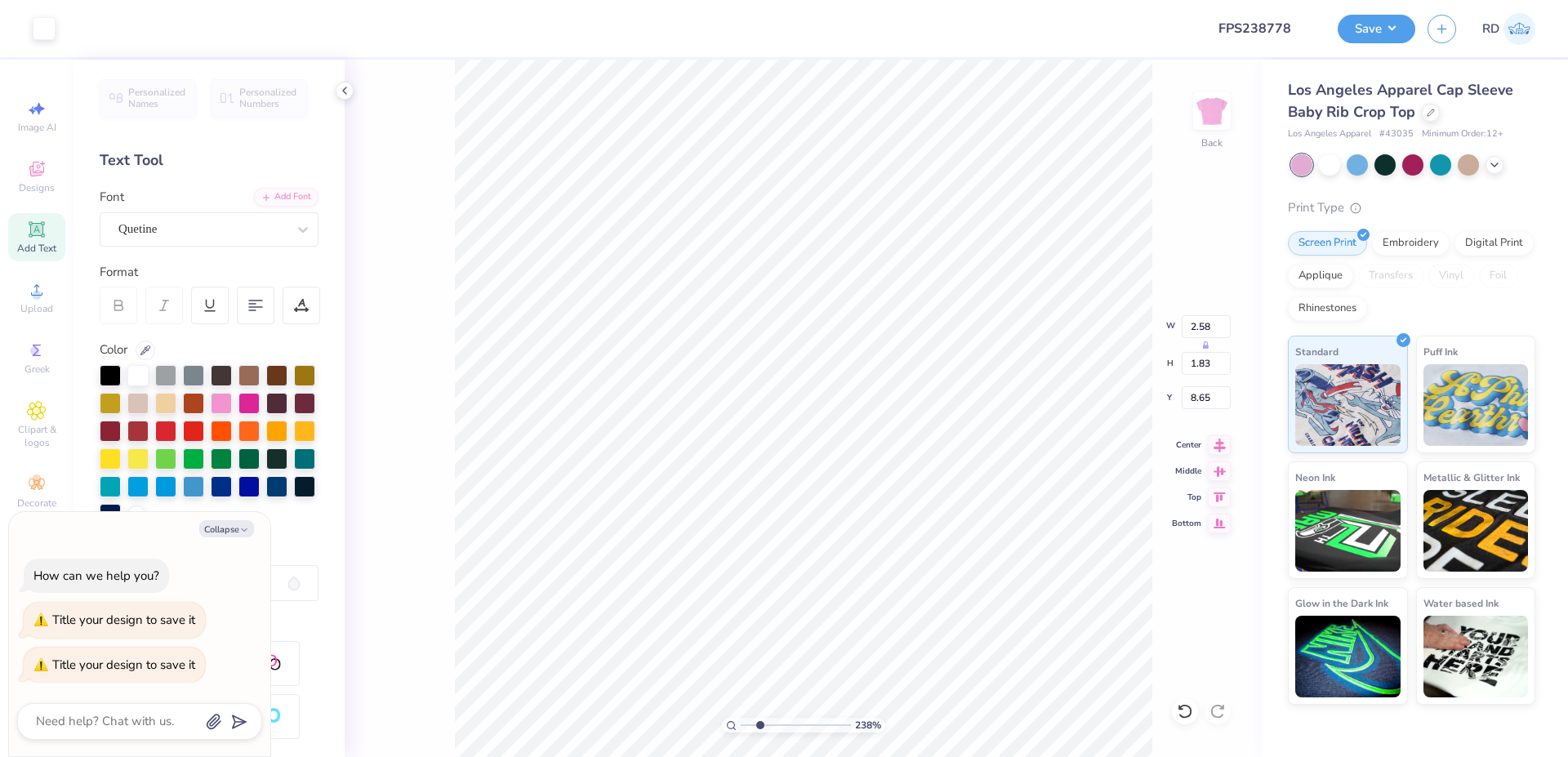 type on "x" 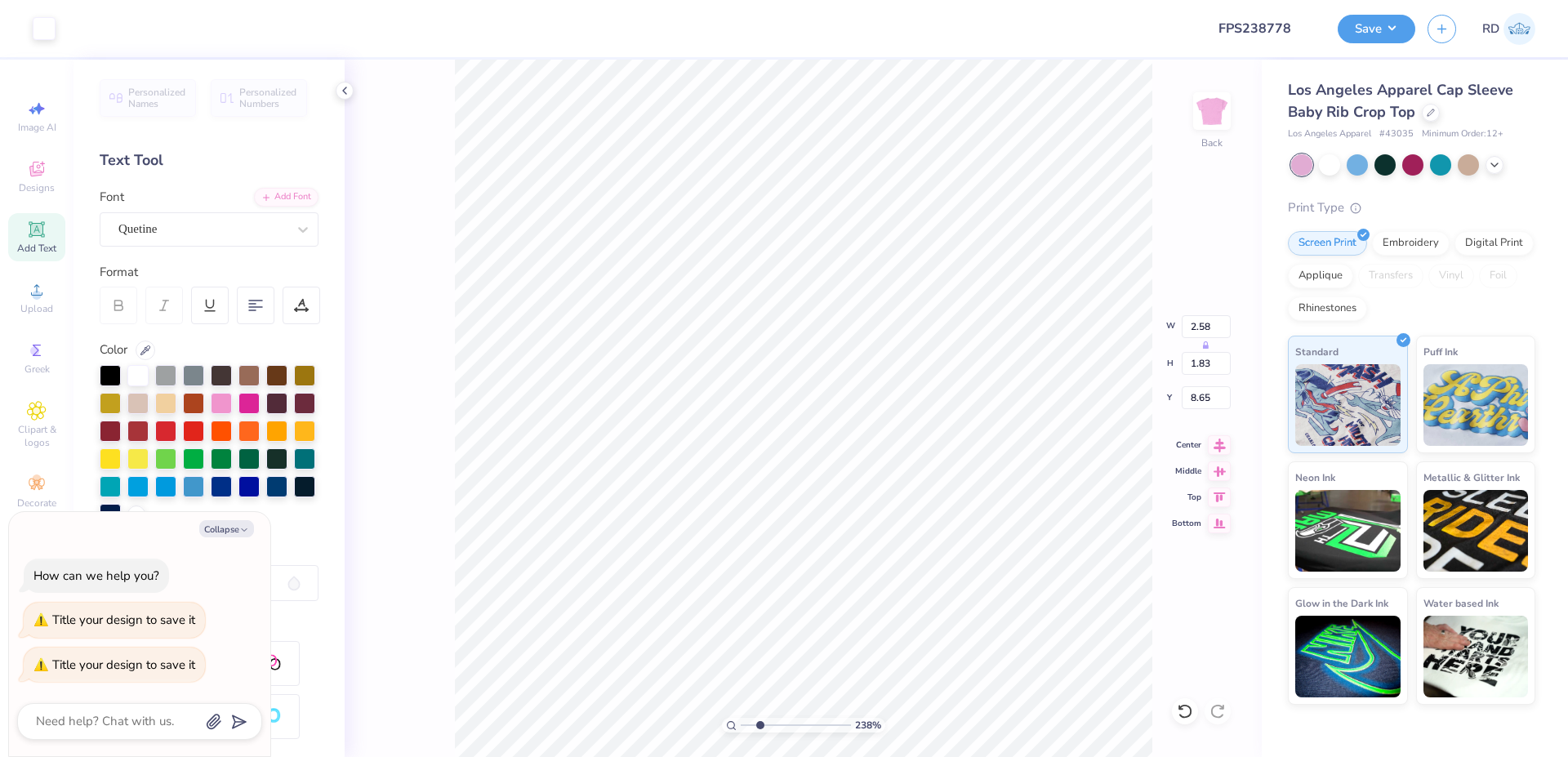 type on "3.34" 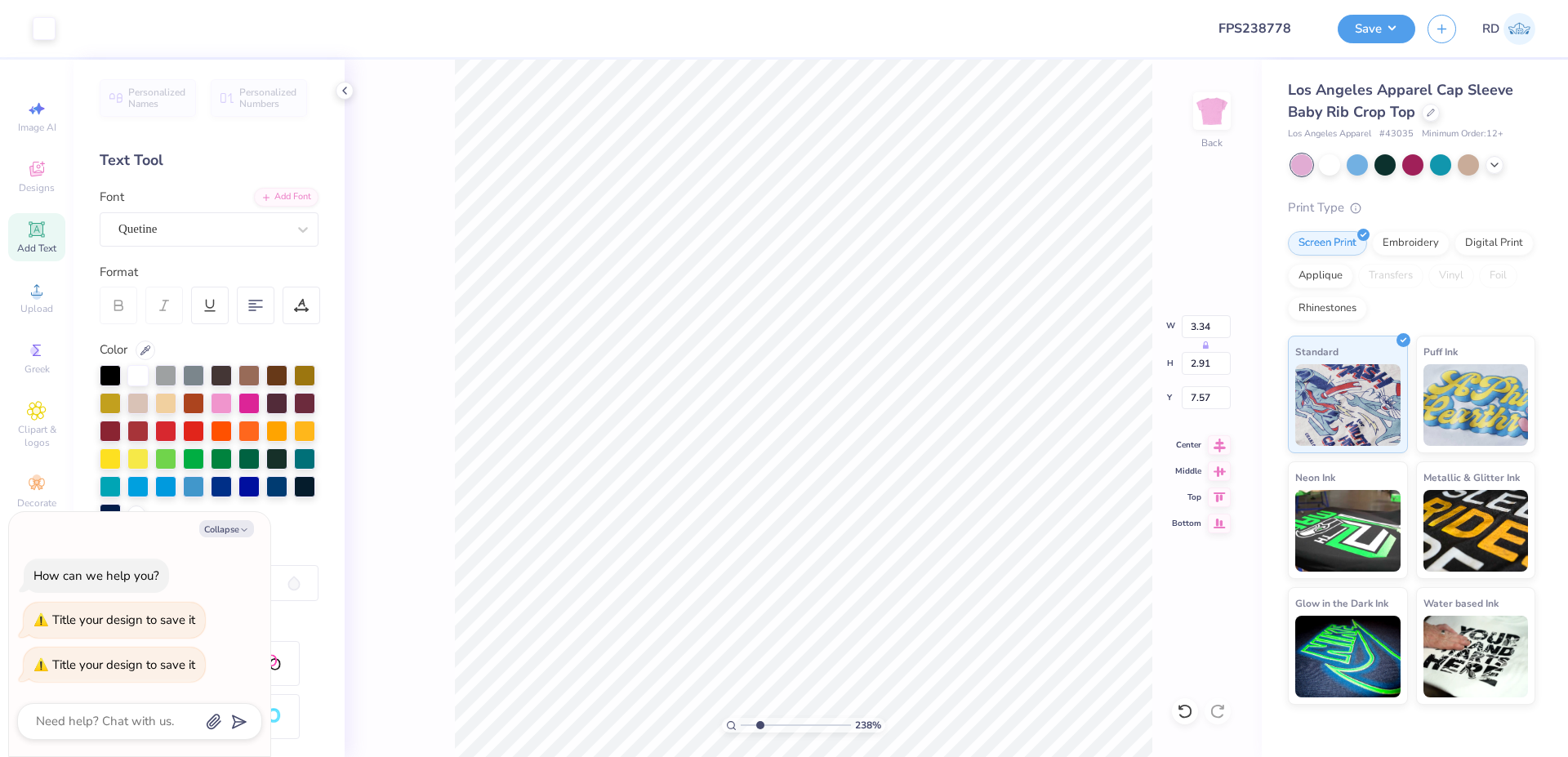 type on "x" 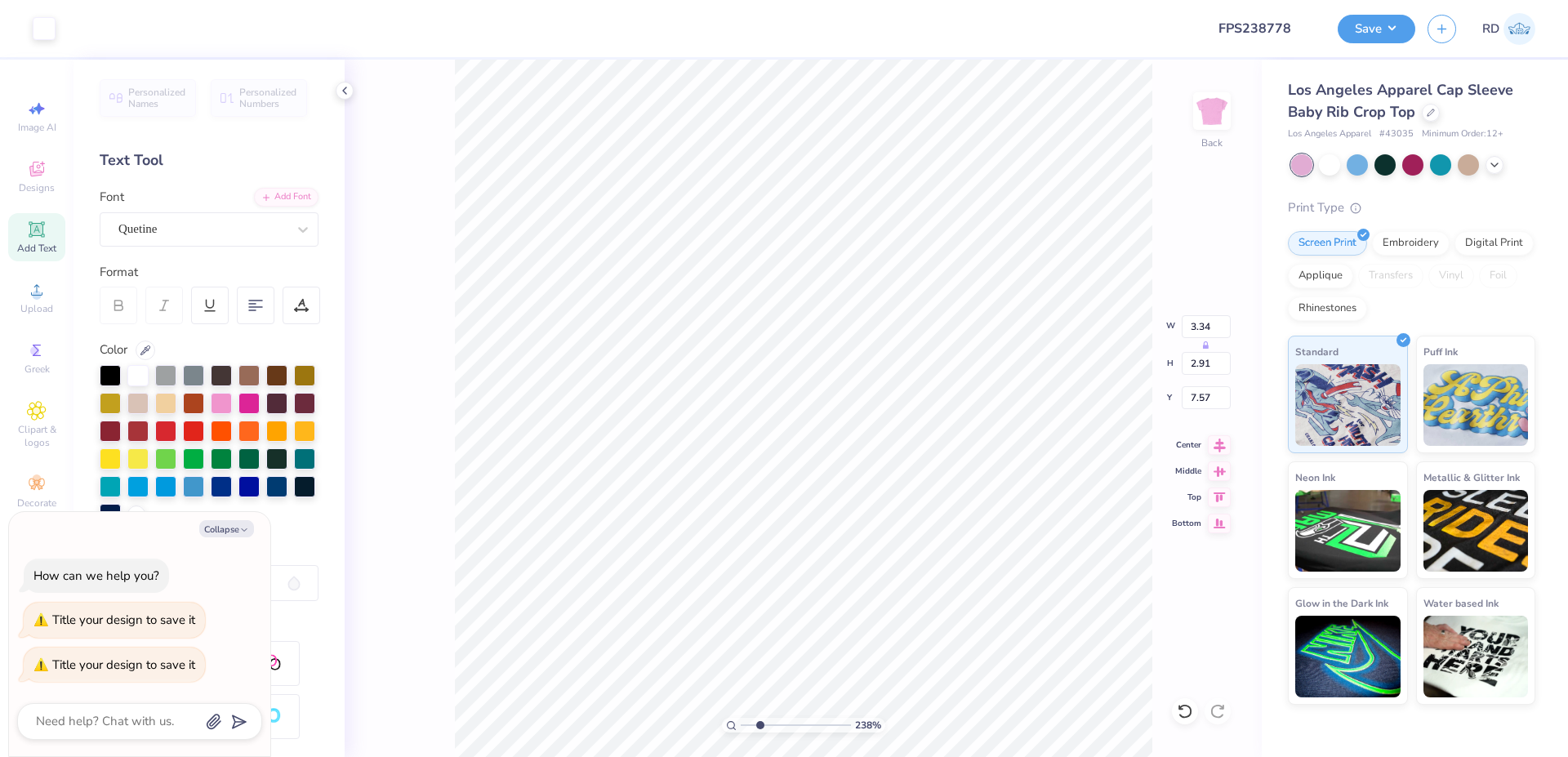 type on "1.71" 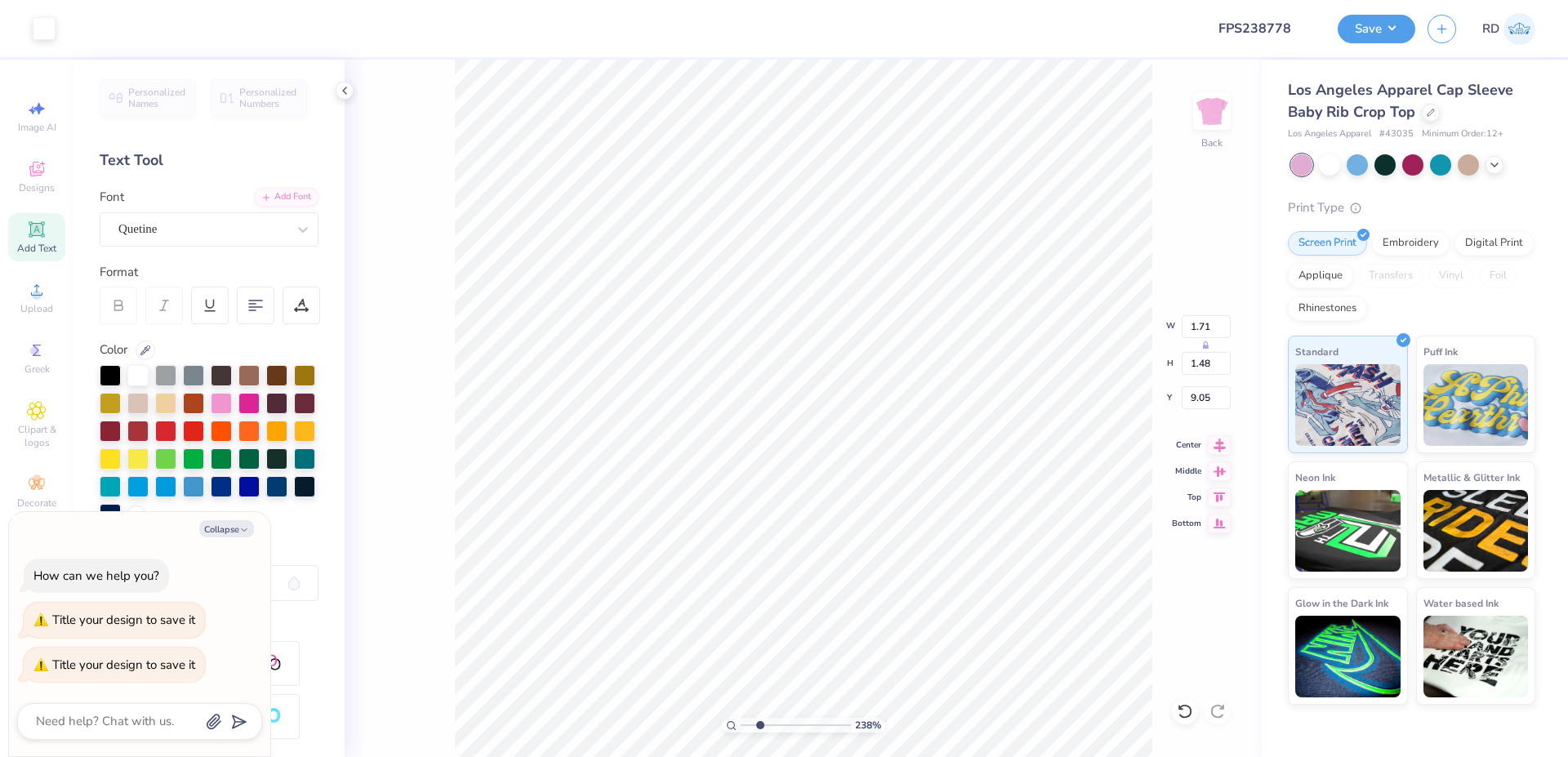 type on "x" 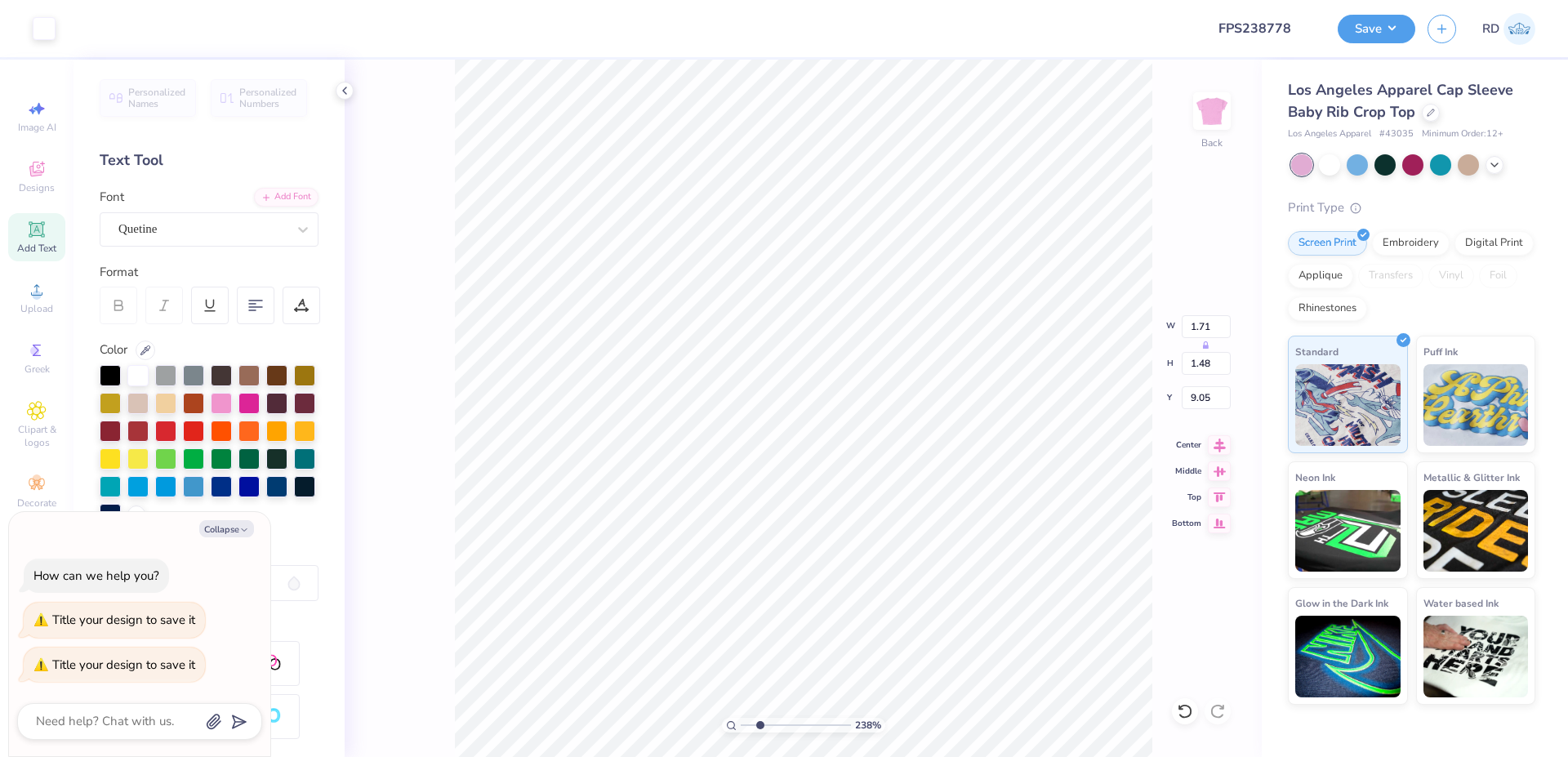 type on "7.29" 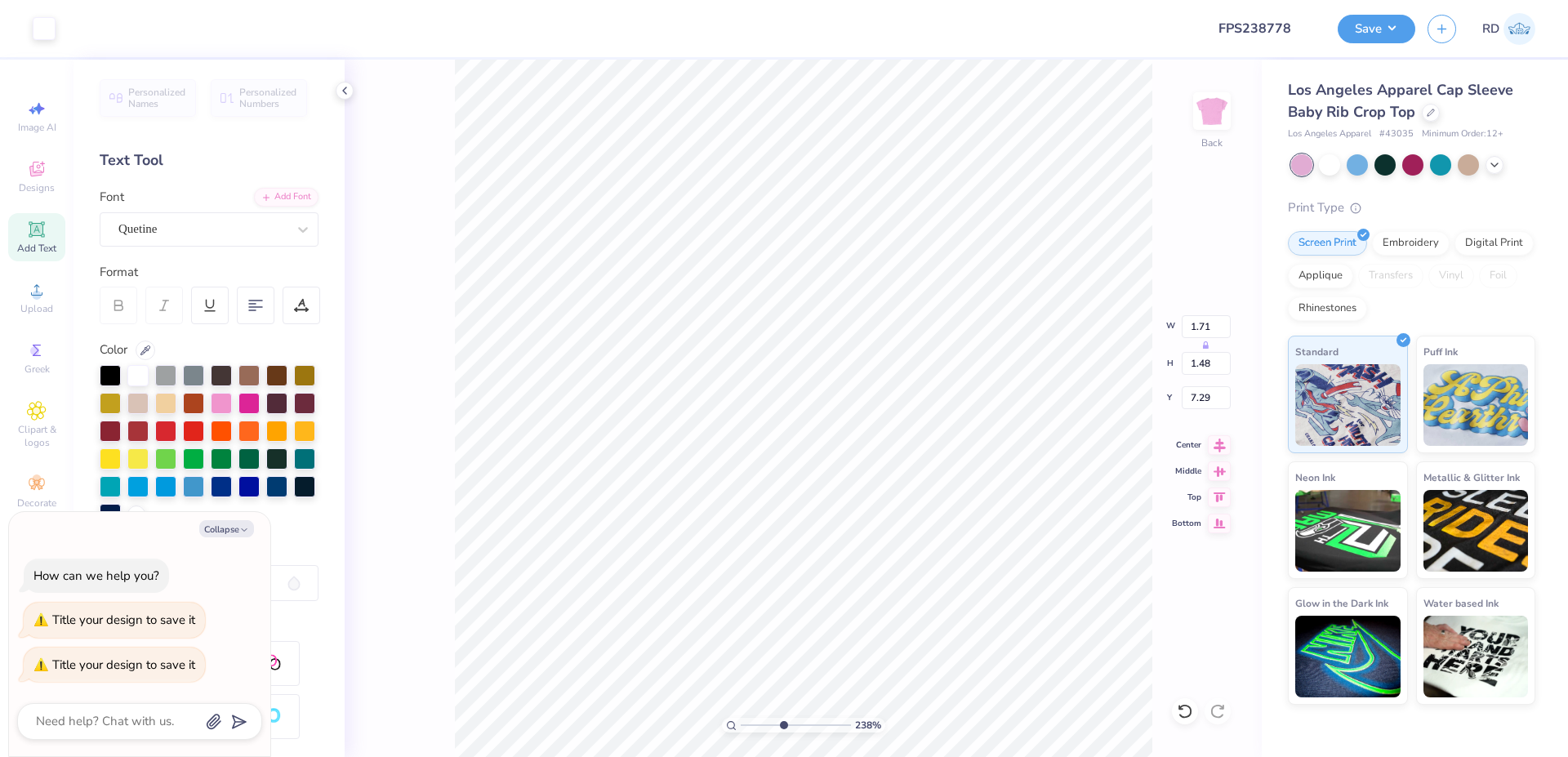 click at bounding box center [795, 725] 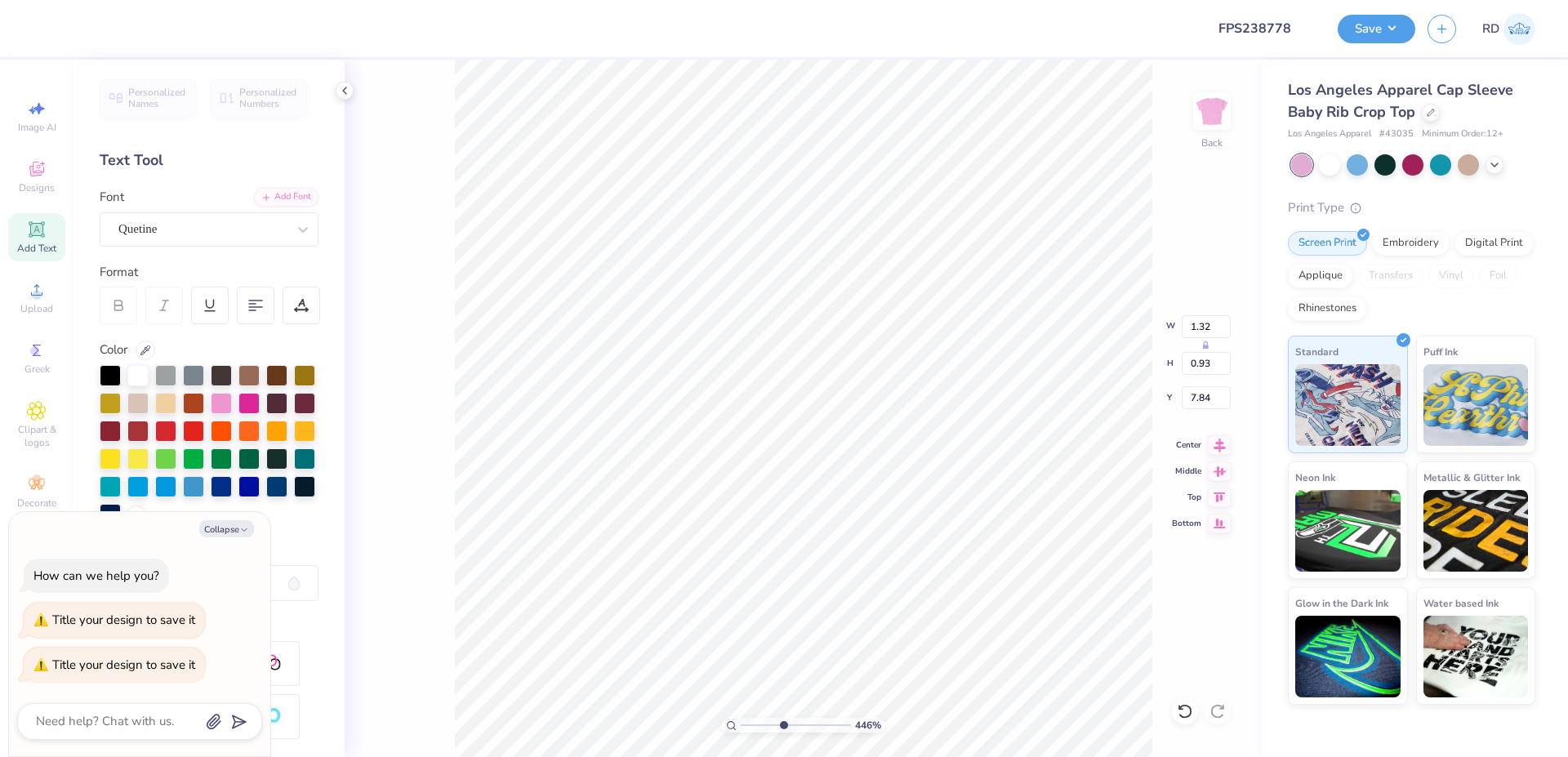type on "x" 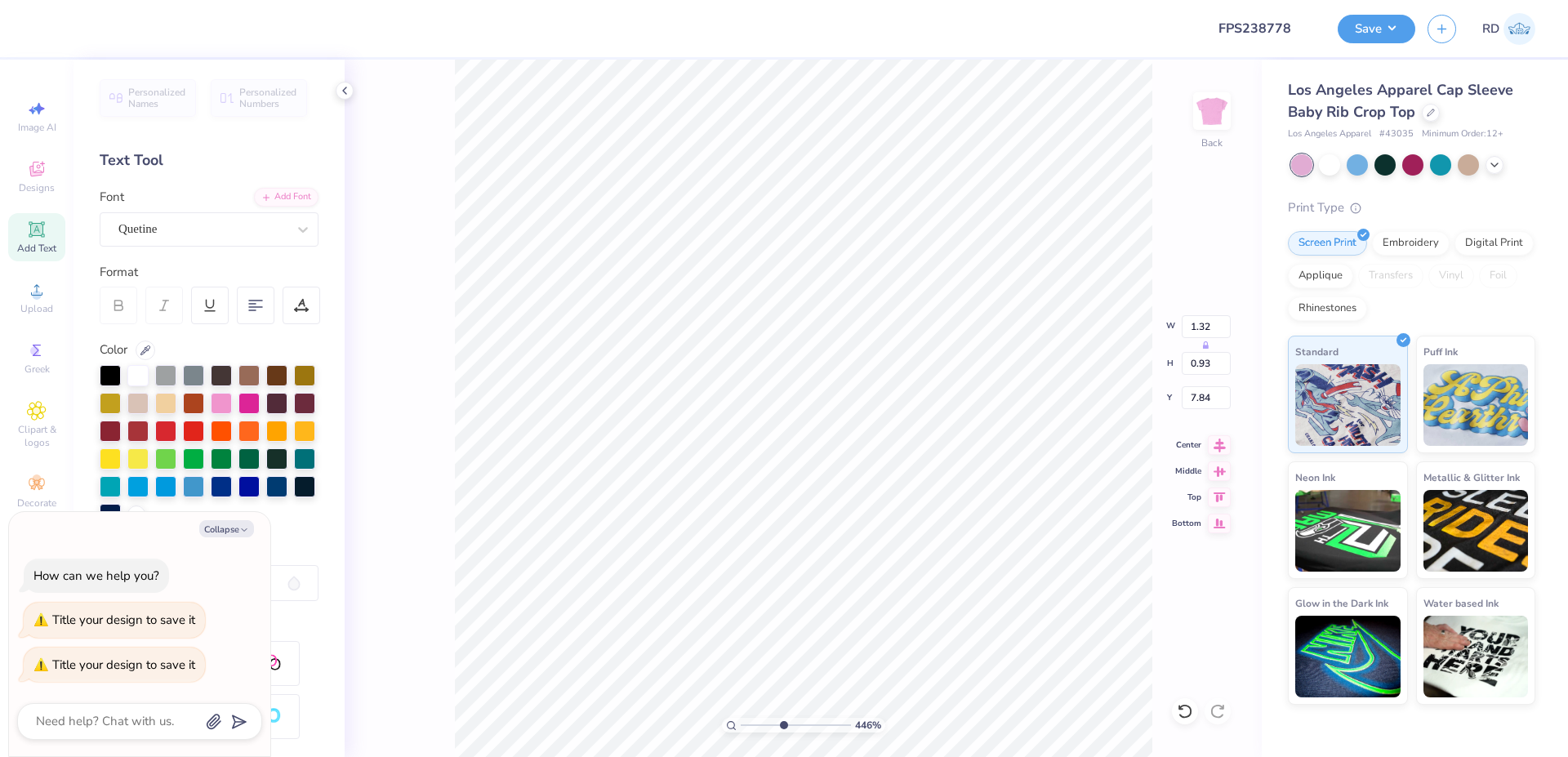 type on "1.71" 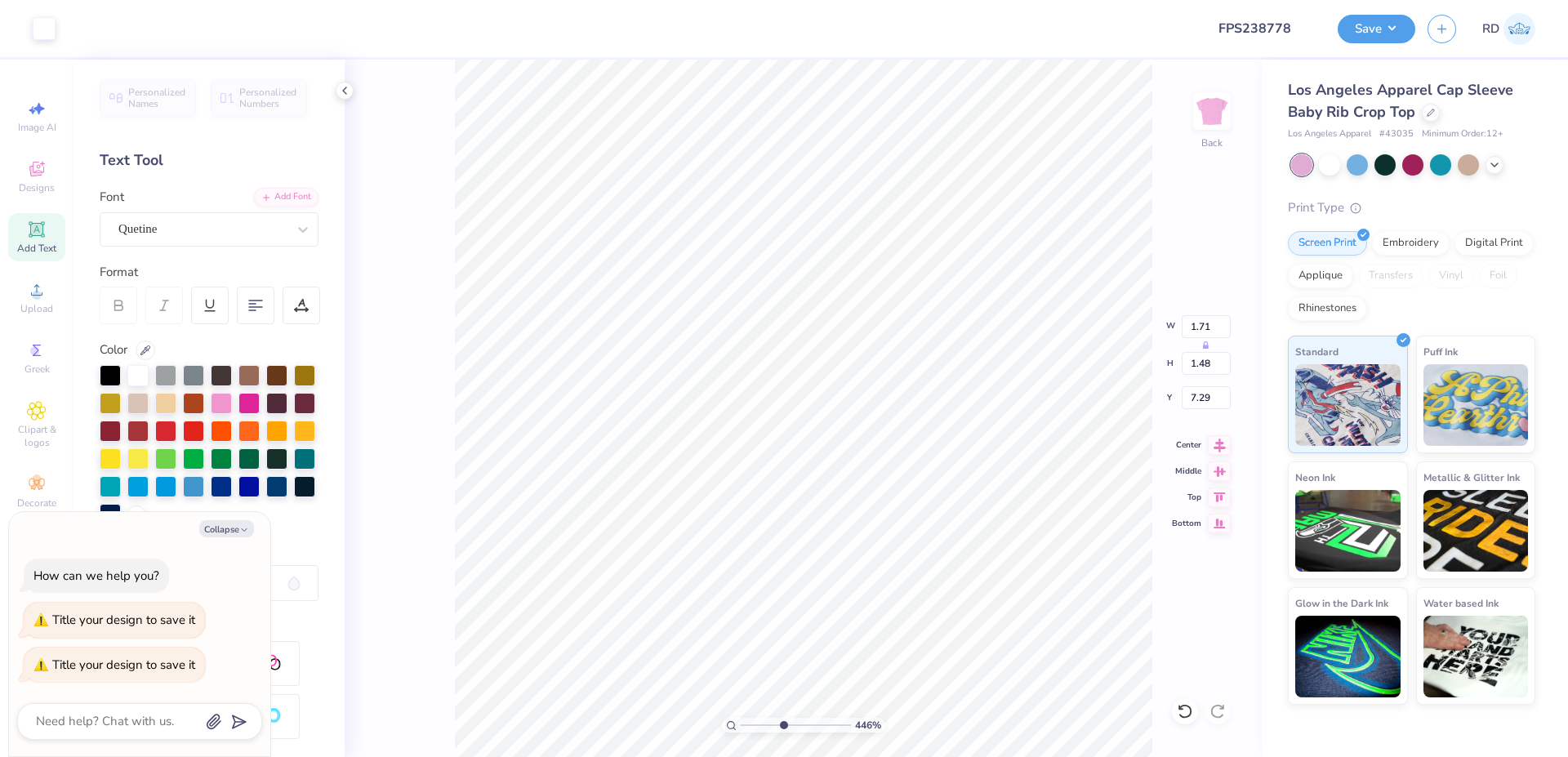 type on "x" 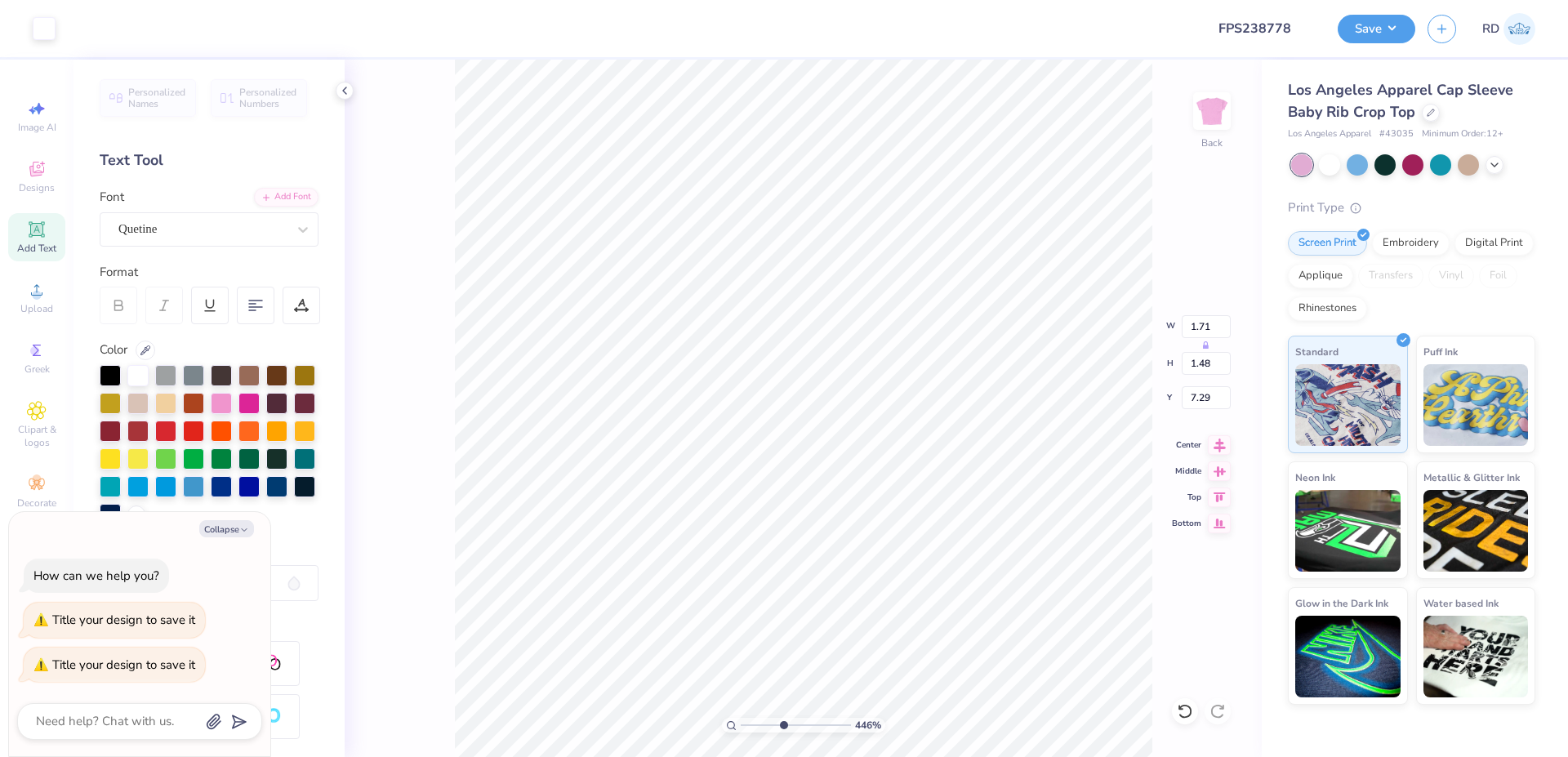 type on "7.39" 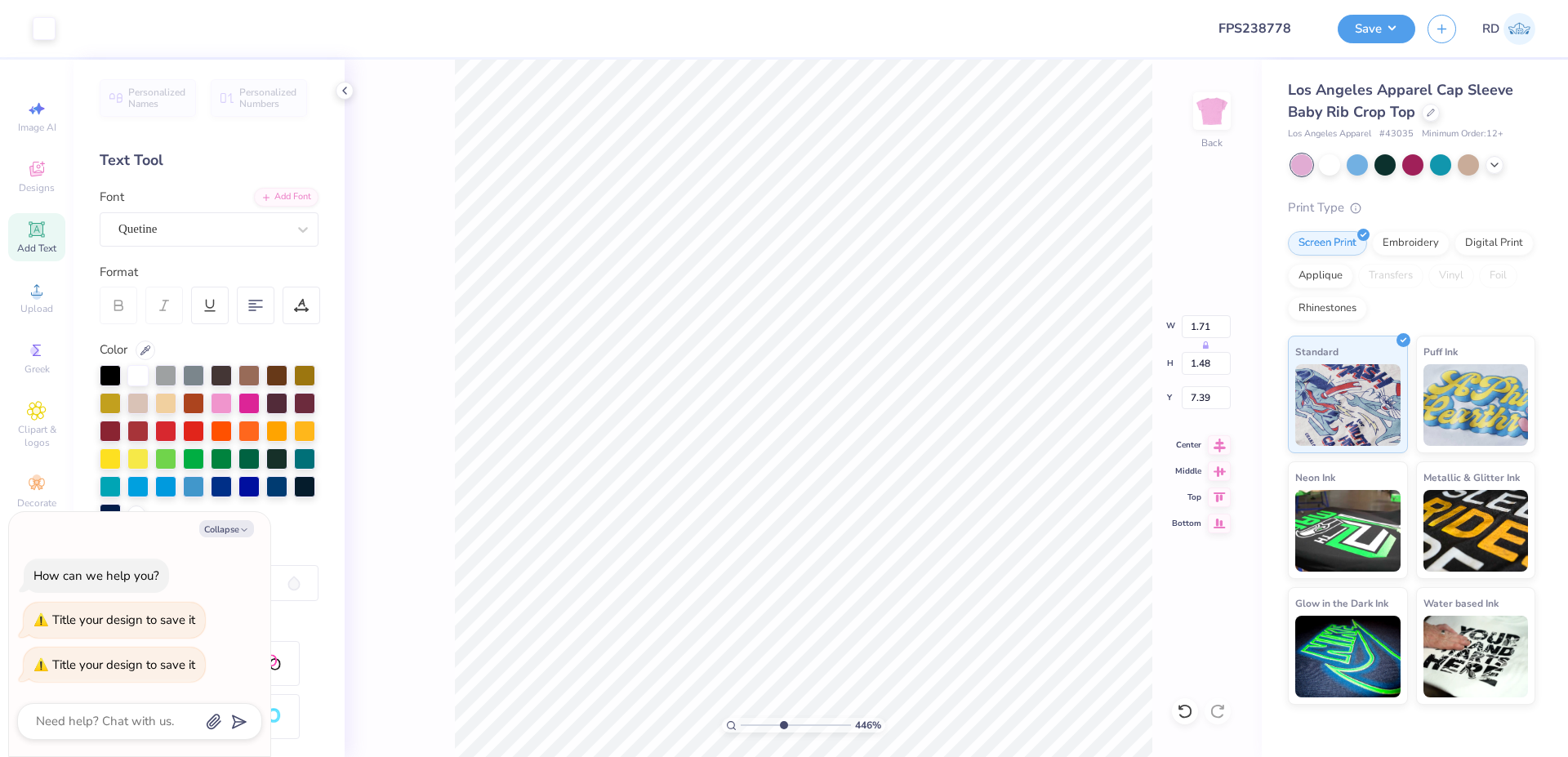 type on "x" 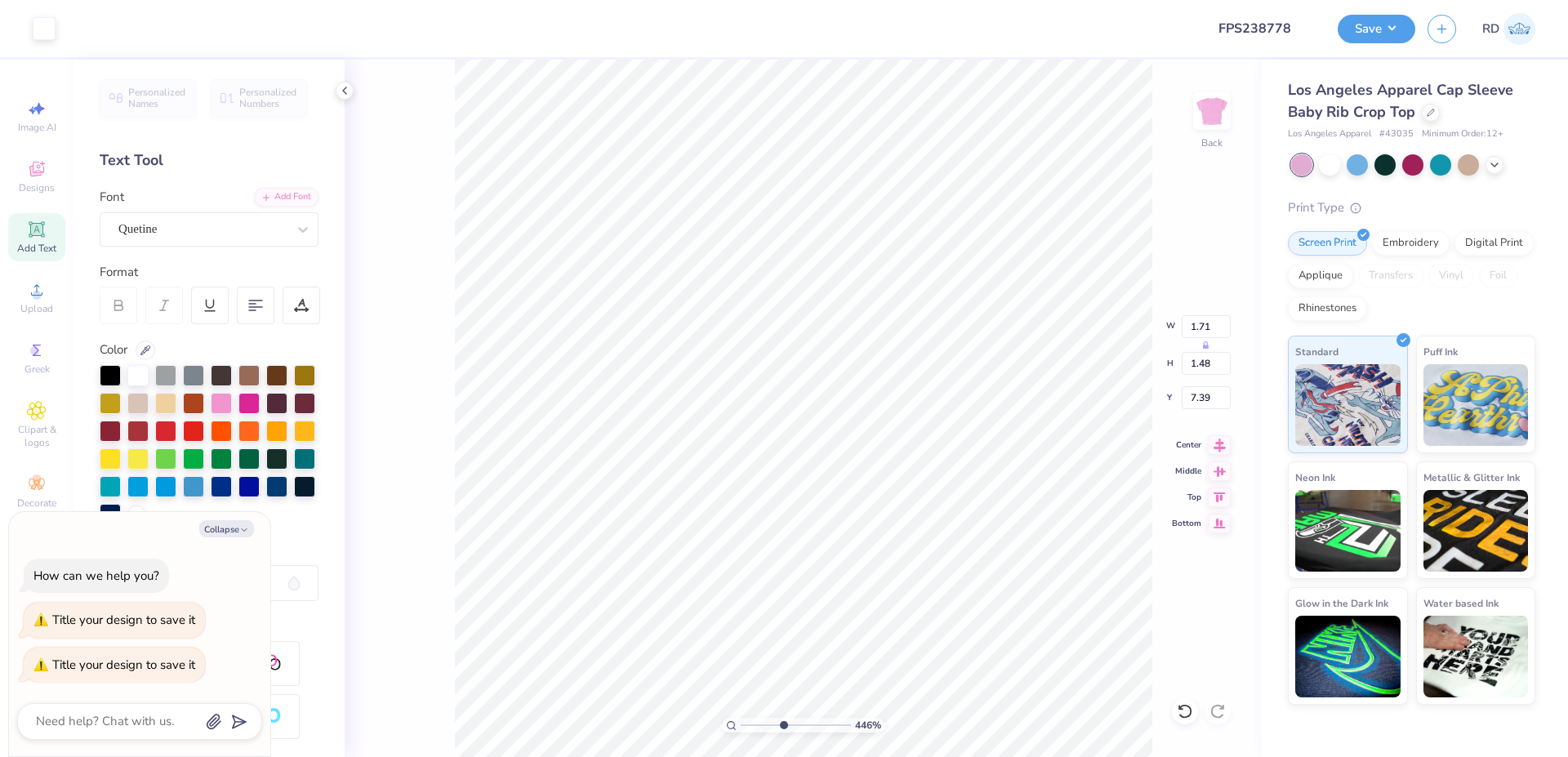 type on "1.79" 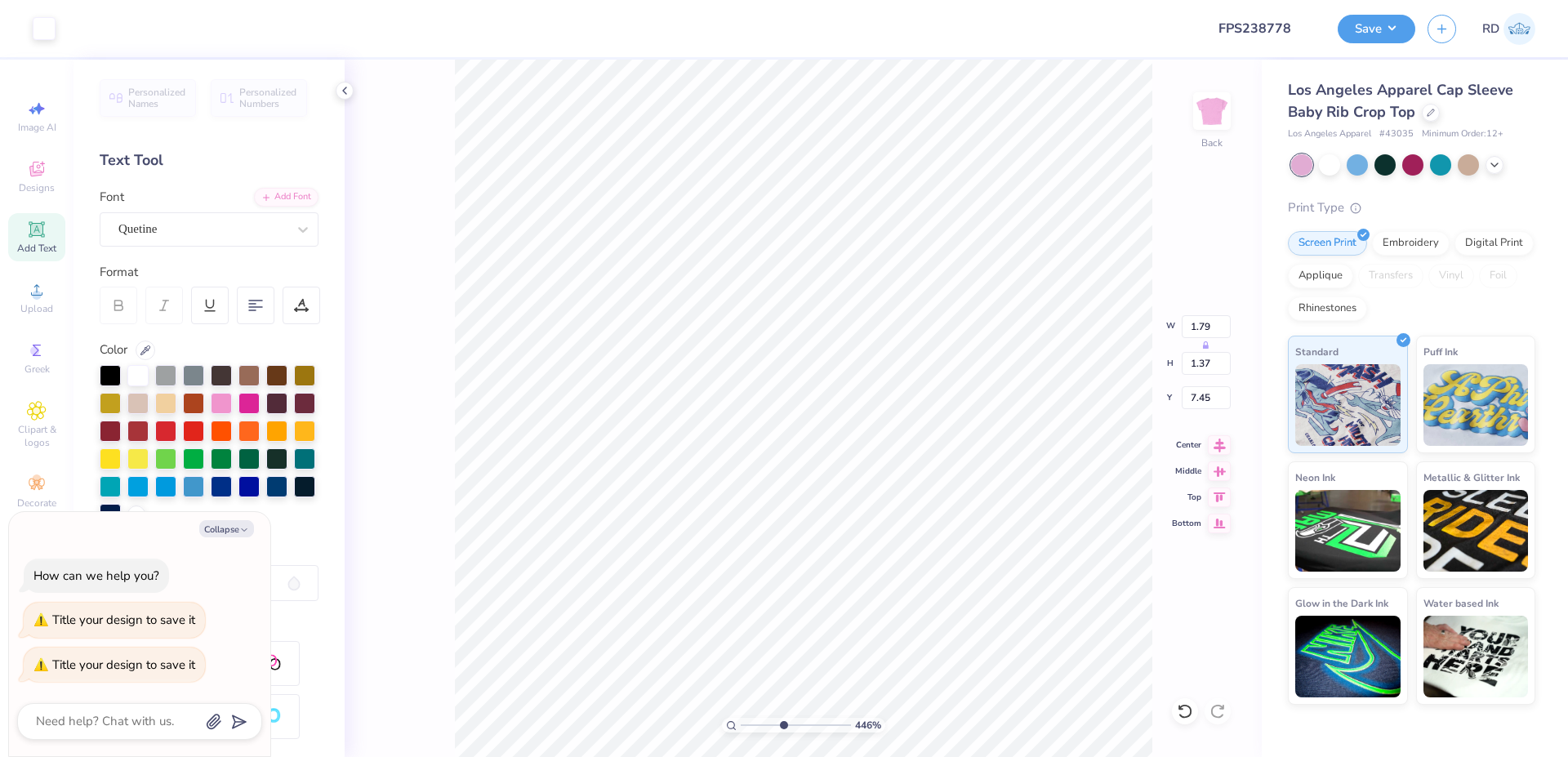 type on "x" 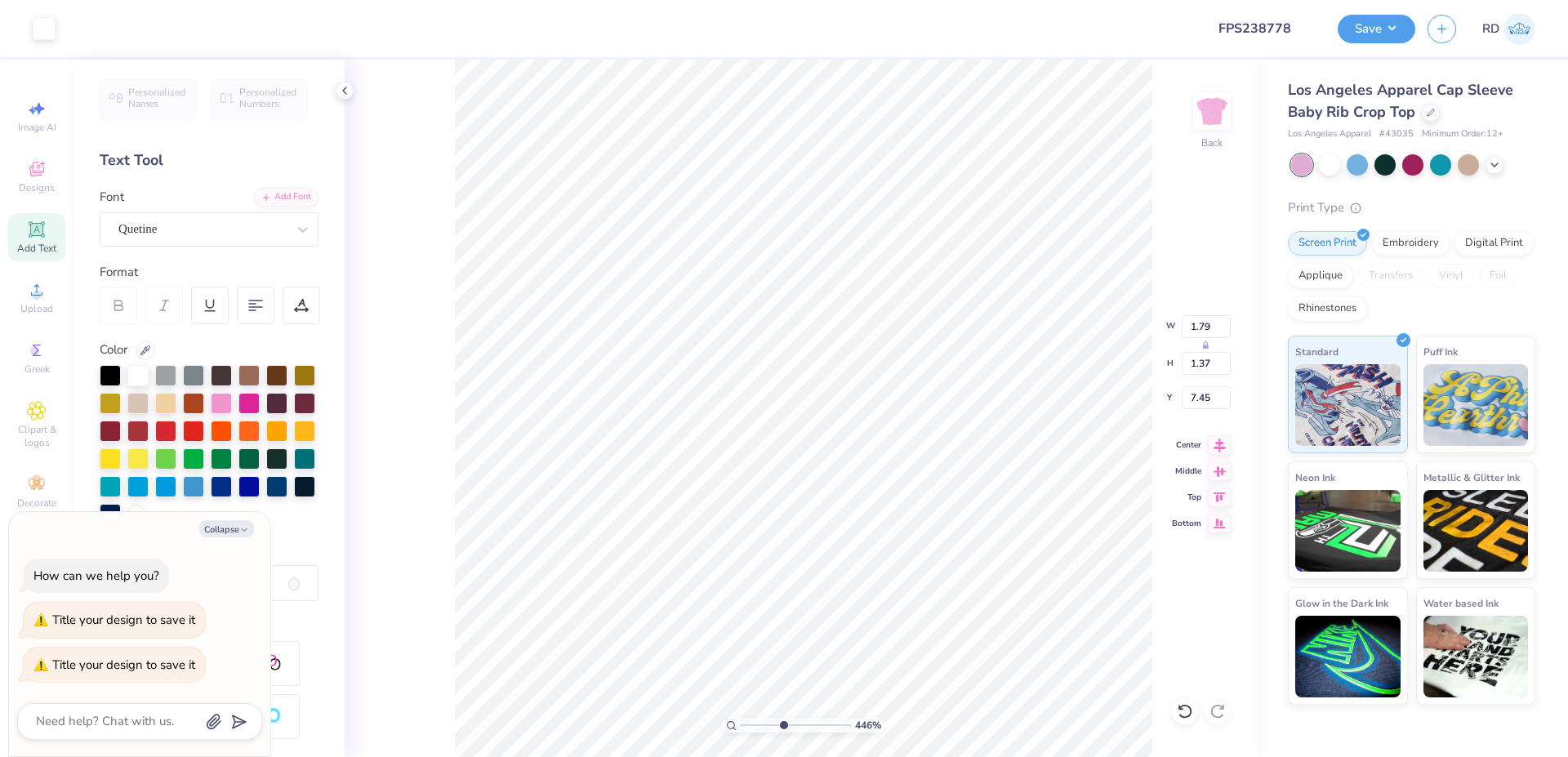 type on "7.41" 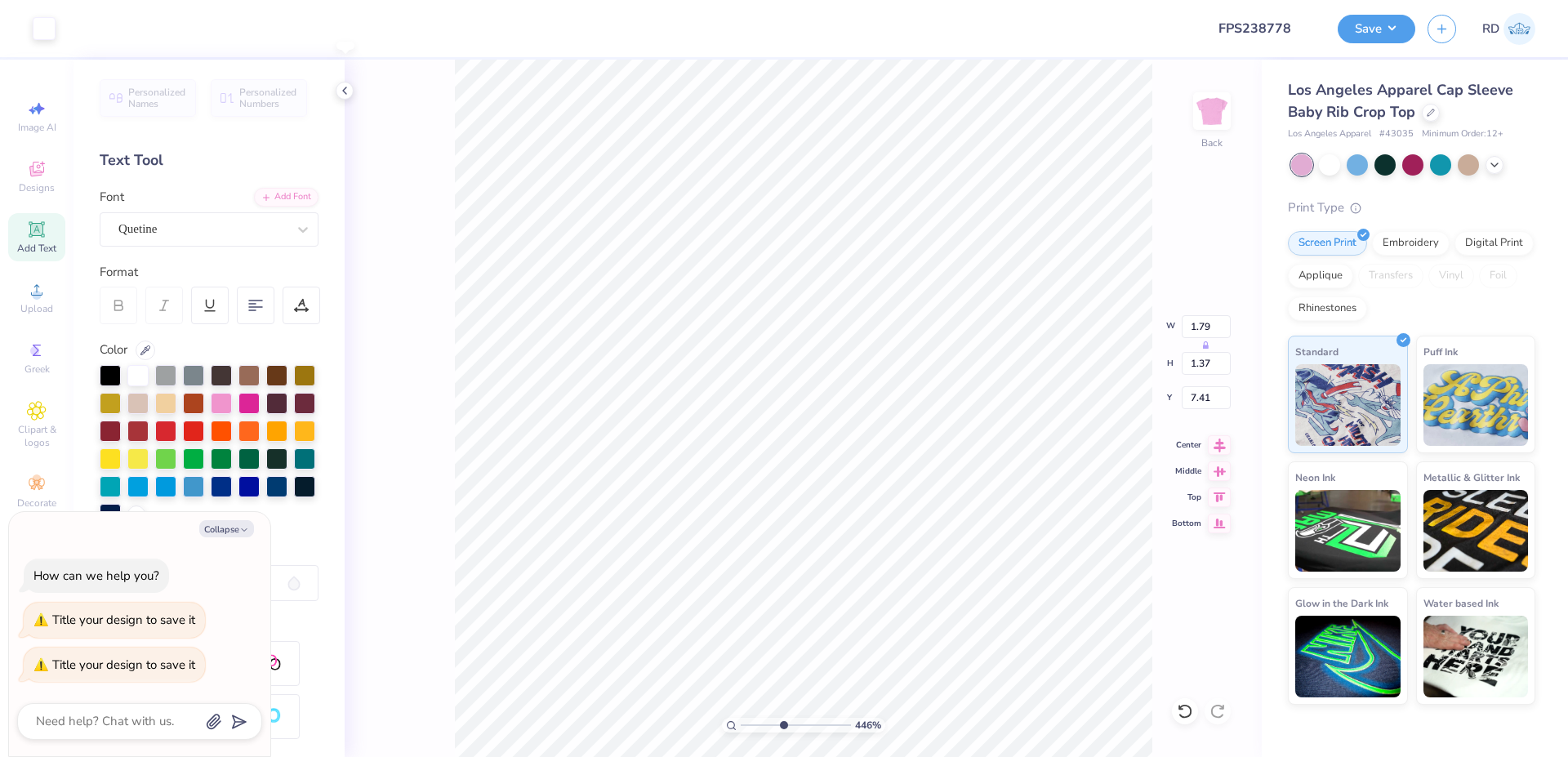 type on "x" 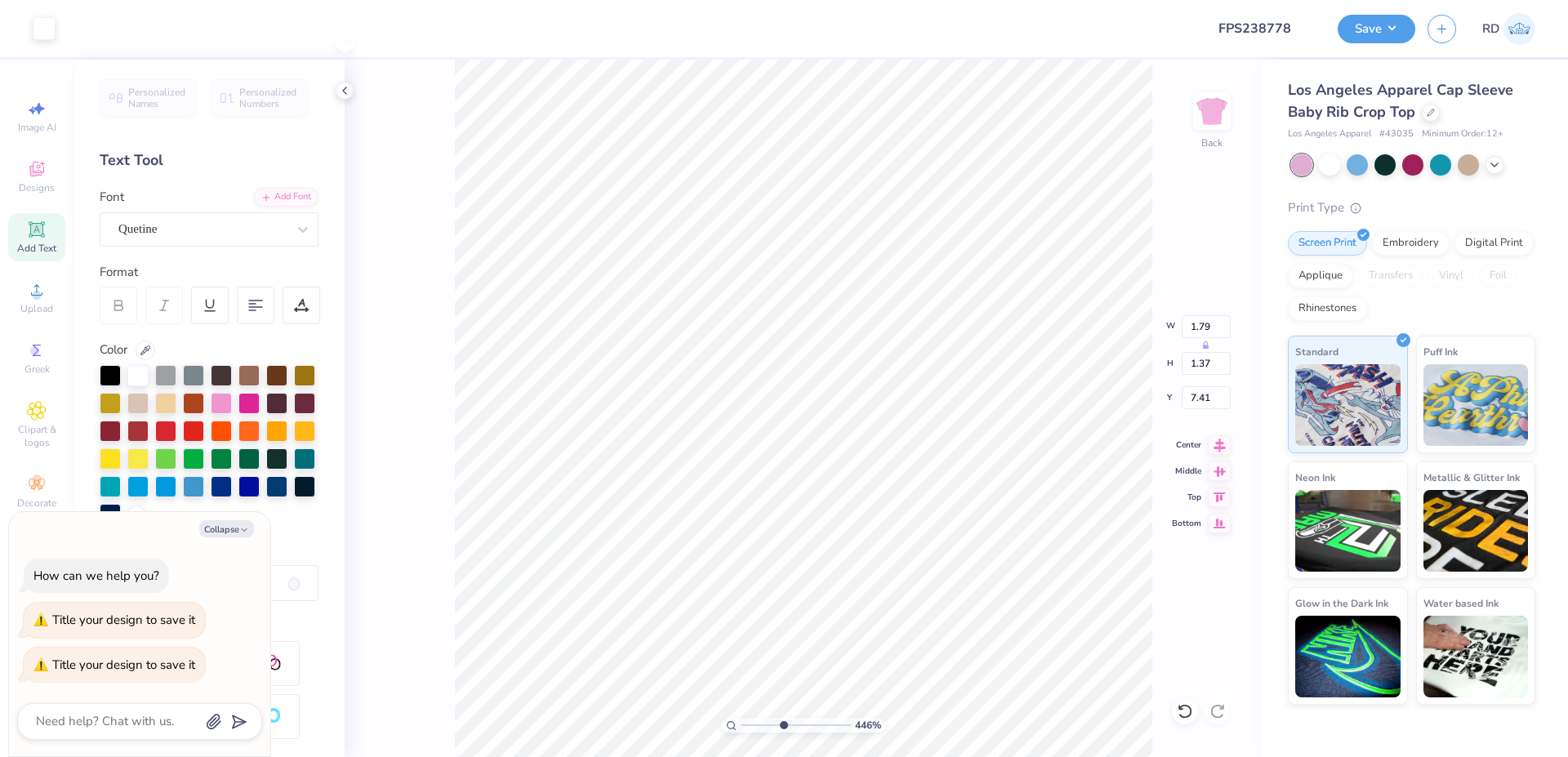 type on "1.89" 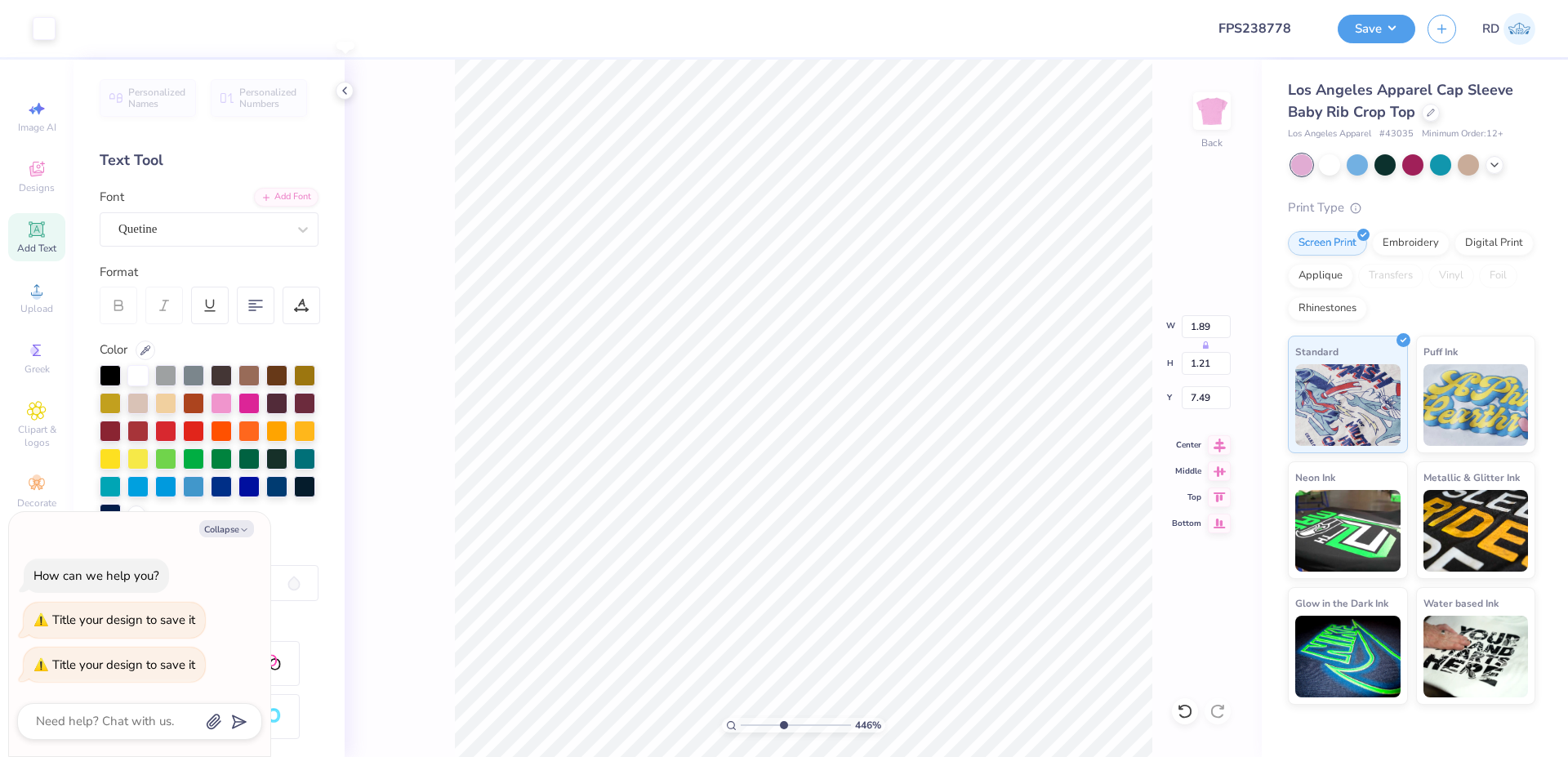 type on "x" 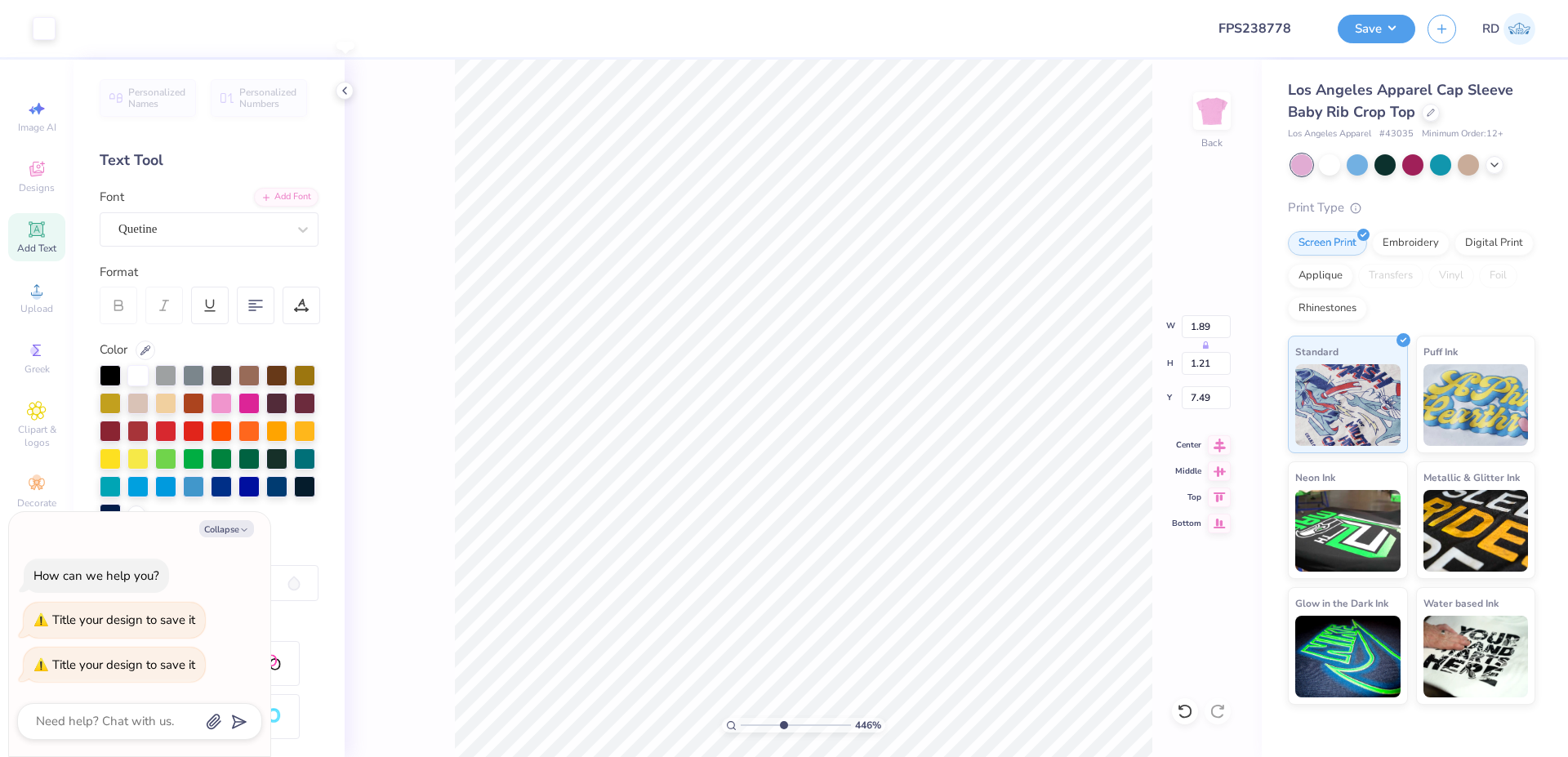 type on "7.41" 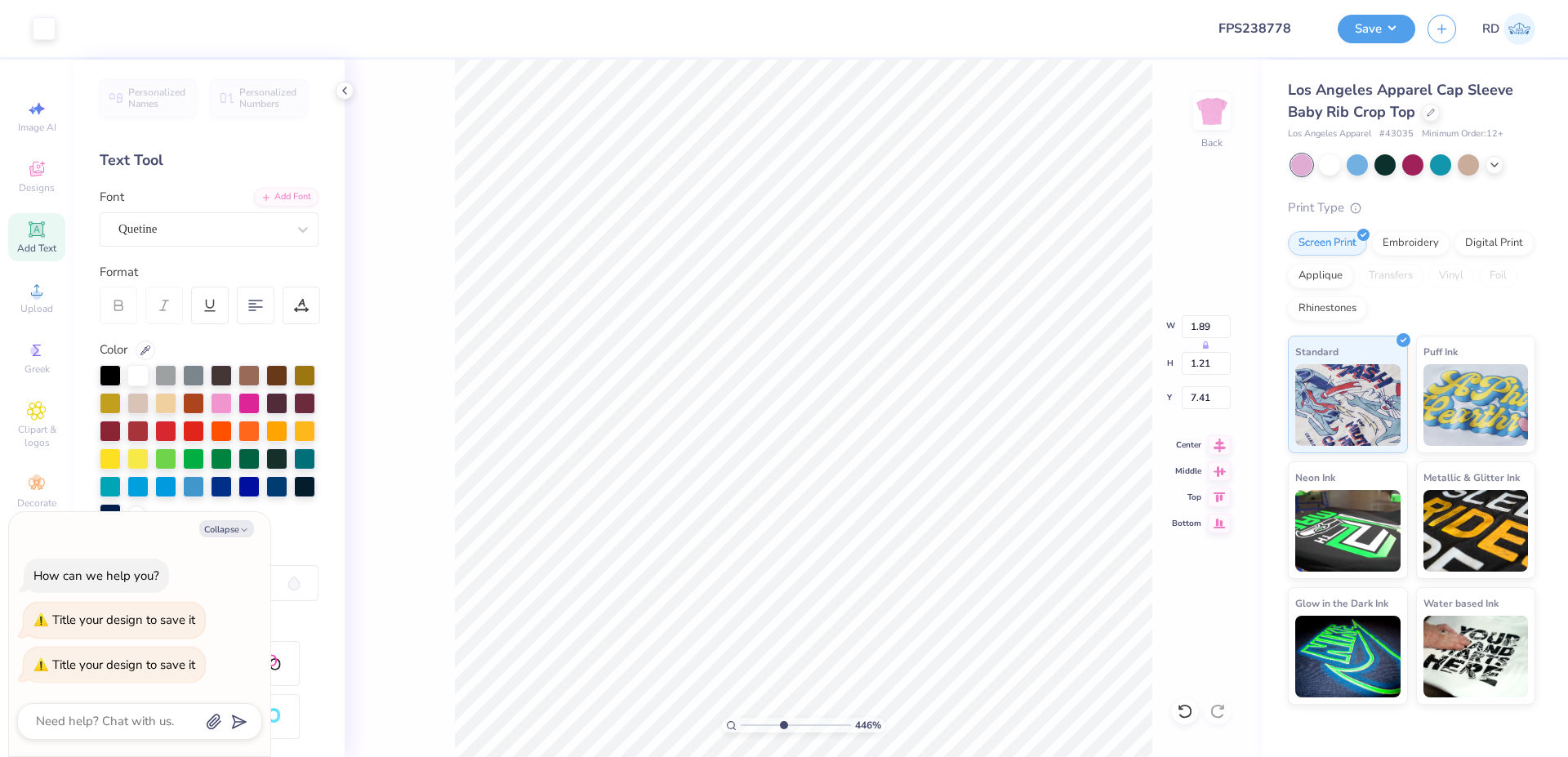 type on "x" 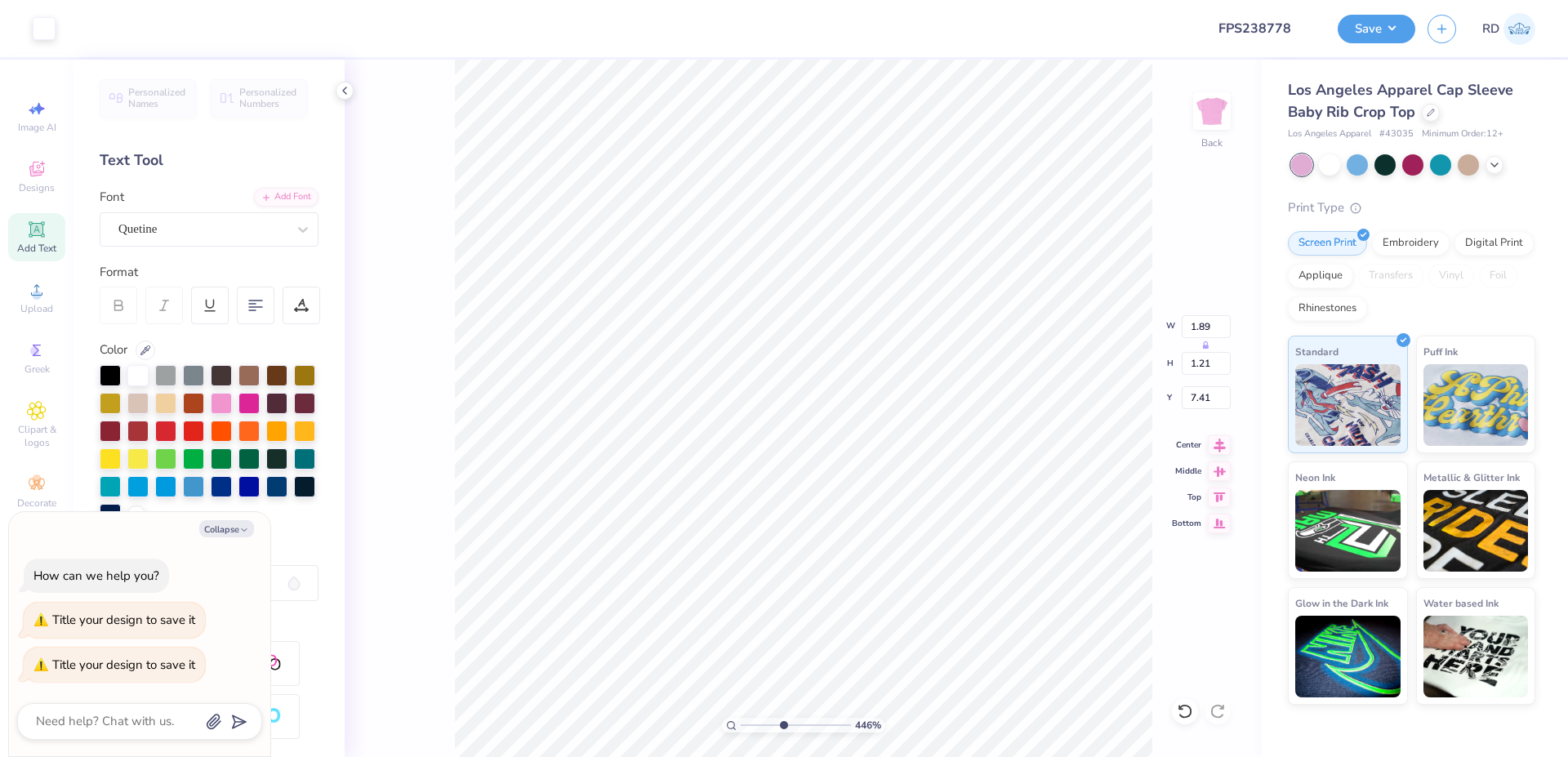 type on "7.31" 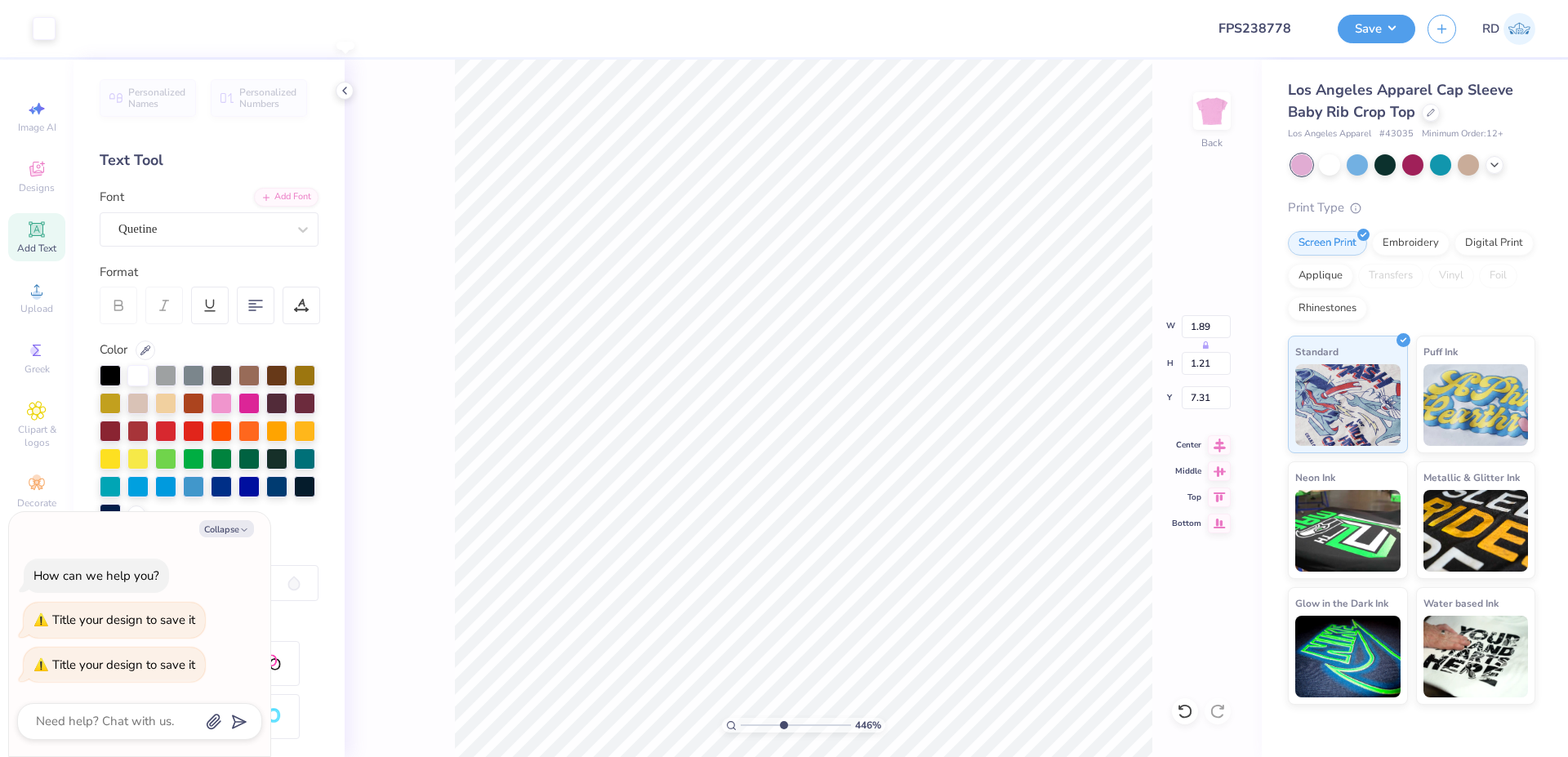 type on "x" 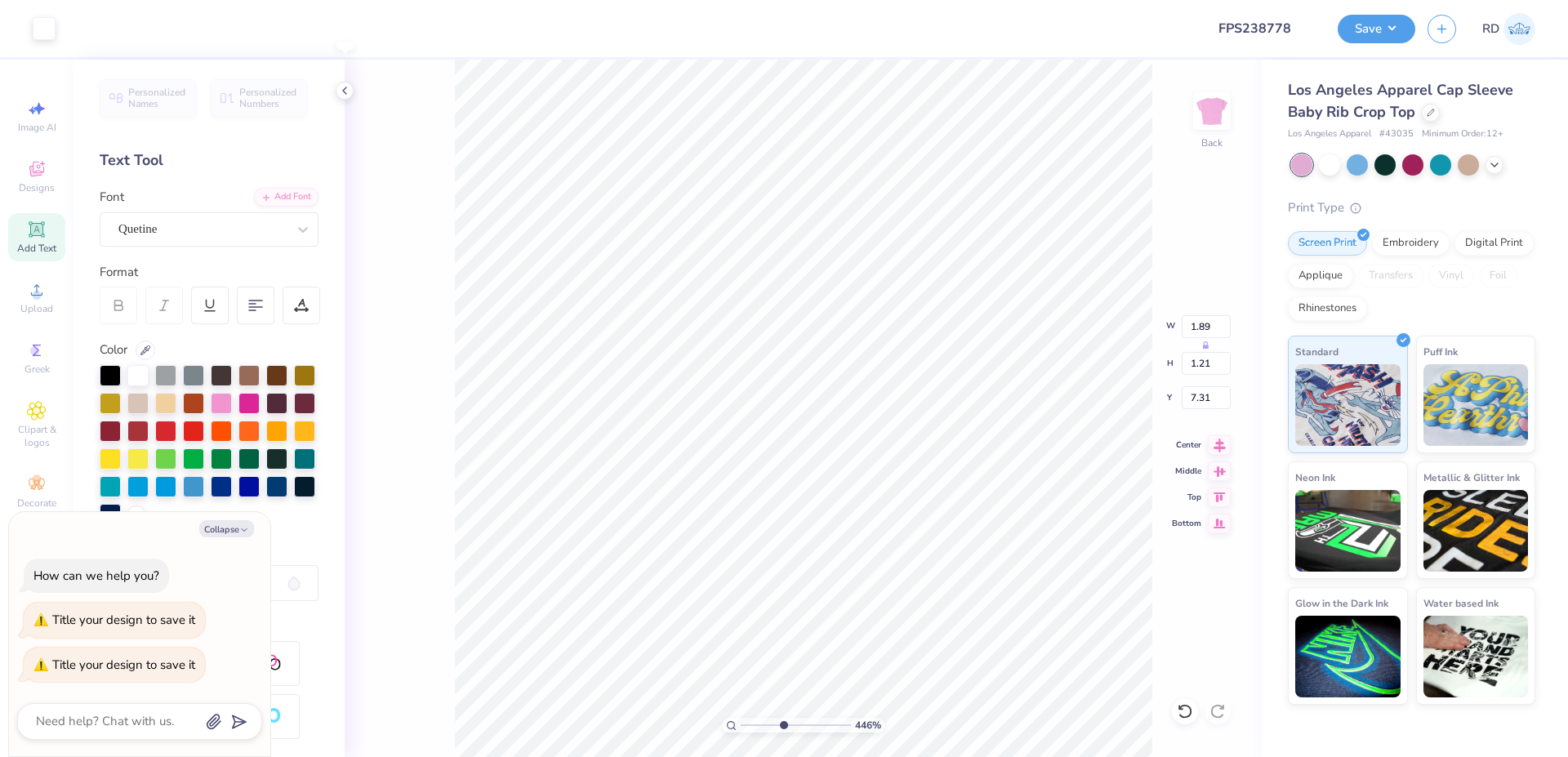 type on "7.34" 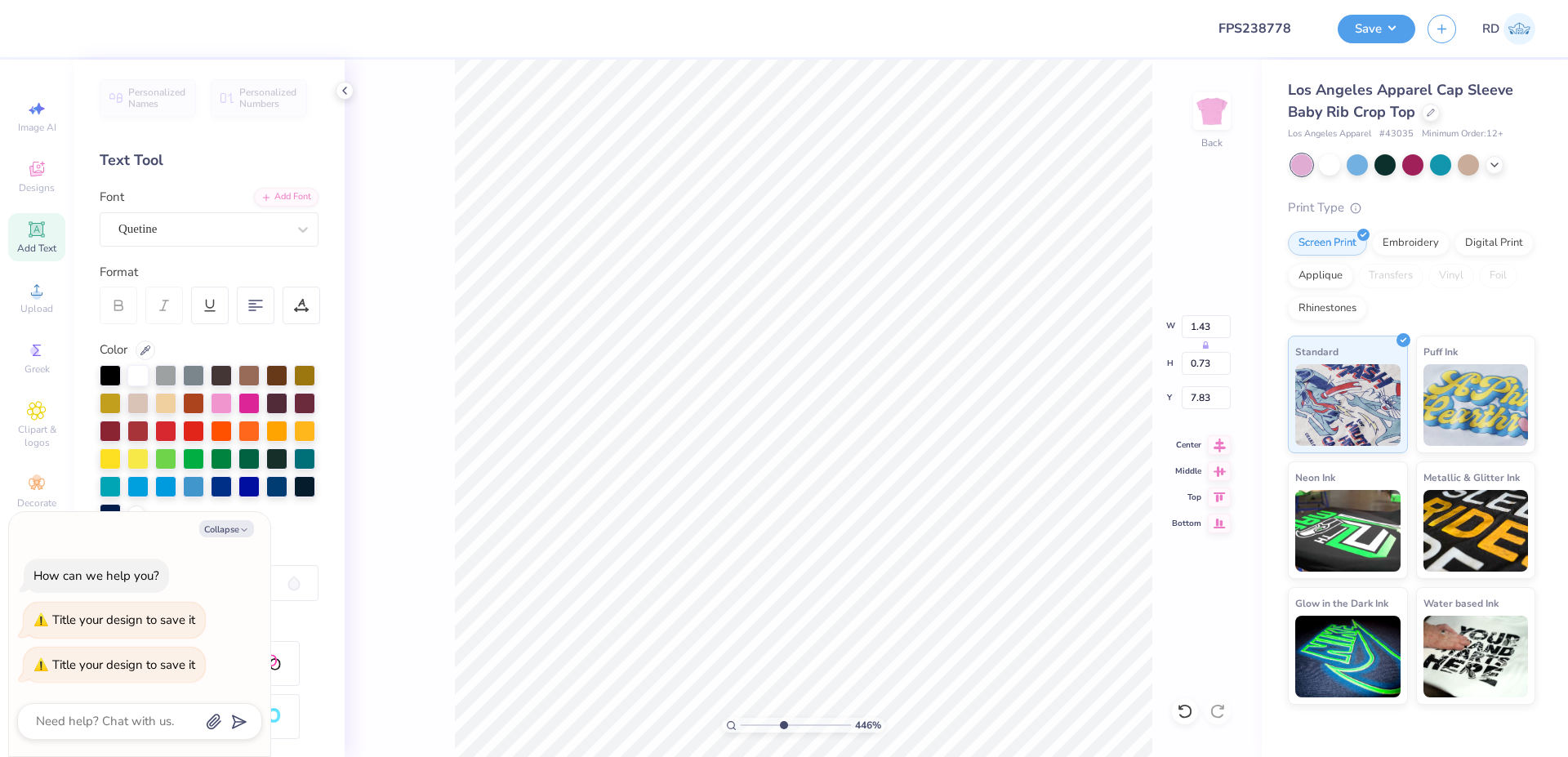 type on "x" 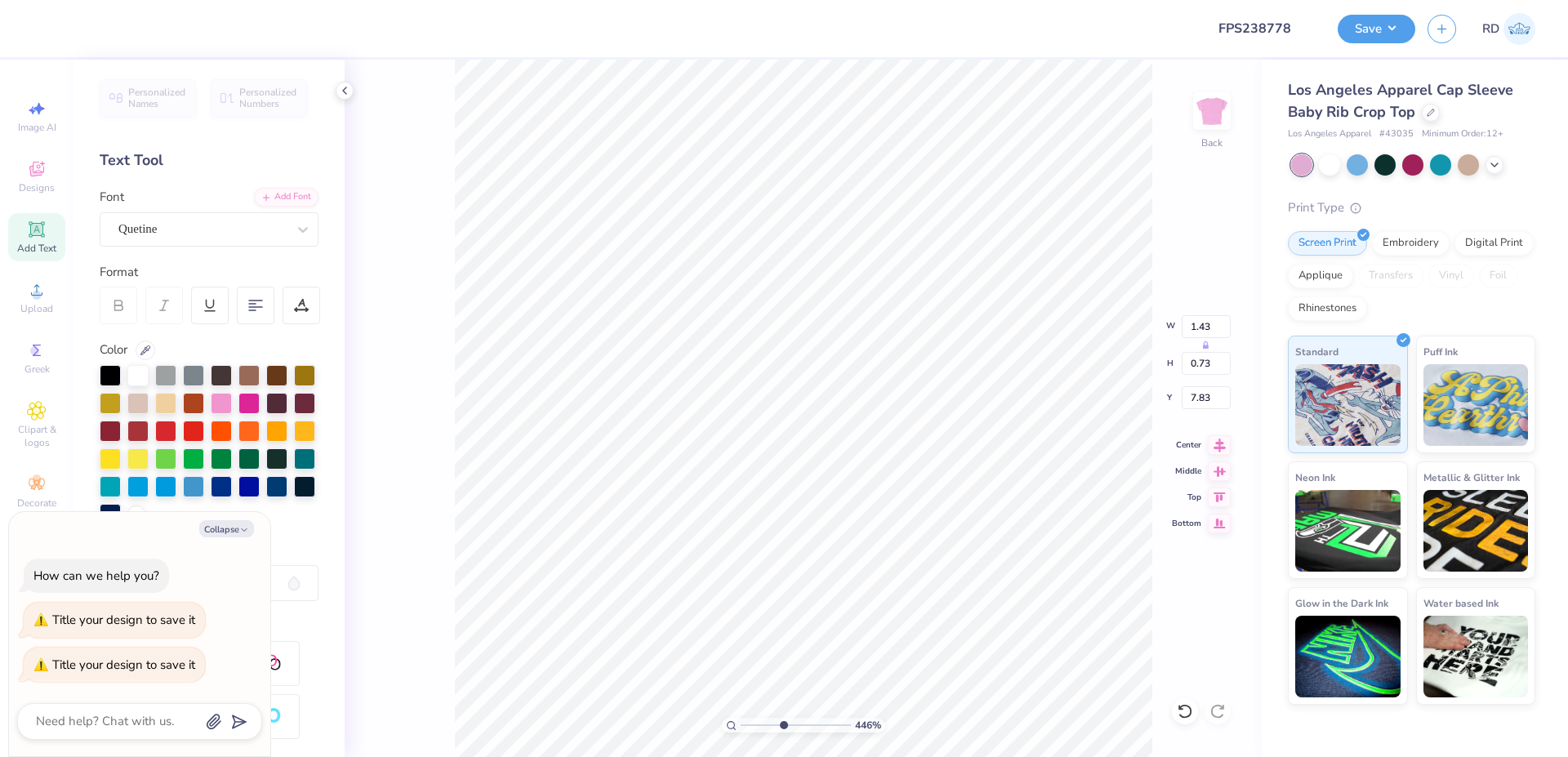 type on "1.89" 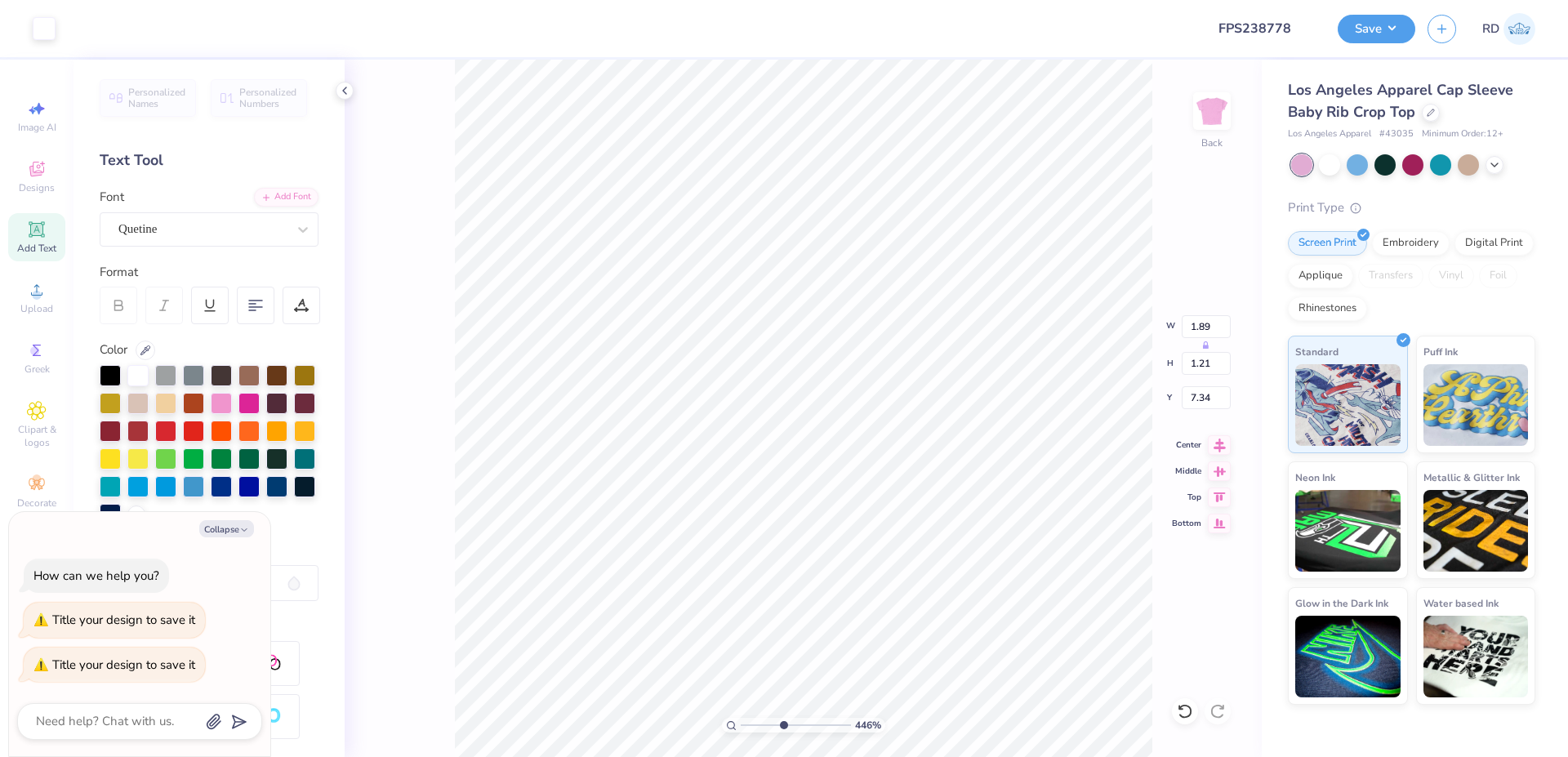 type on "x" 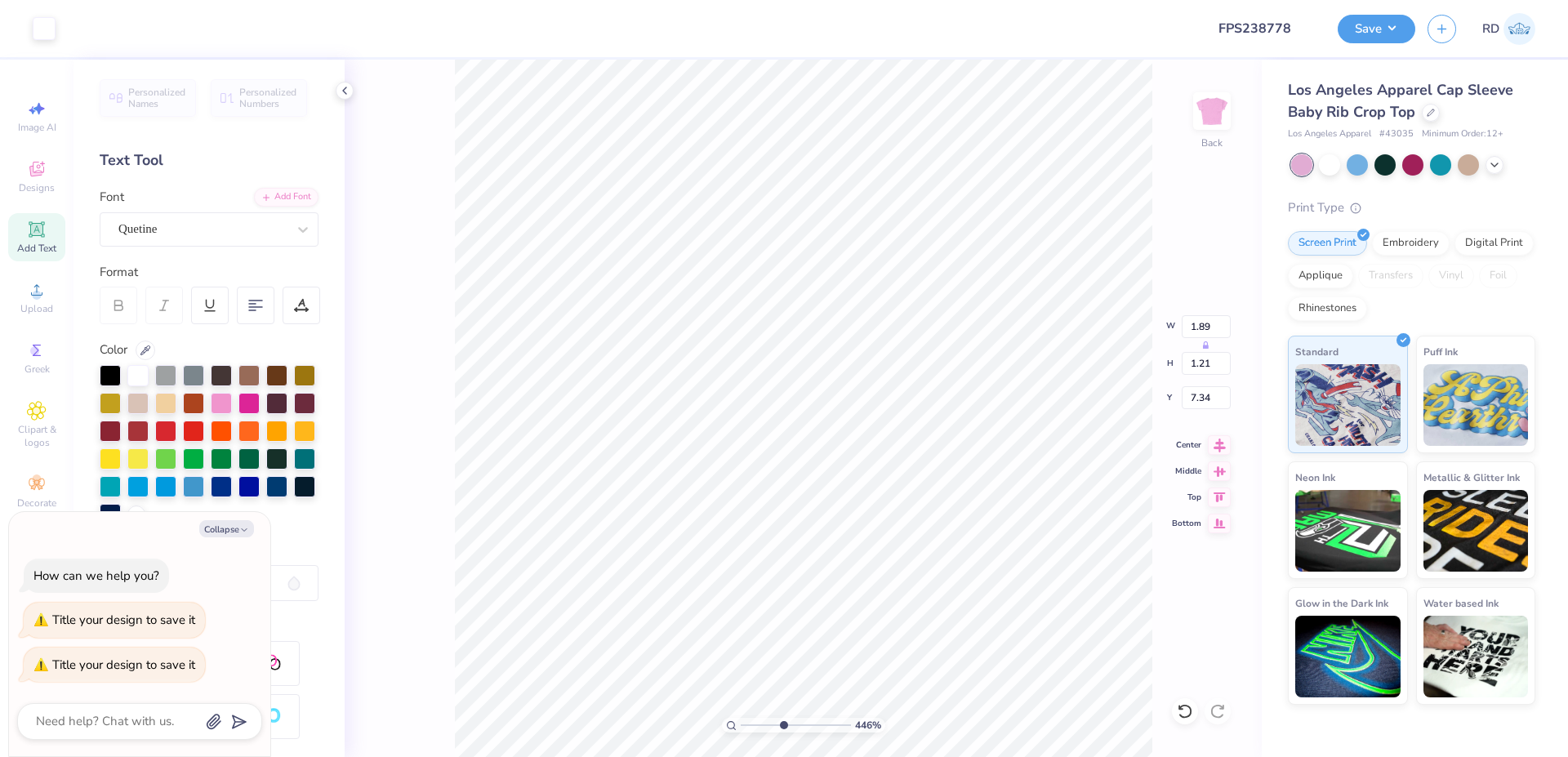 type on "1.76" 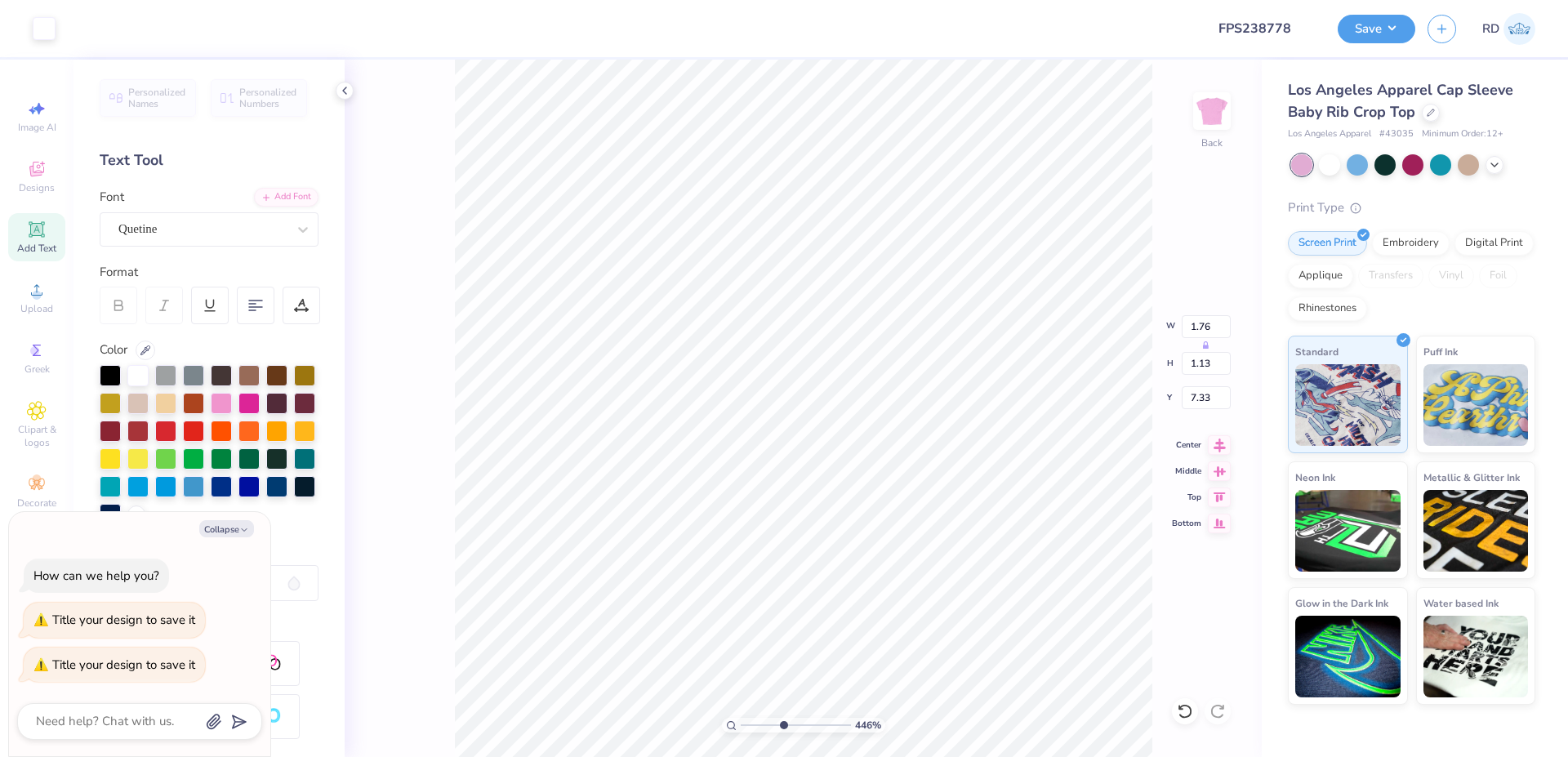 type on "x" 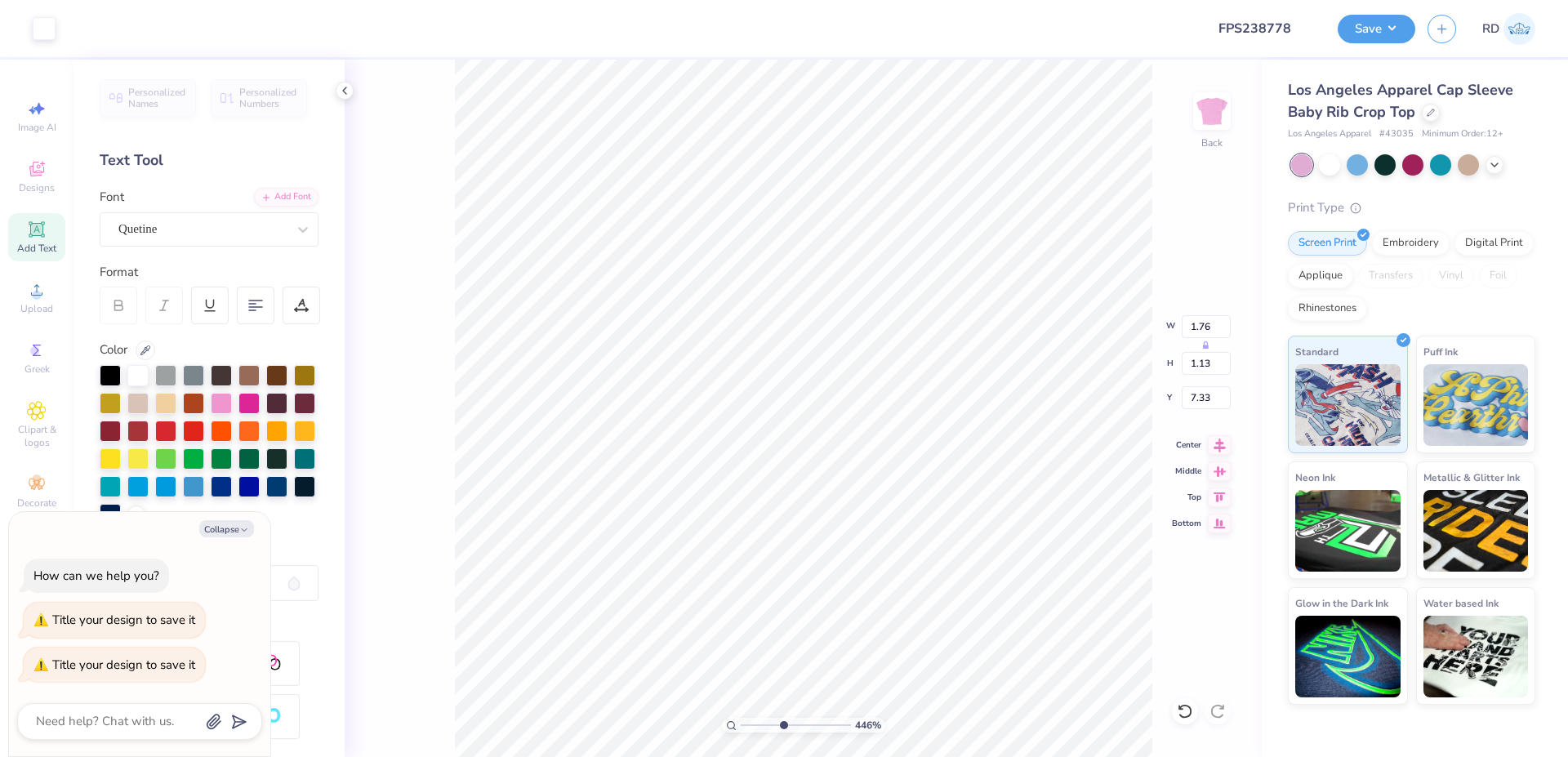 type on "6.00" 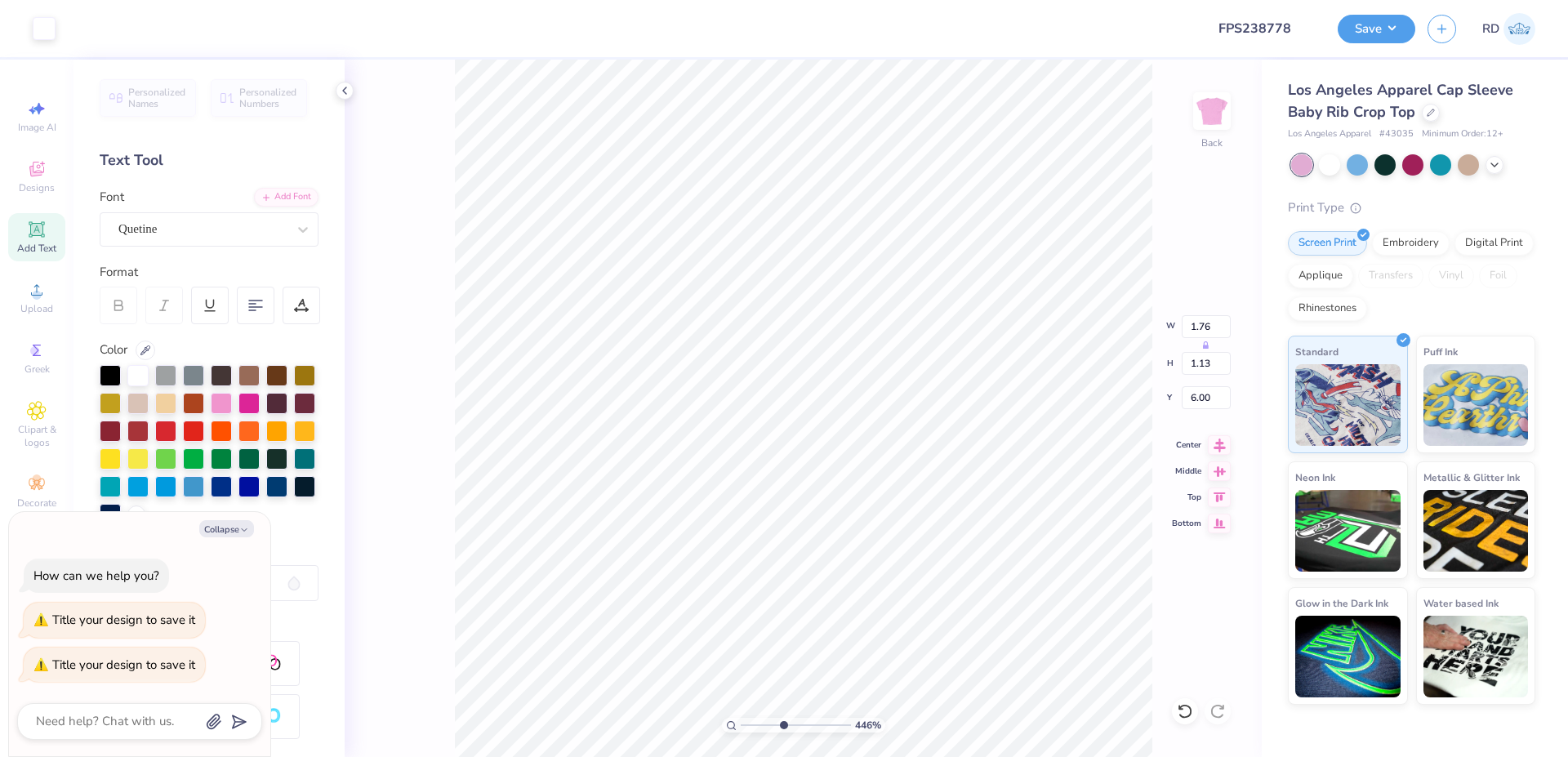 type on "x" 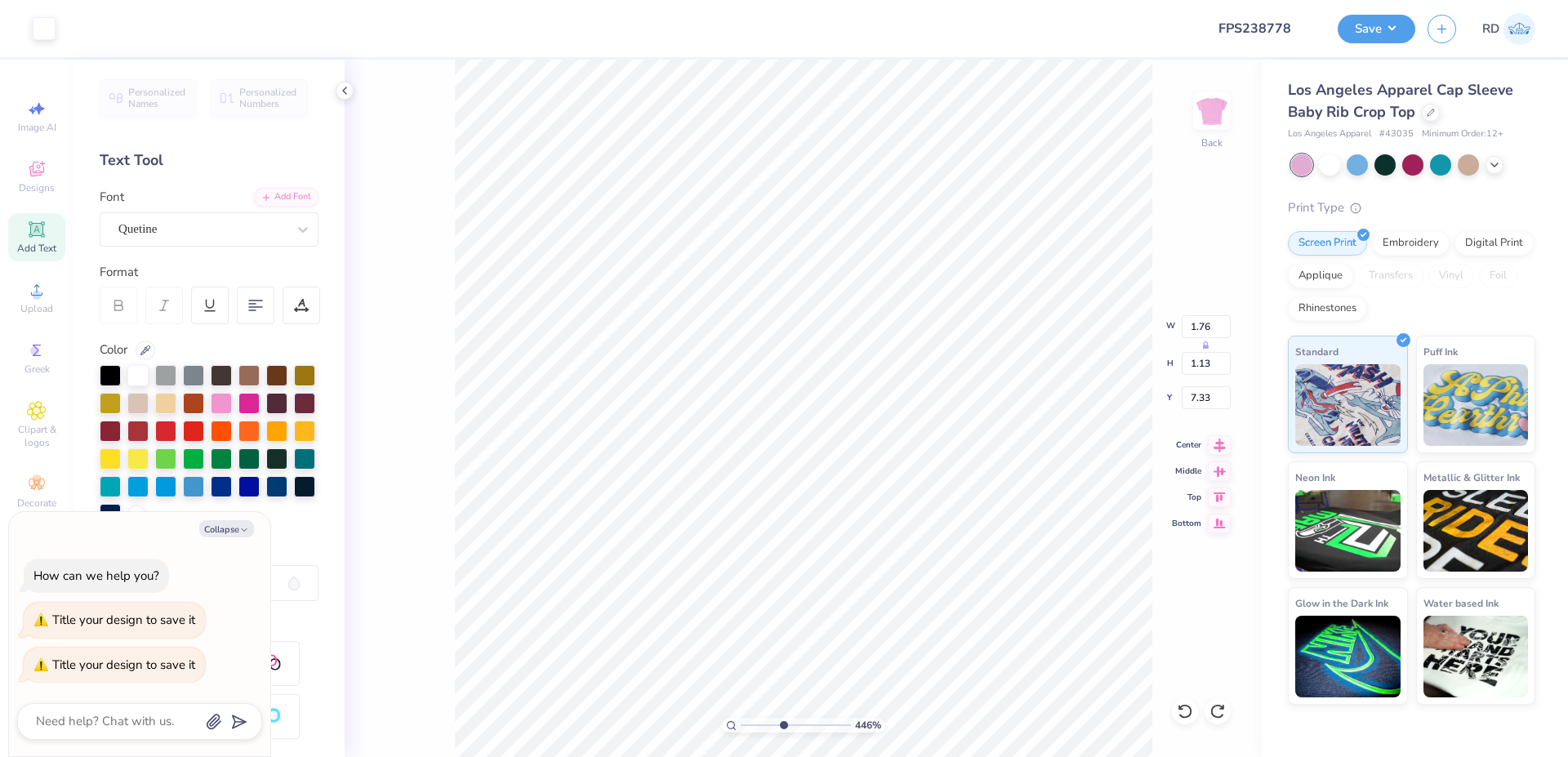 type on "x" 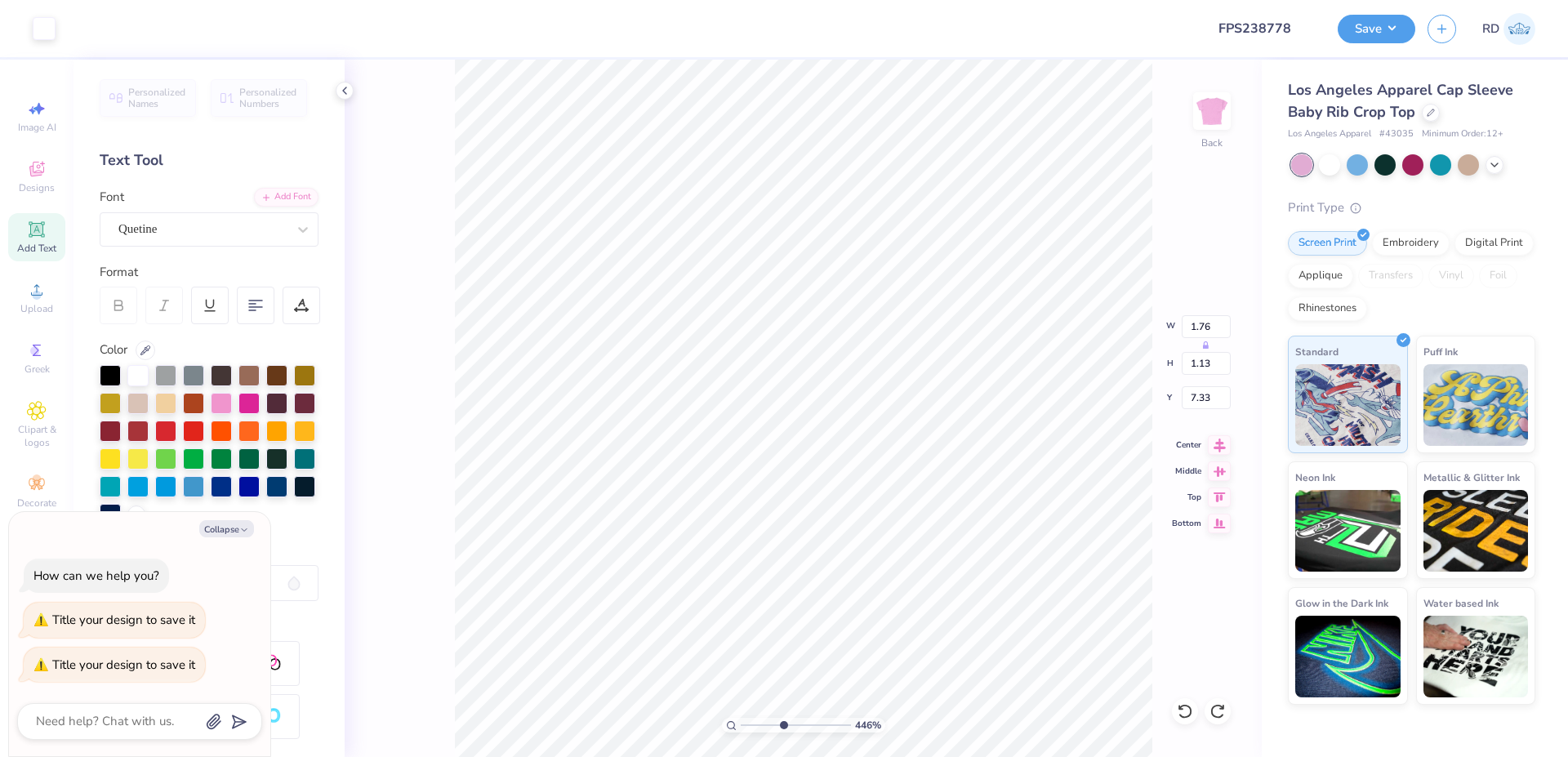 type on "7.35" 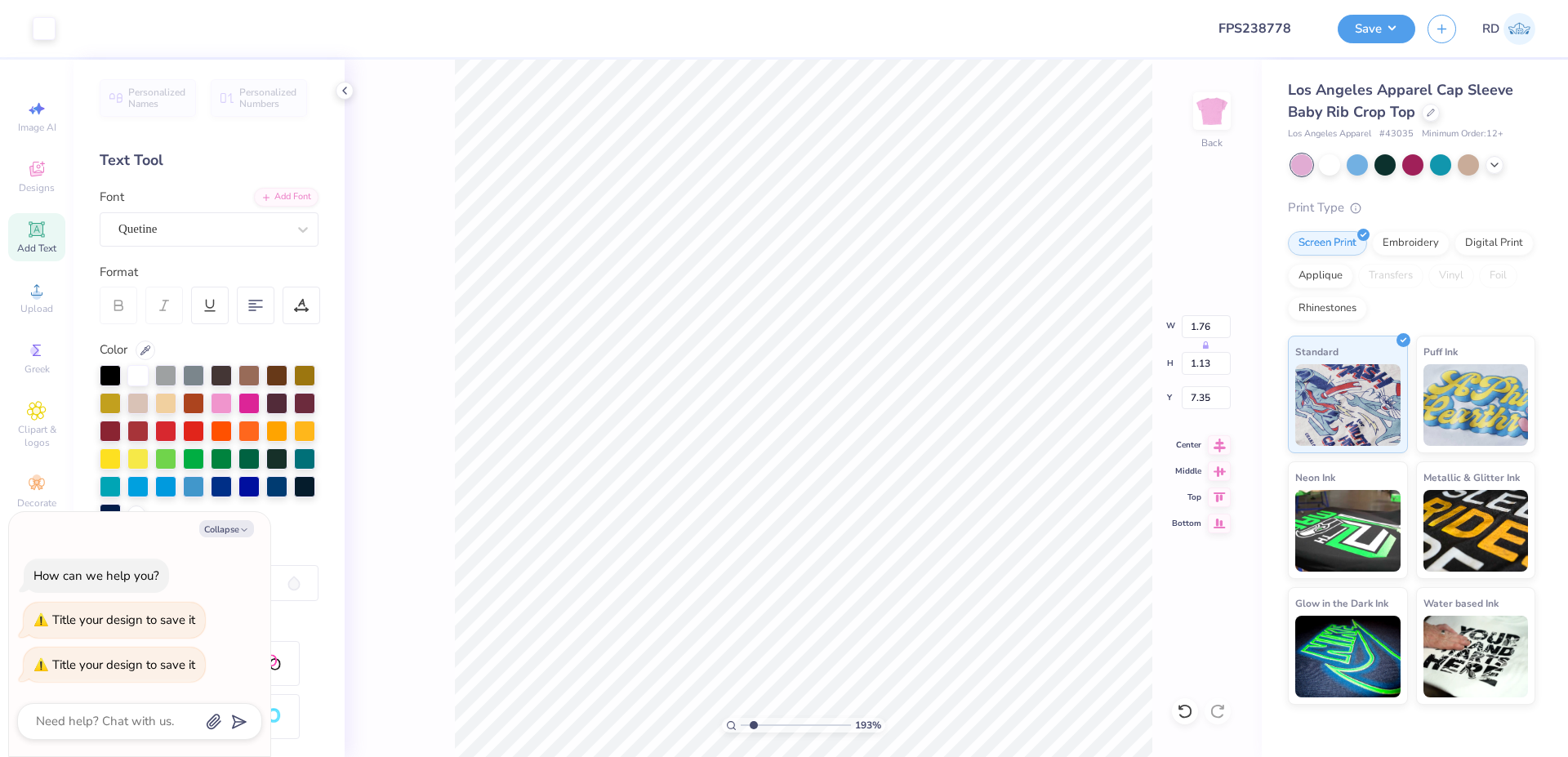 click at bounding box center [795, 725] 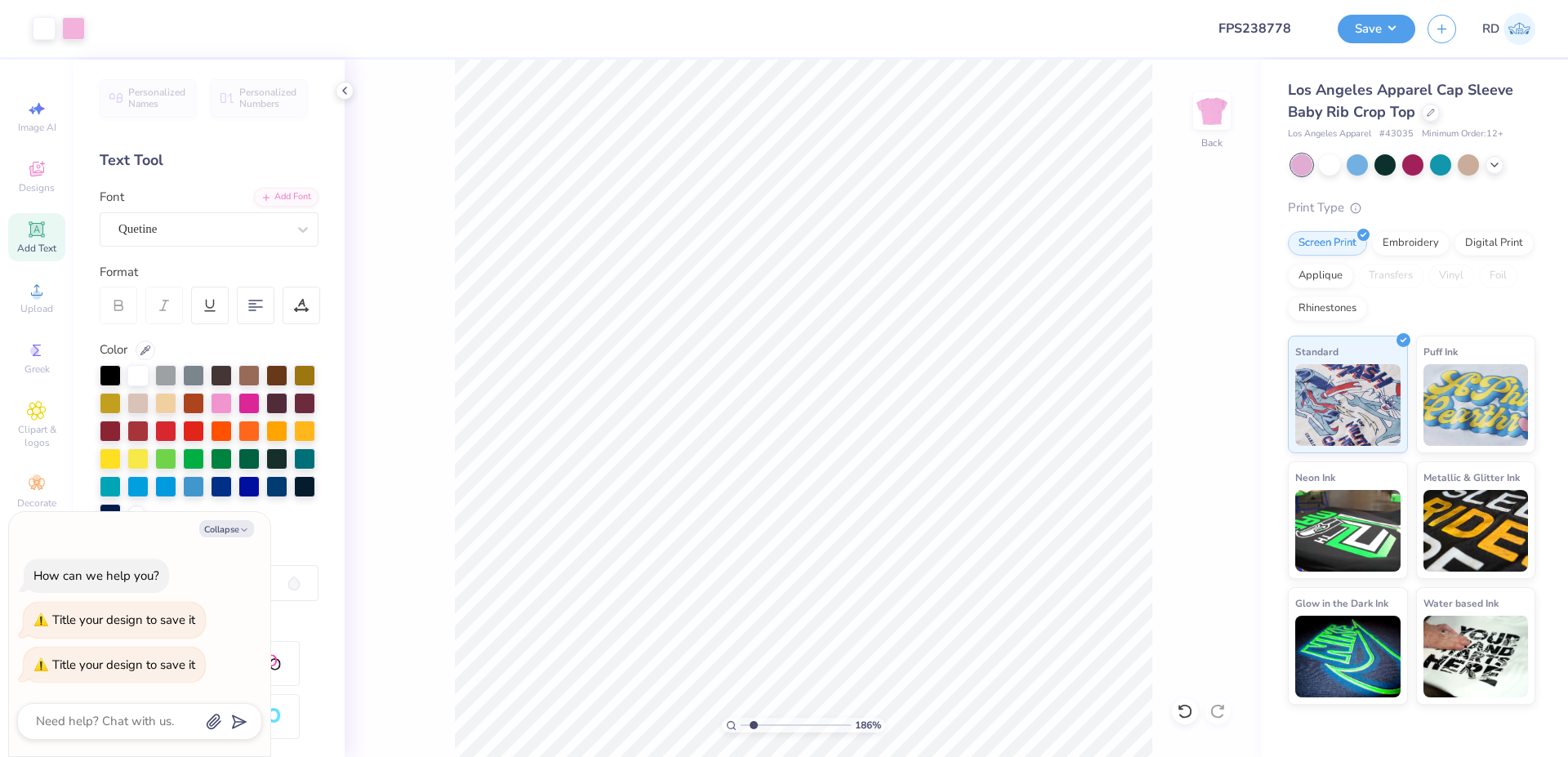 type on "x" 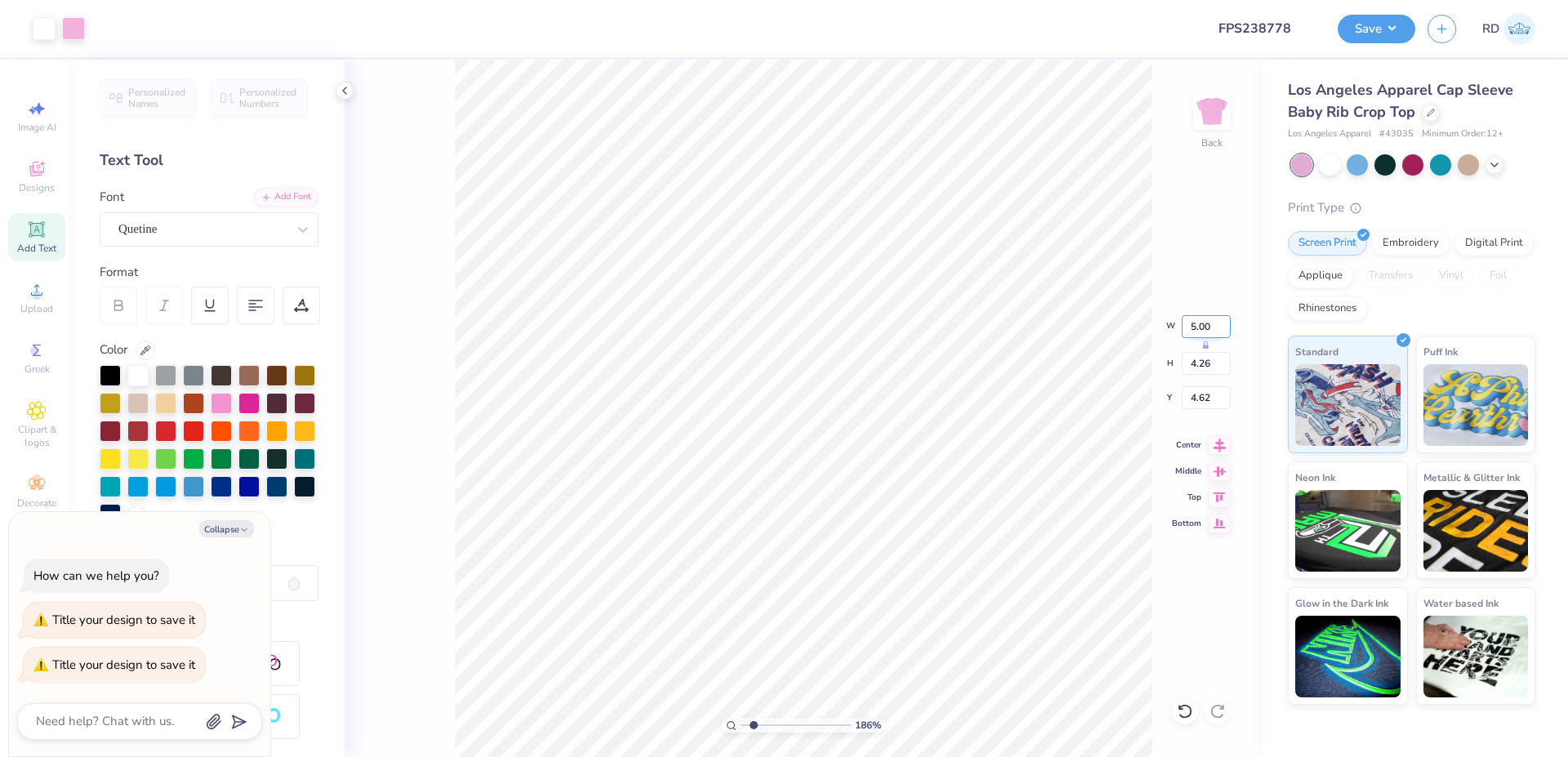 click on "5.00" at bounding box center (1206, 327) 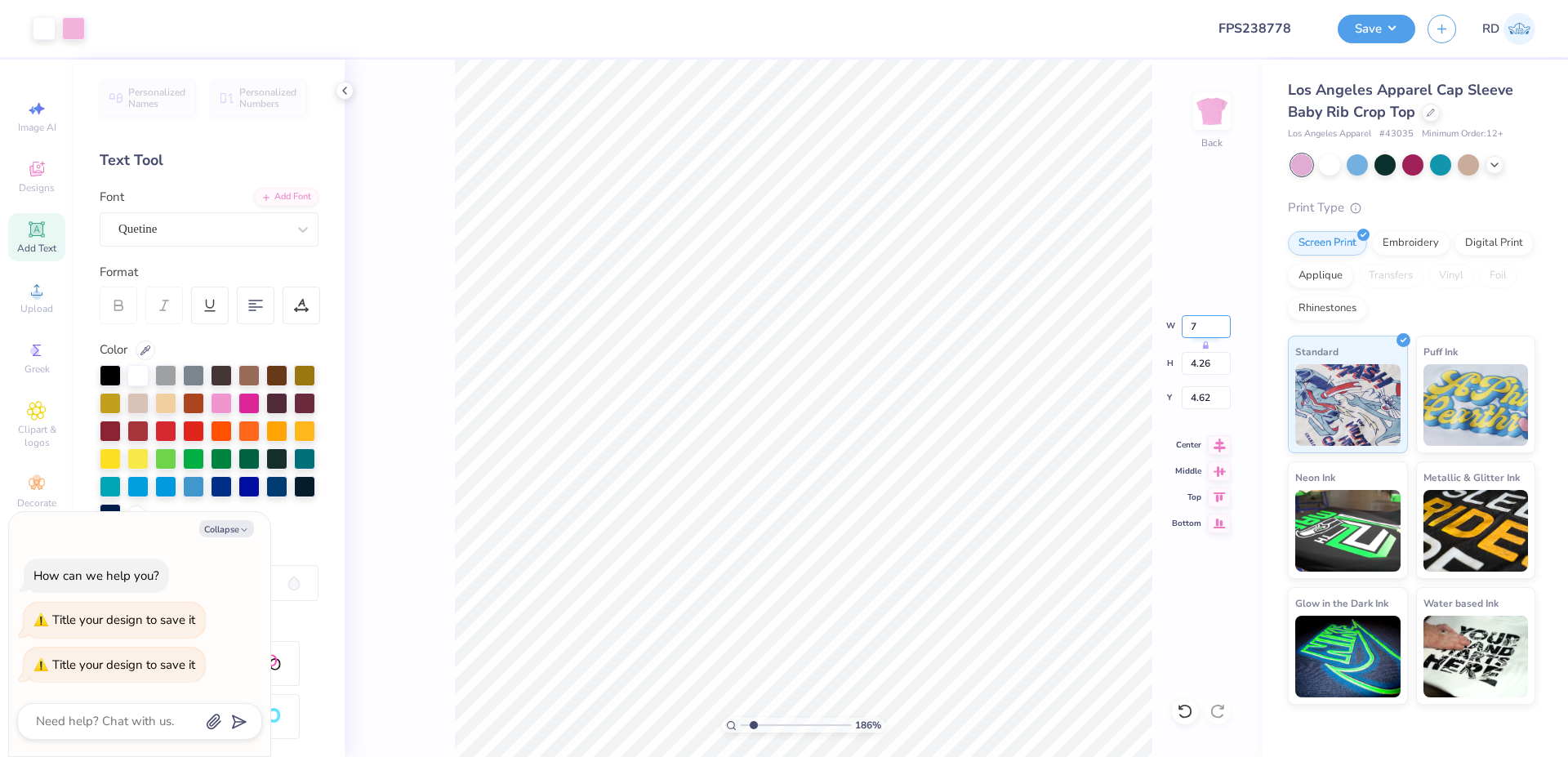 type on "7" 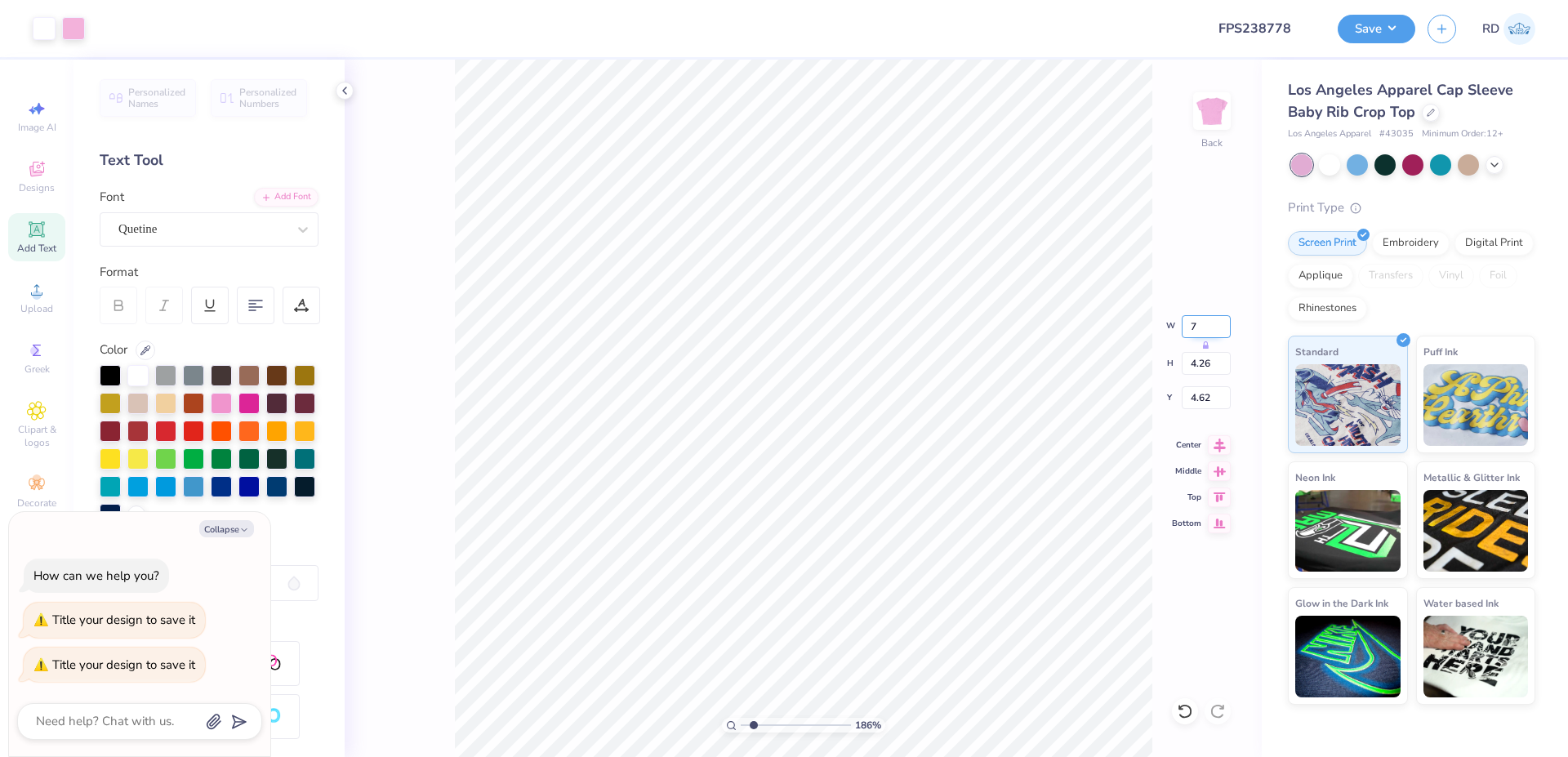 type on "x" 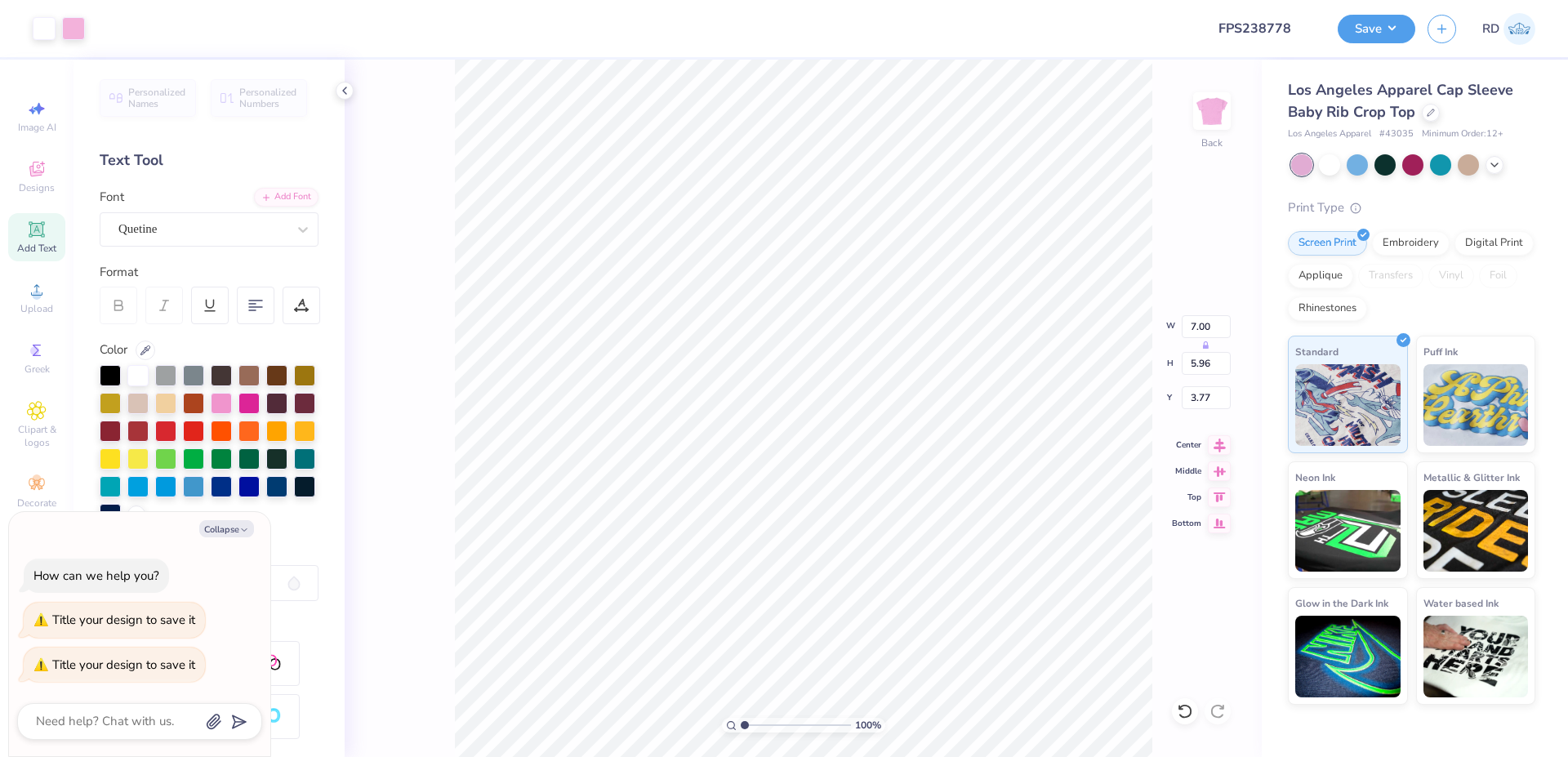 drag, startPoint x: 749, startPoint y: 719, endPoint x: 711, endPoint y: 720, distance: 38.013156 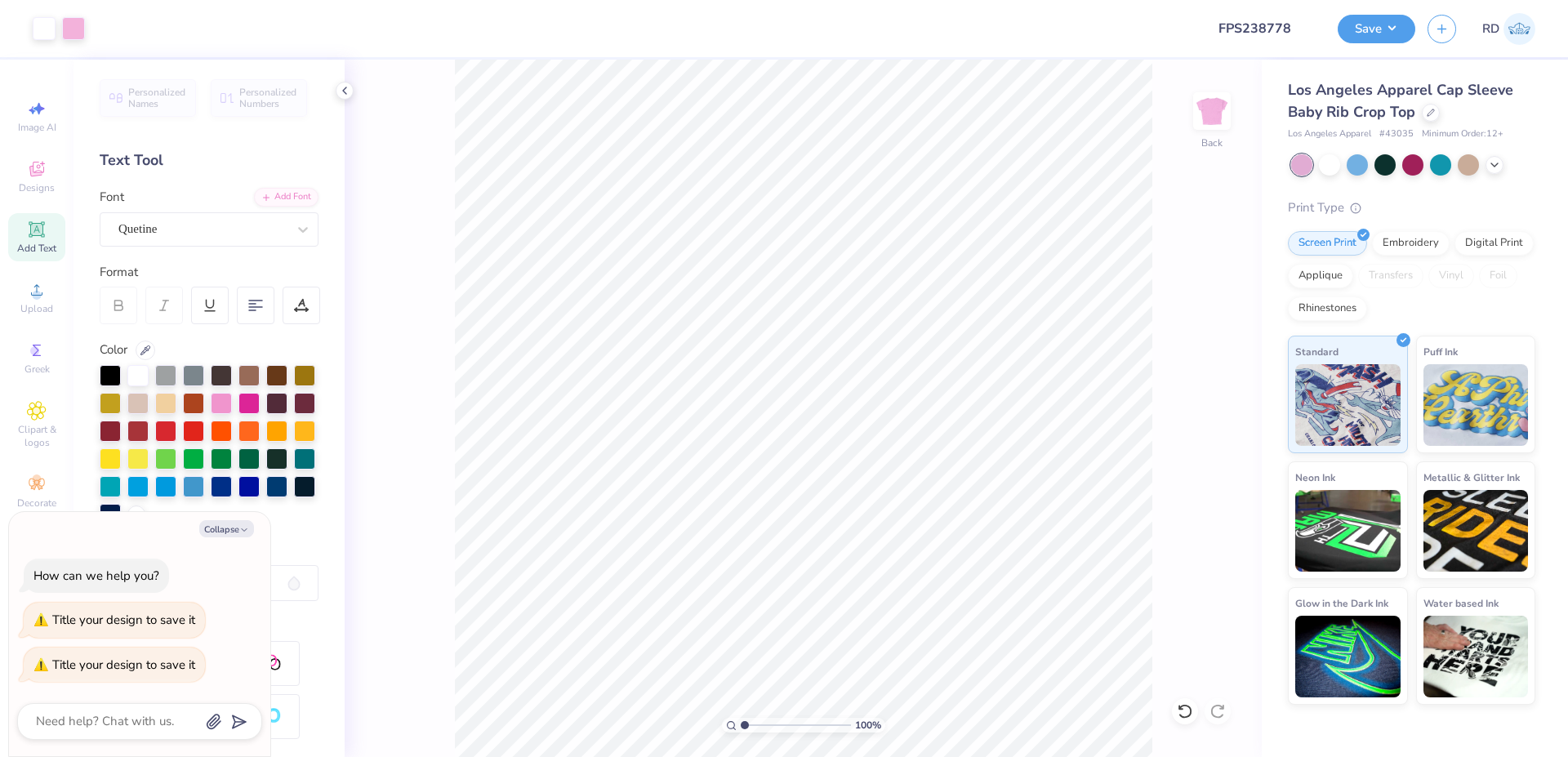 type on "x" 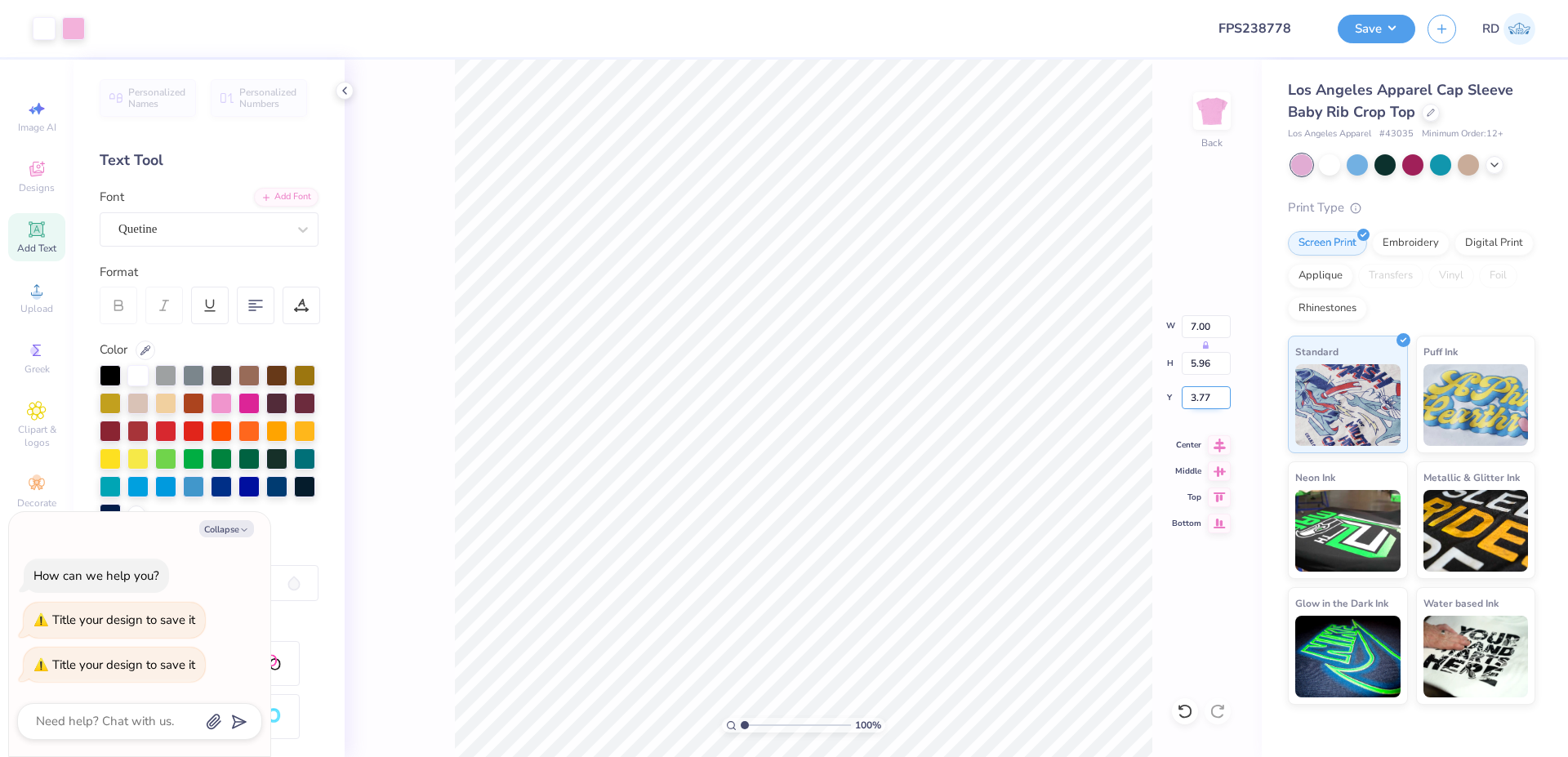 click on "3.77" at bounding box center [1206, 398] 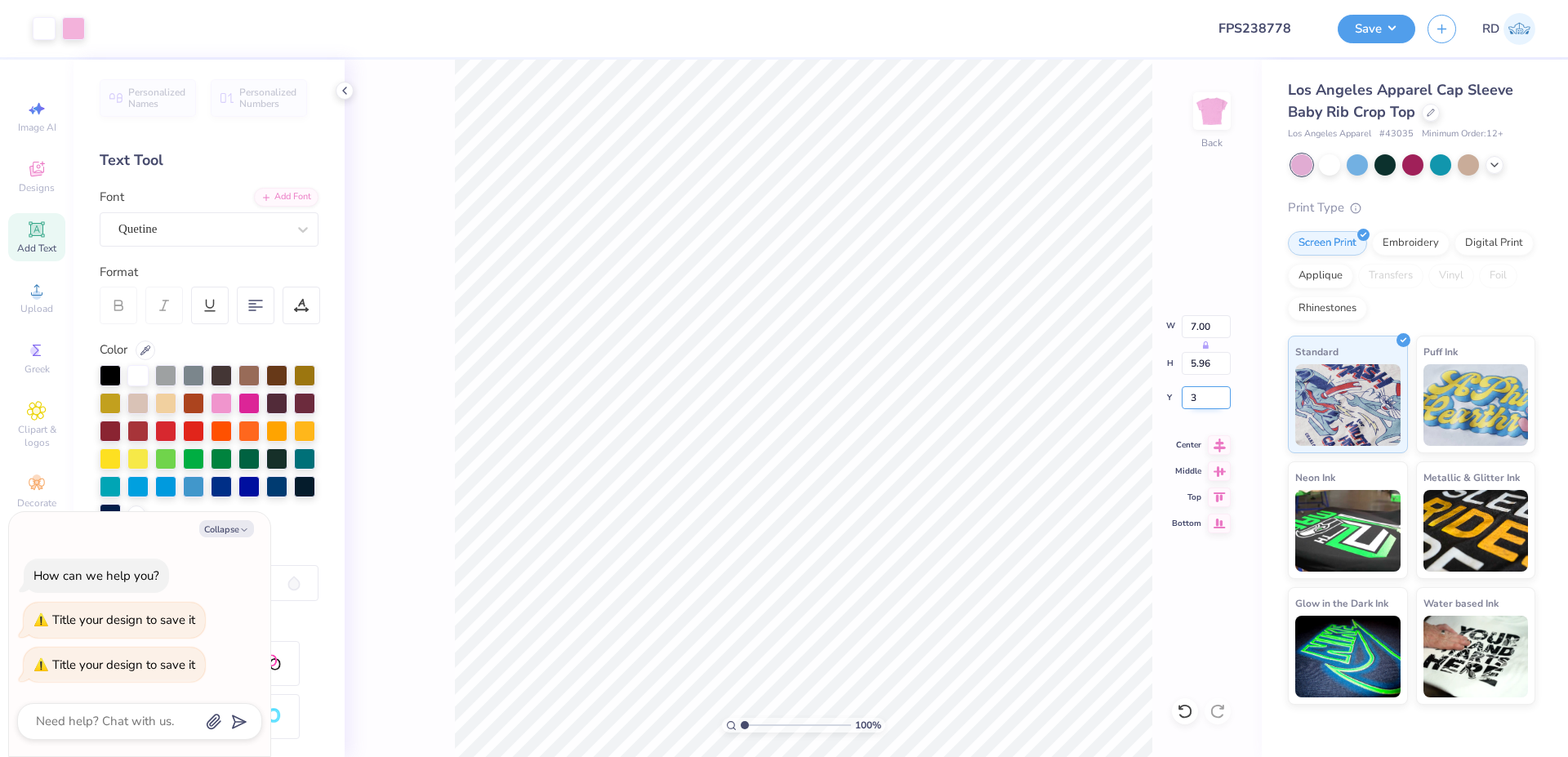 type on "3" 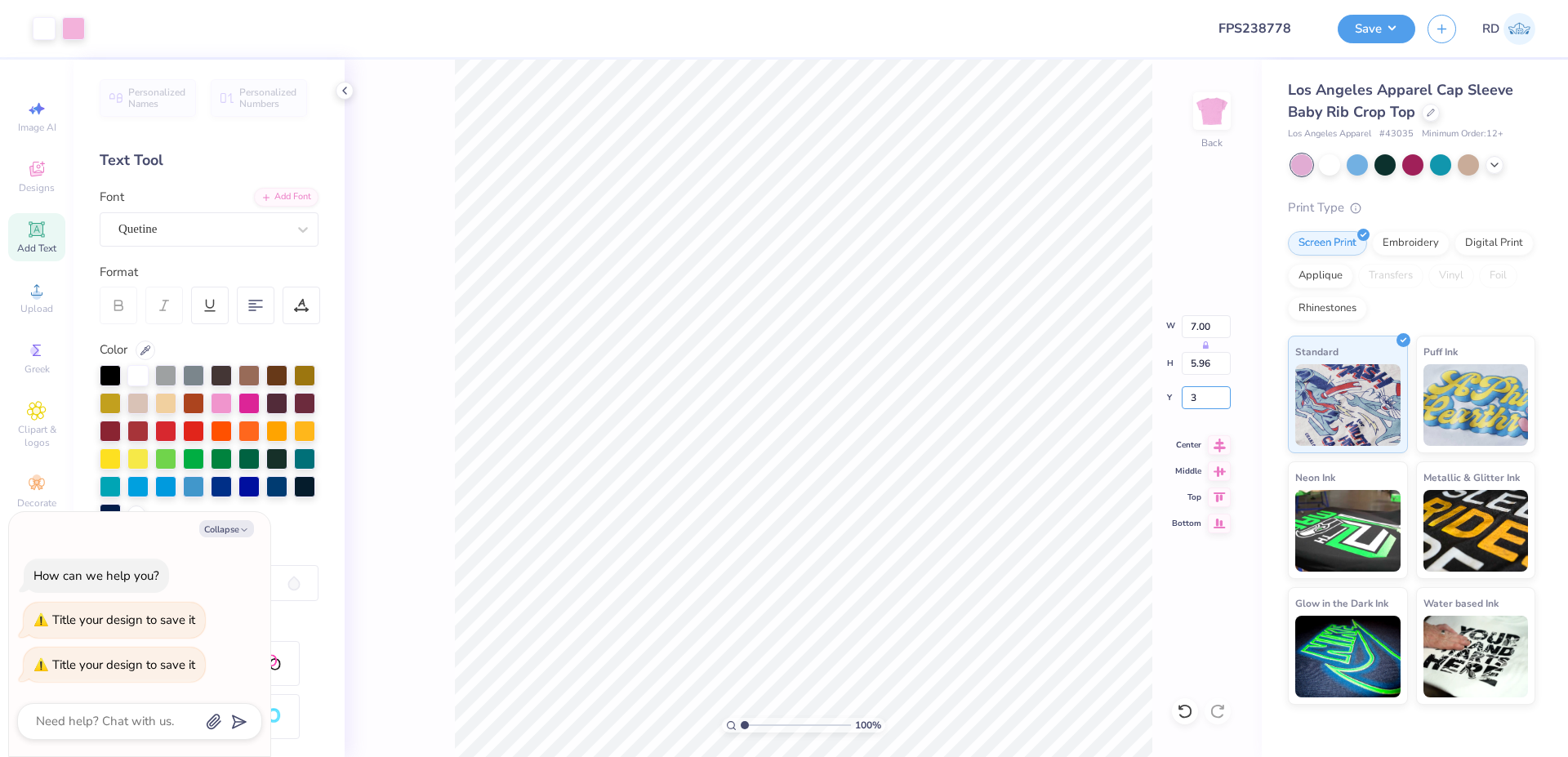 type on "x" 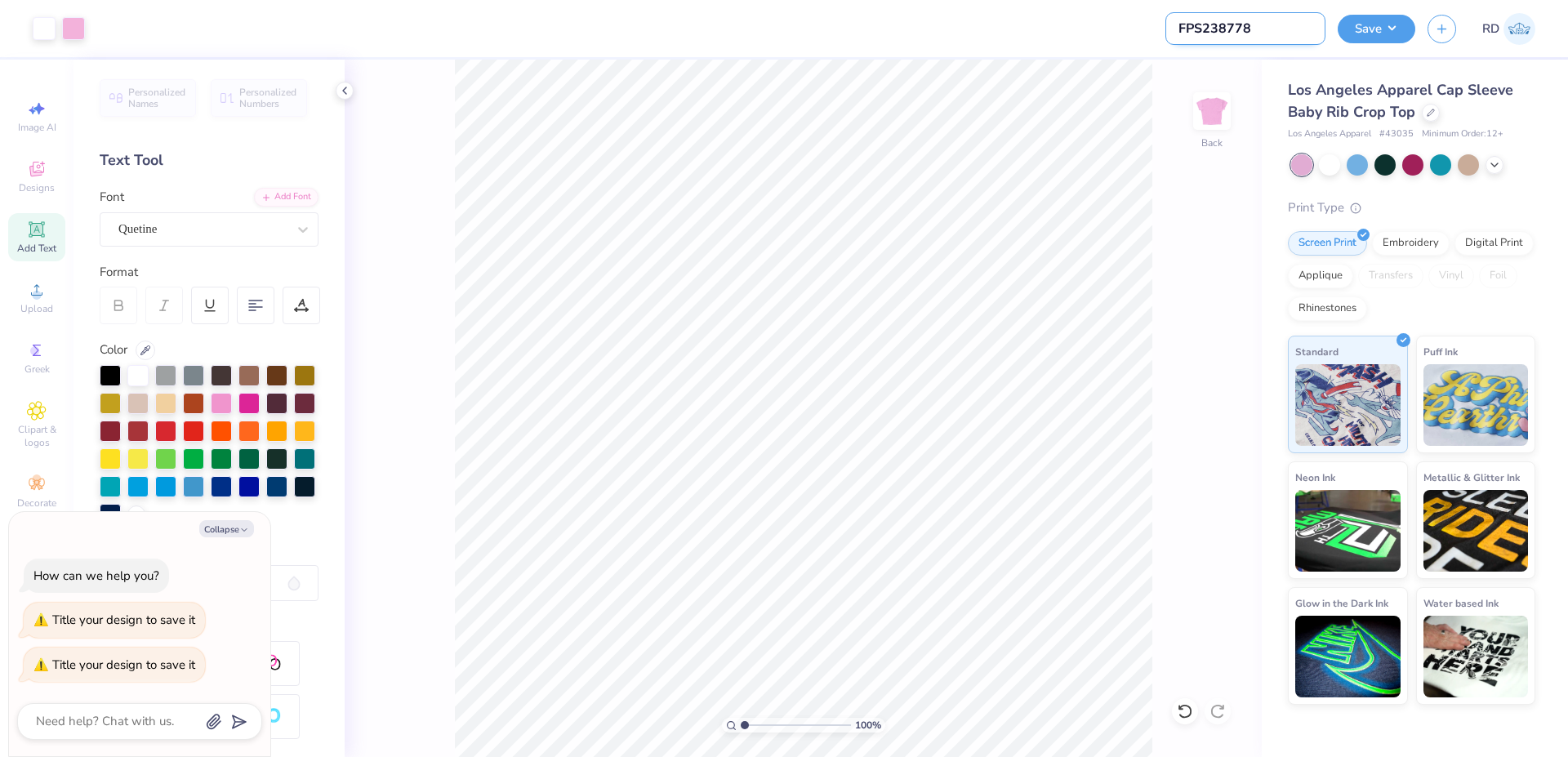 click on "FPS238778" at bounding box center (1245, 29) 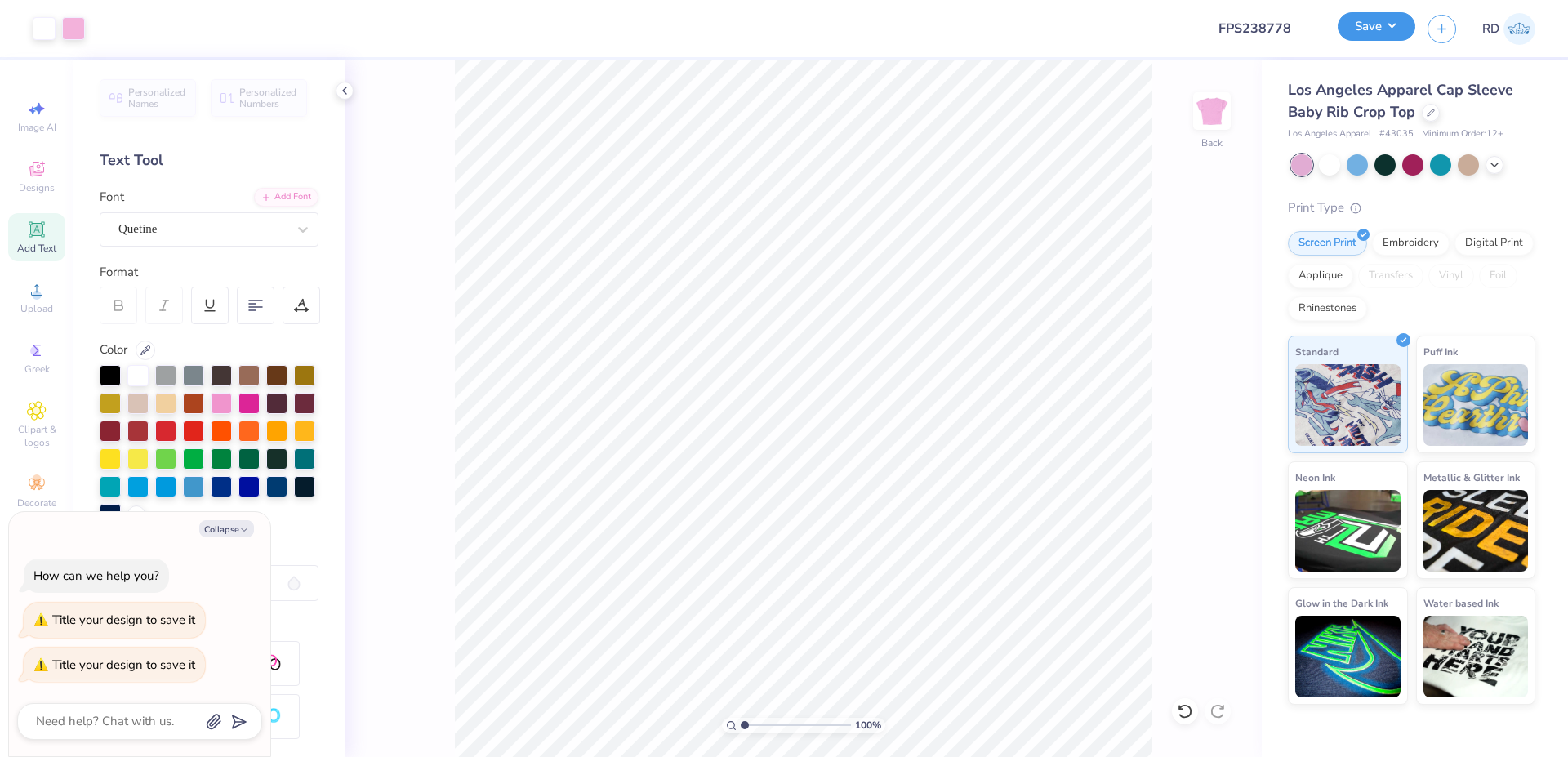 click on "Save" at bounding box center [1376, 26] 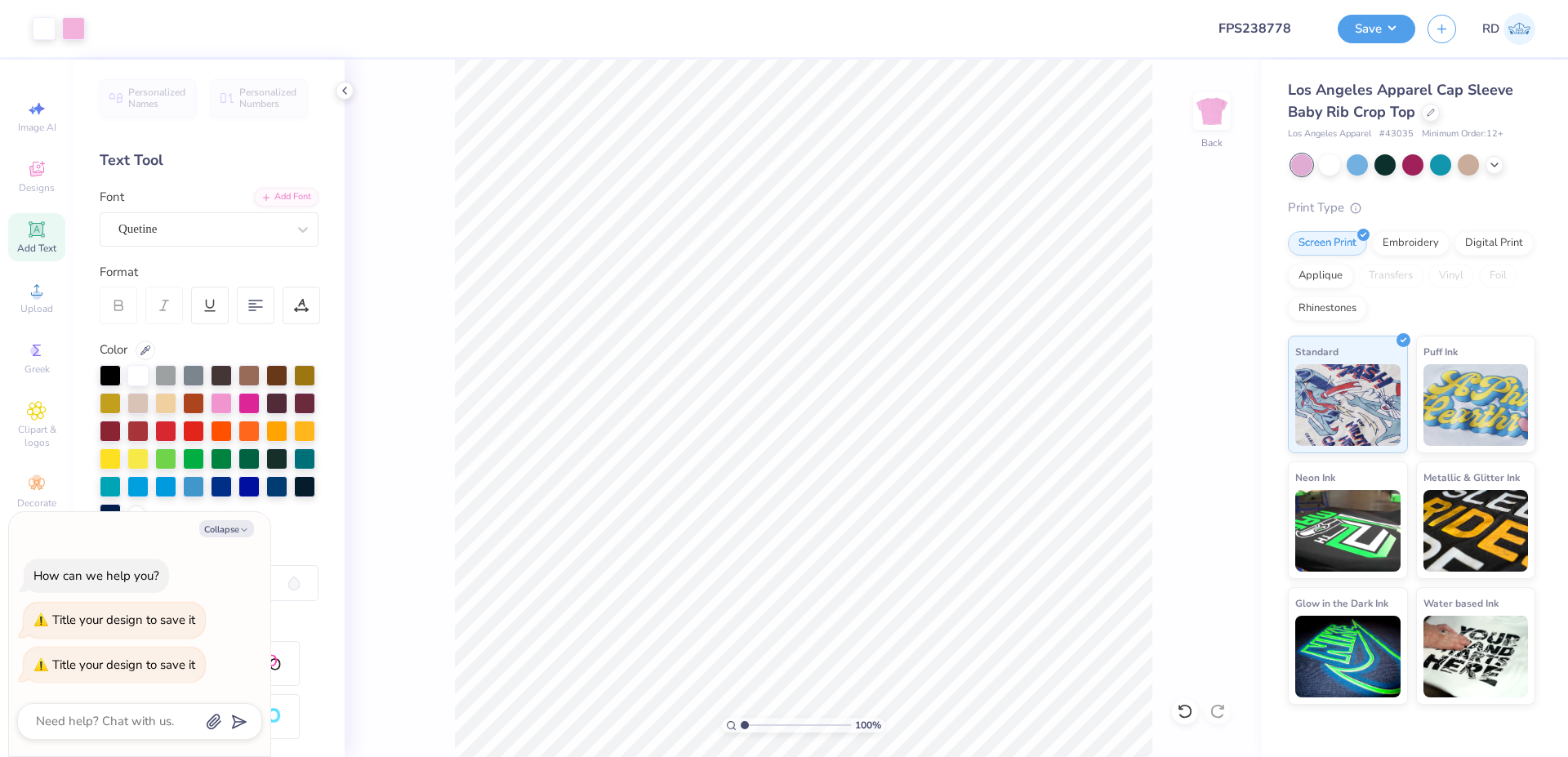 type on "x" 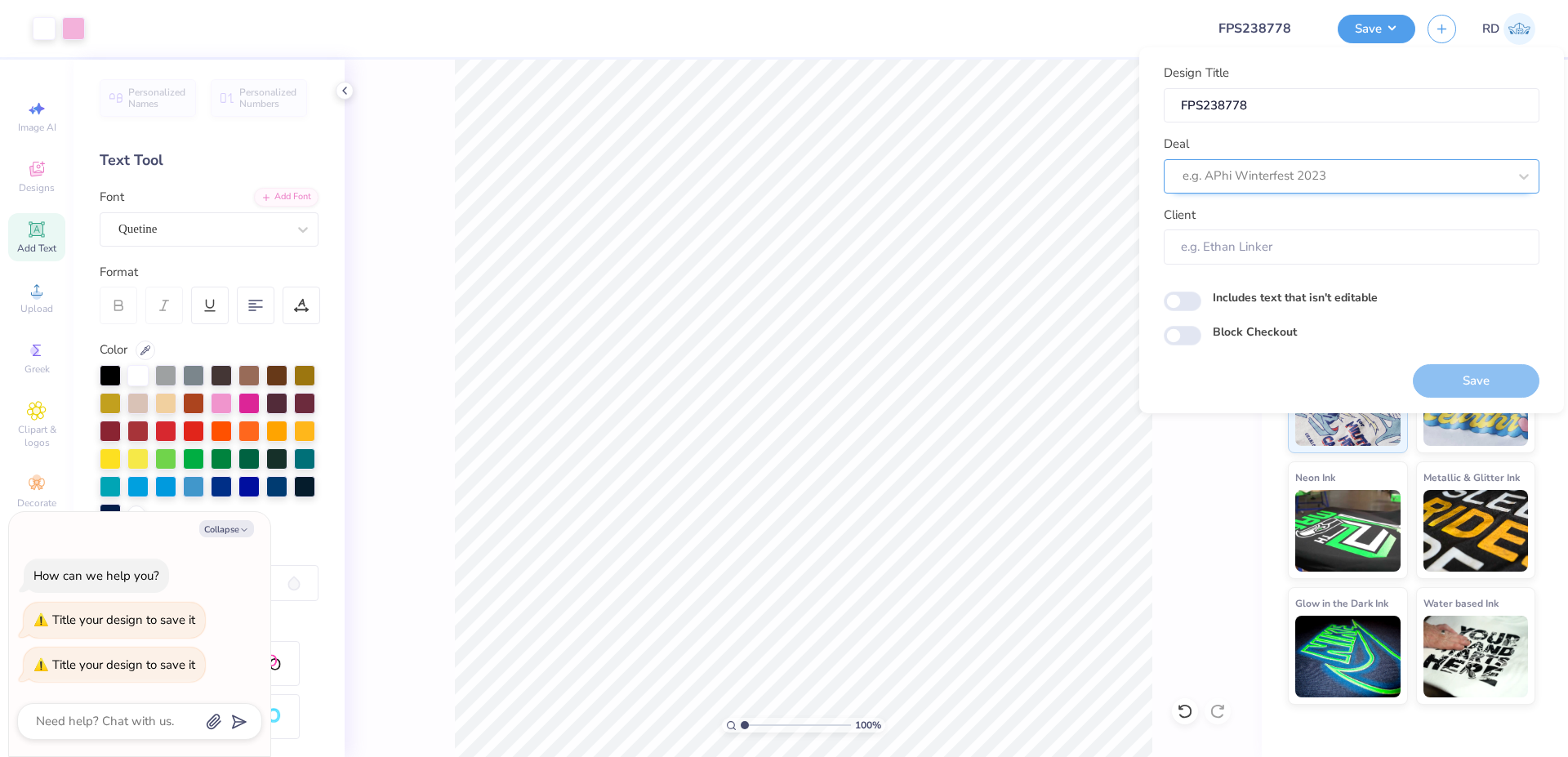 click at bounding box center (1345, 176) 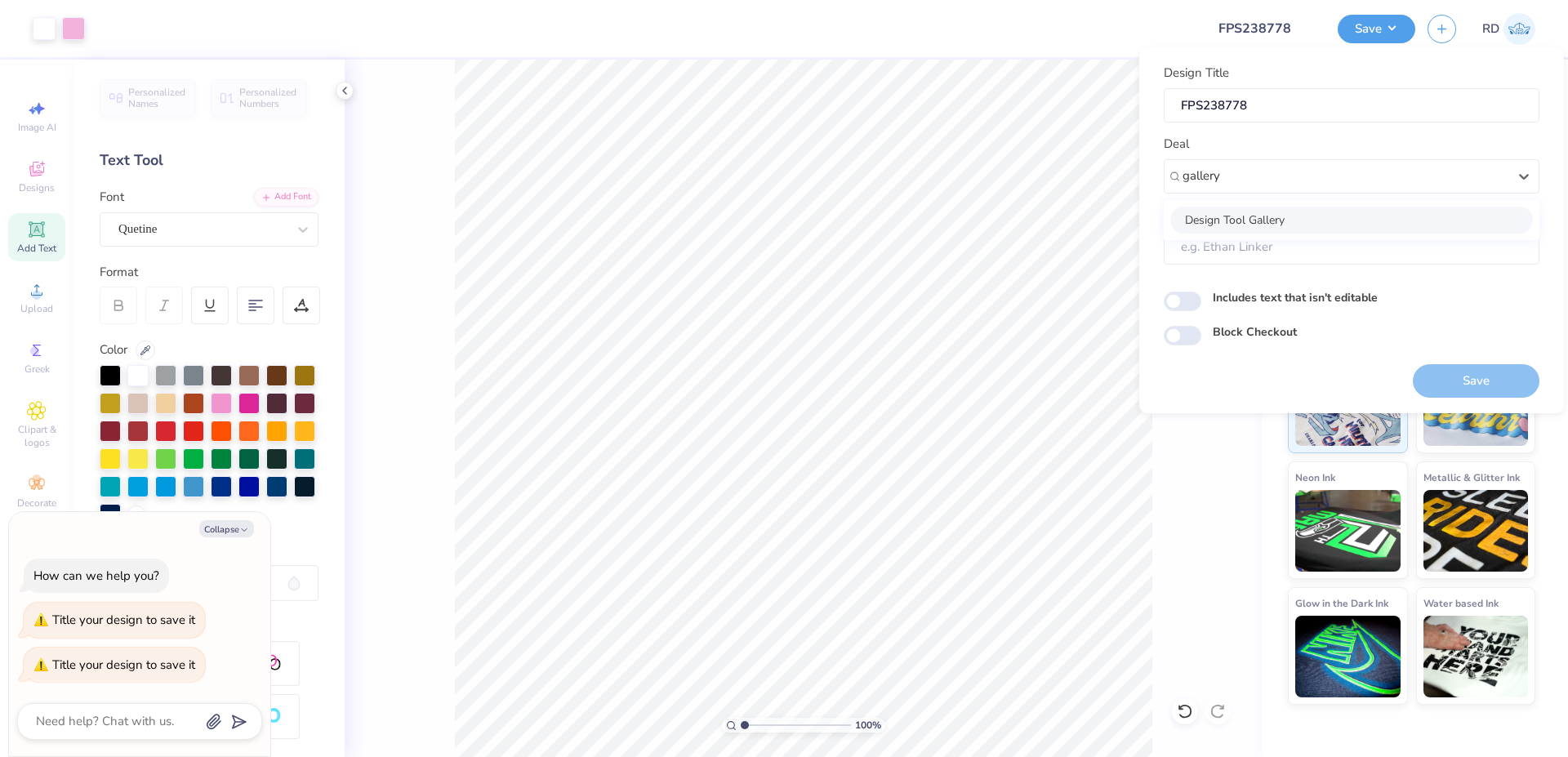 click on "Design Tool Gallery" at bounding box center (1352, 220) 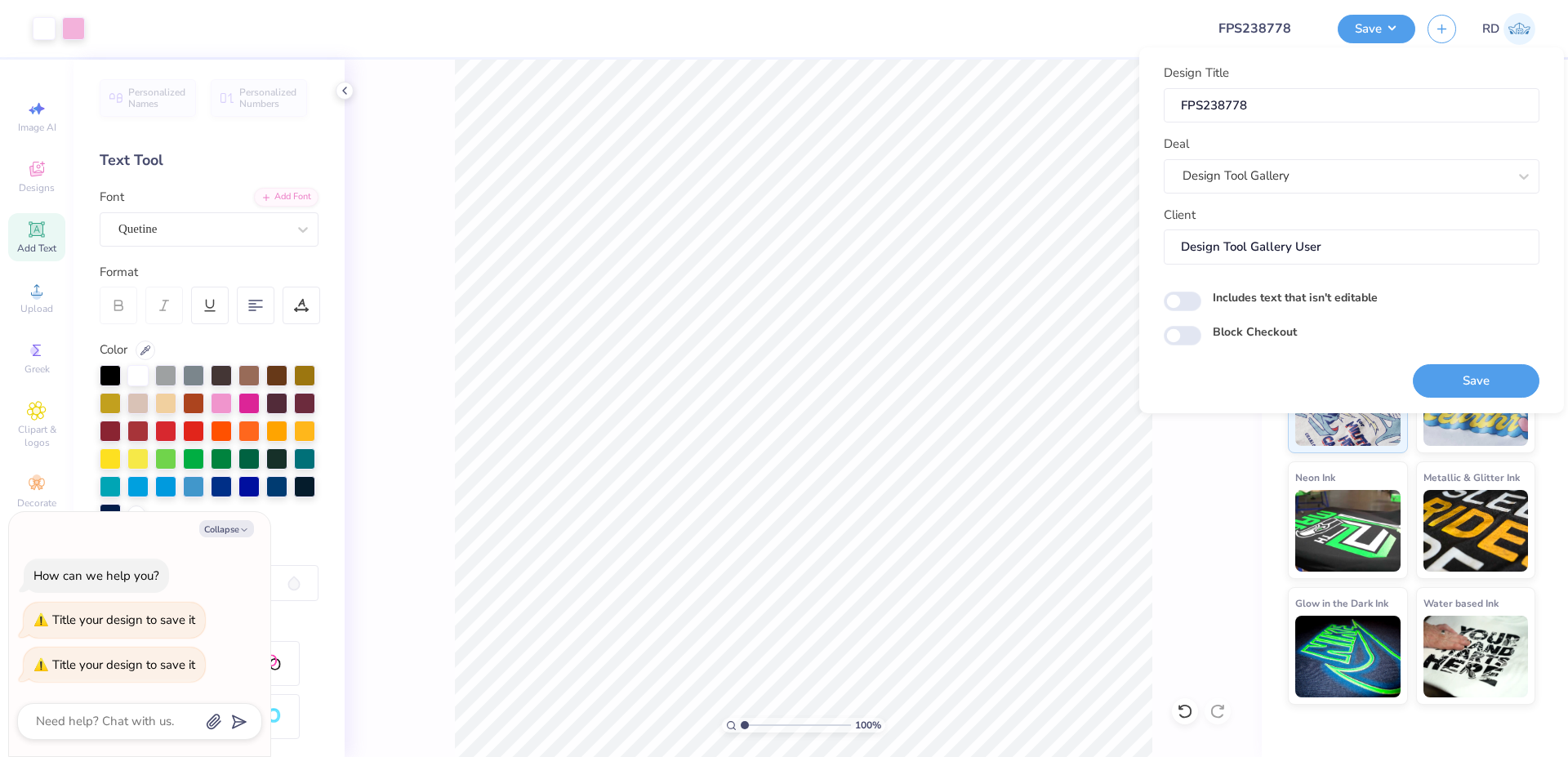 click on "Design Title FPS238778 Deal Design Tool Gallery Client Design Tool Gallery User Includes text that isn't editable Block Checkout Save" at bounding box center (1352, 230) 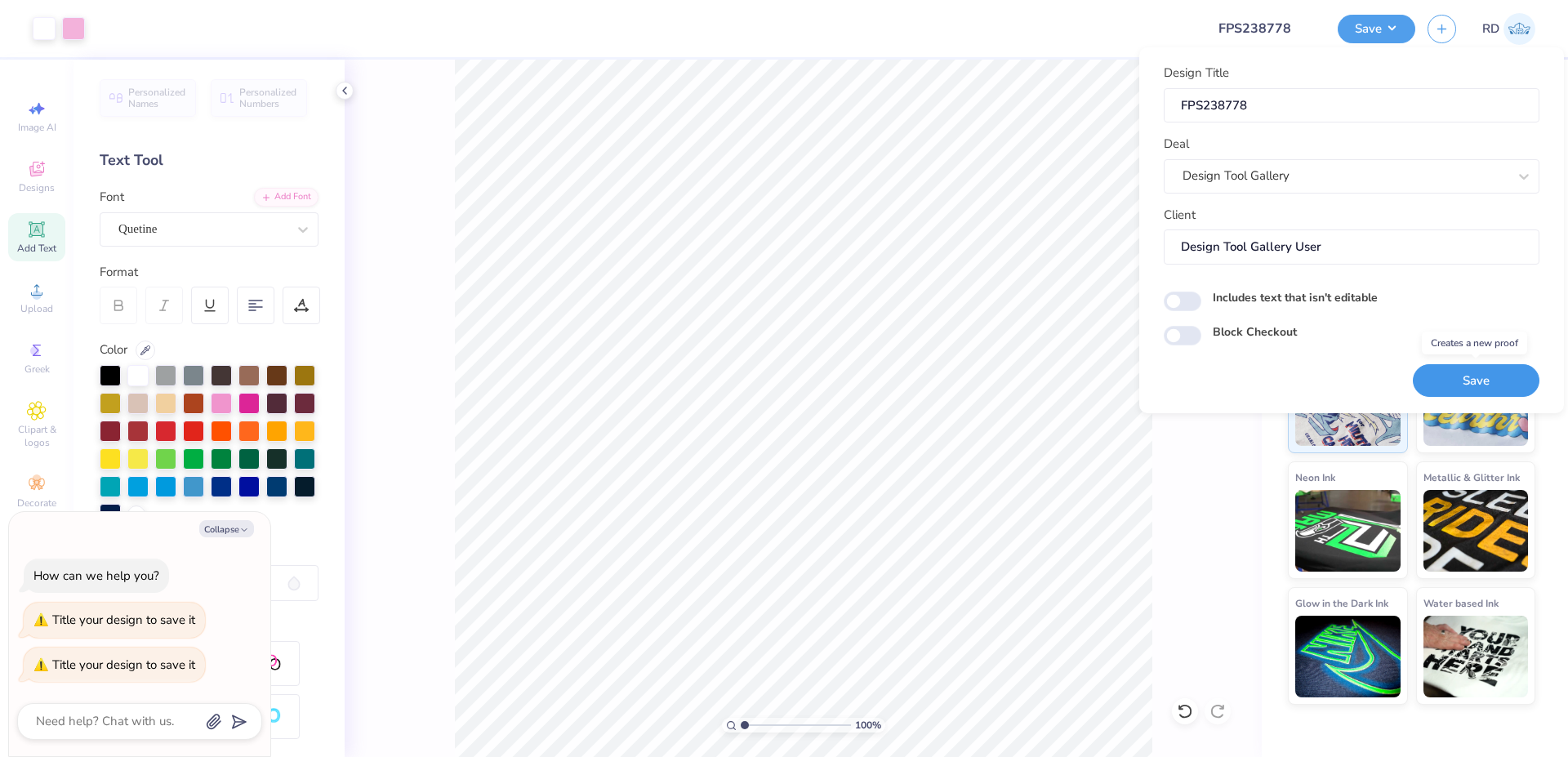 click on "Save" at bounding box center (1476, 381) 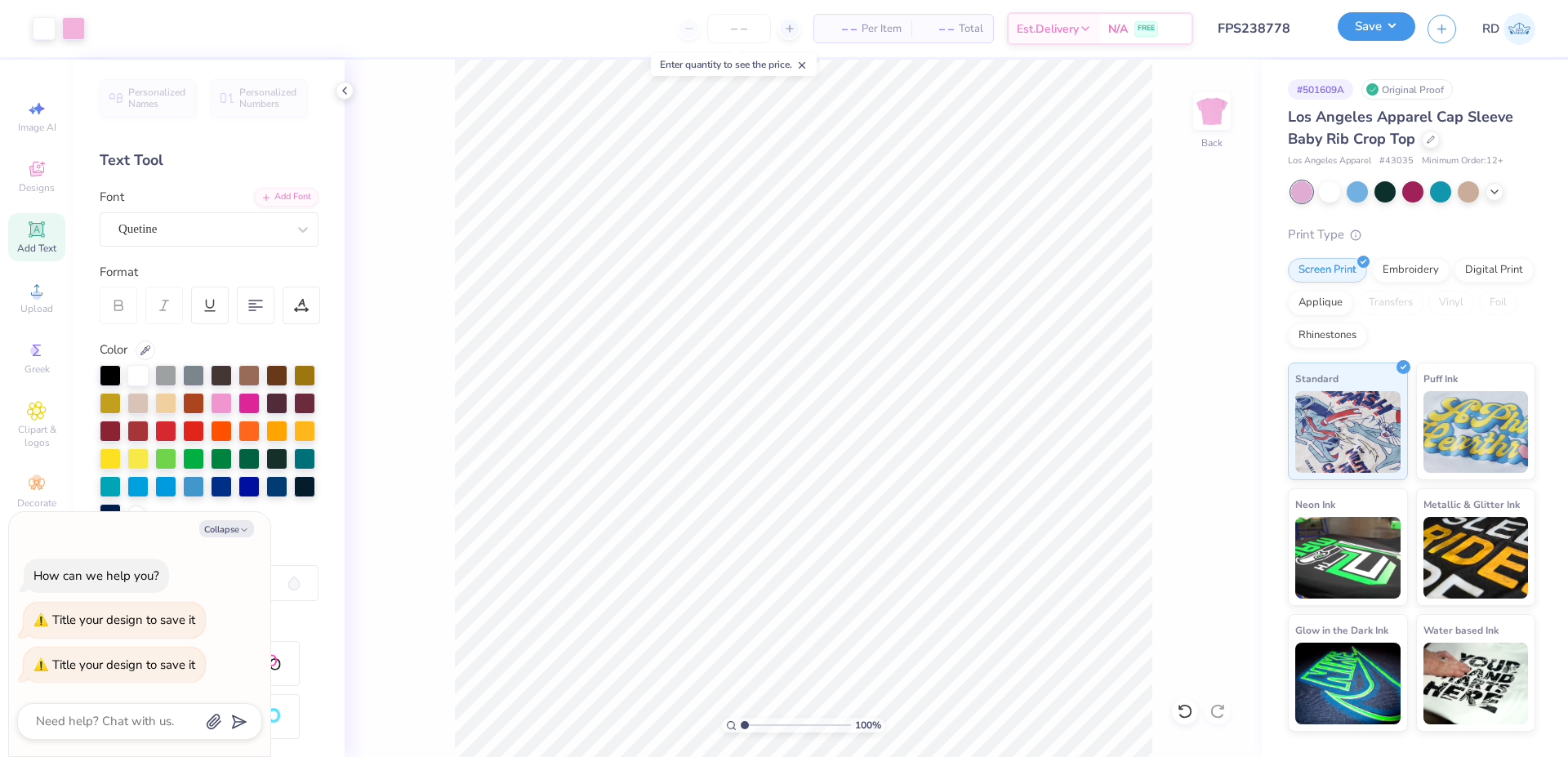 click on "Save" at bounding box center (1376, 26) 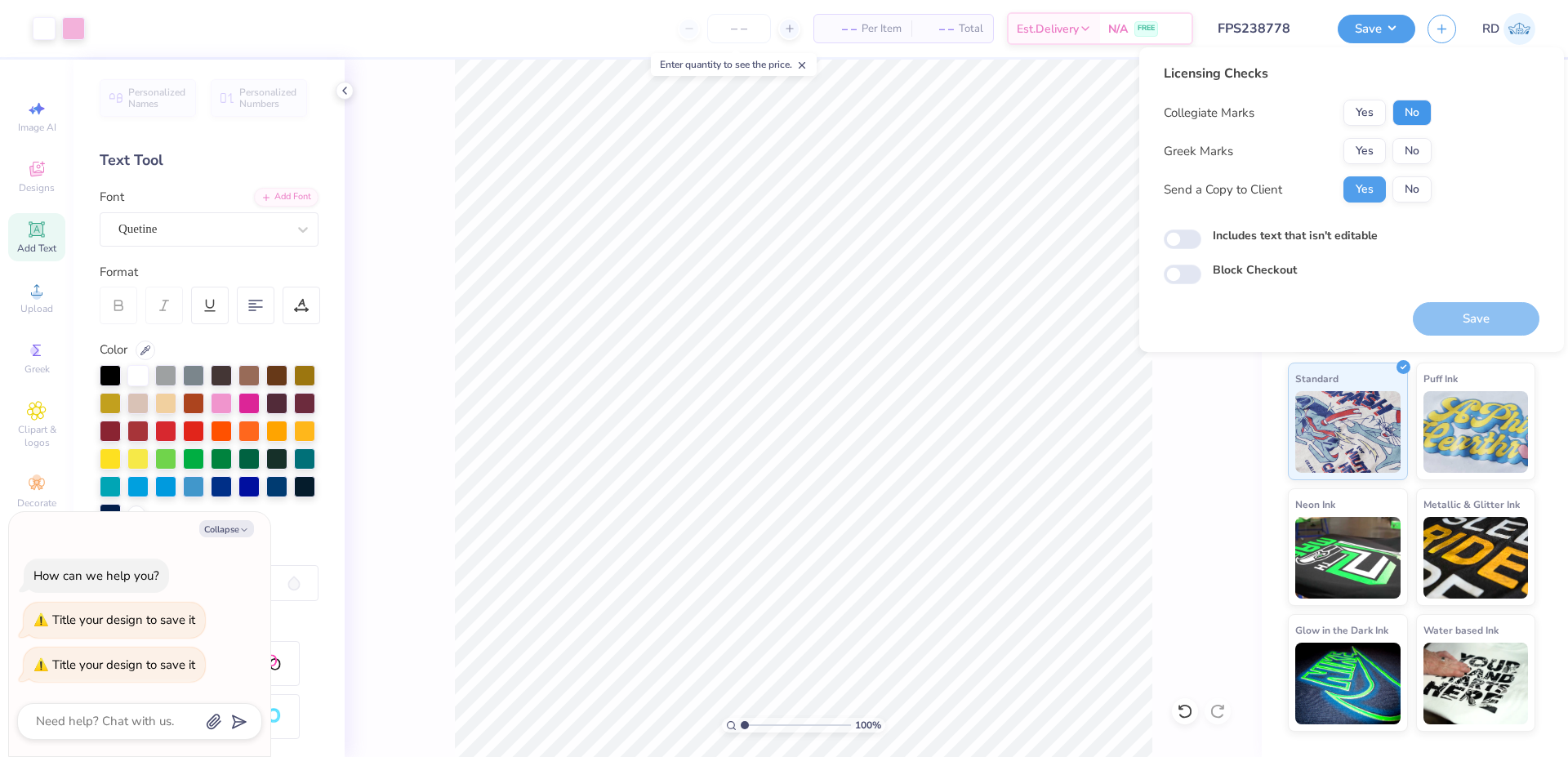 click on "No" at bounding box center [1412, 113] 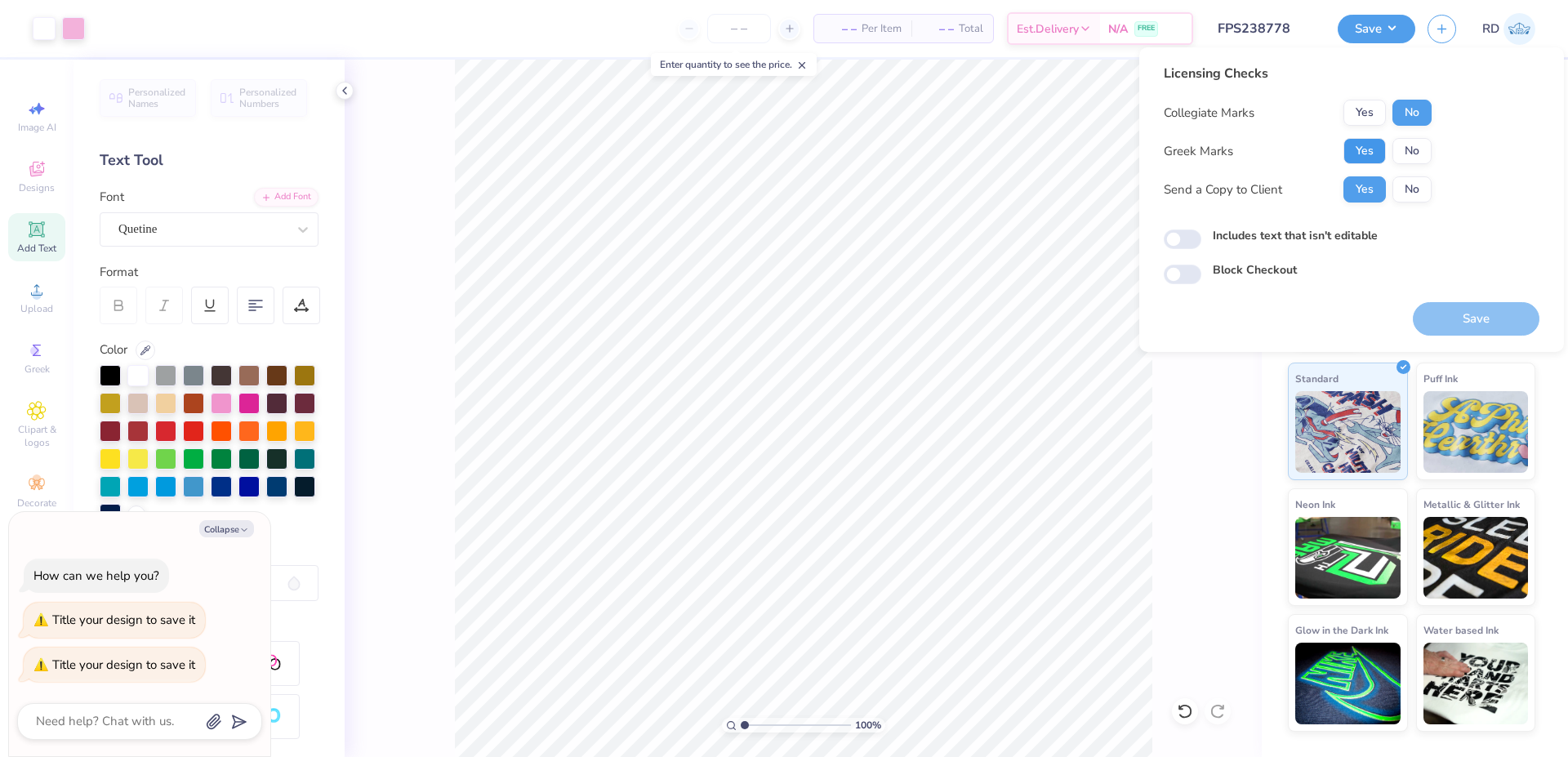 click on "Yes" at bounding box center [1365, 151] 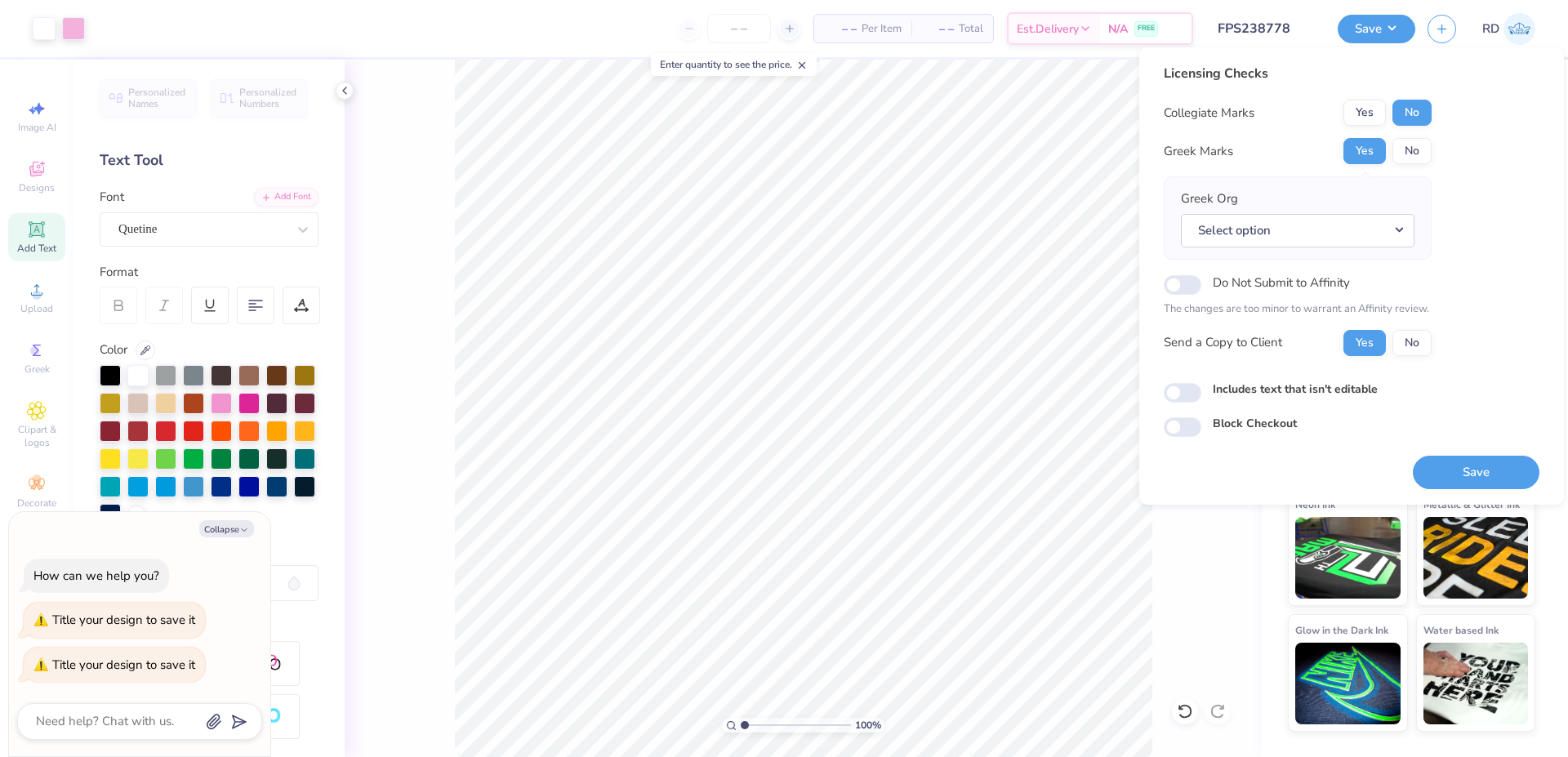 click on "Greek Org Select option" at bounding box center (1298, 218) 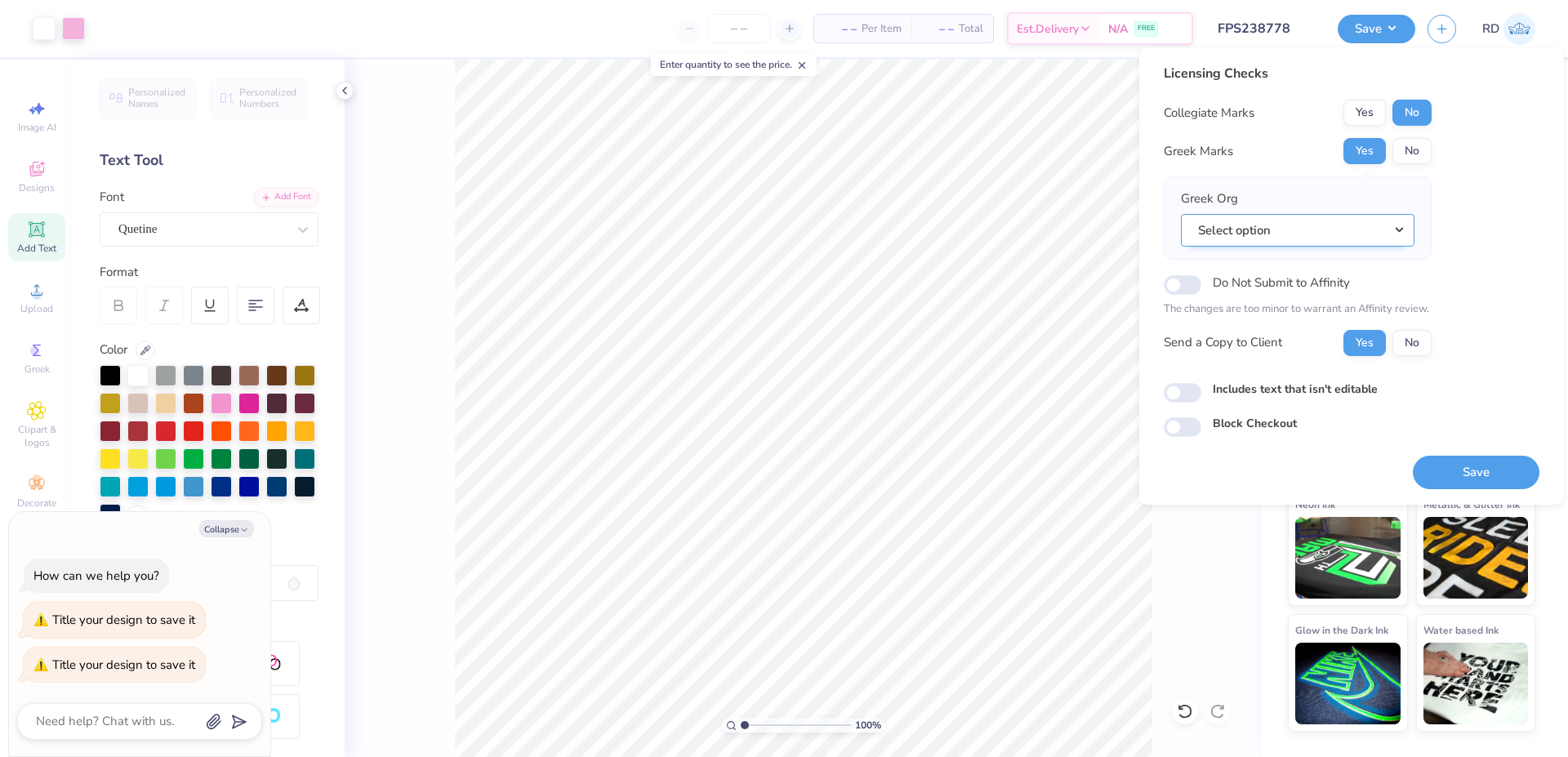 click on "Select option" at bounding box center (1298, 230) 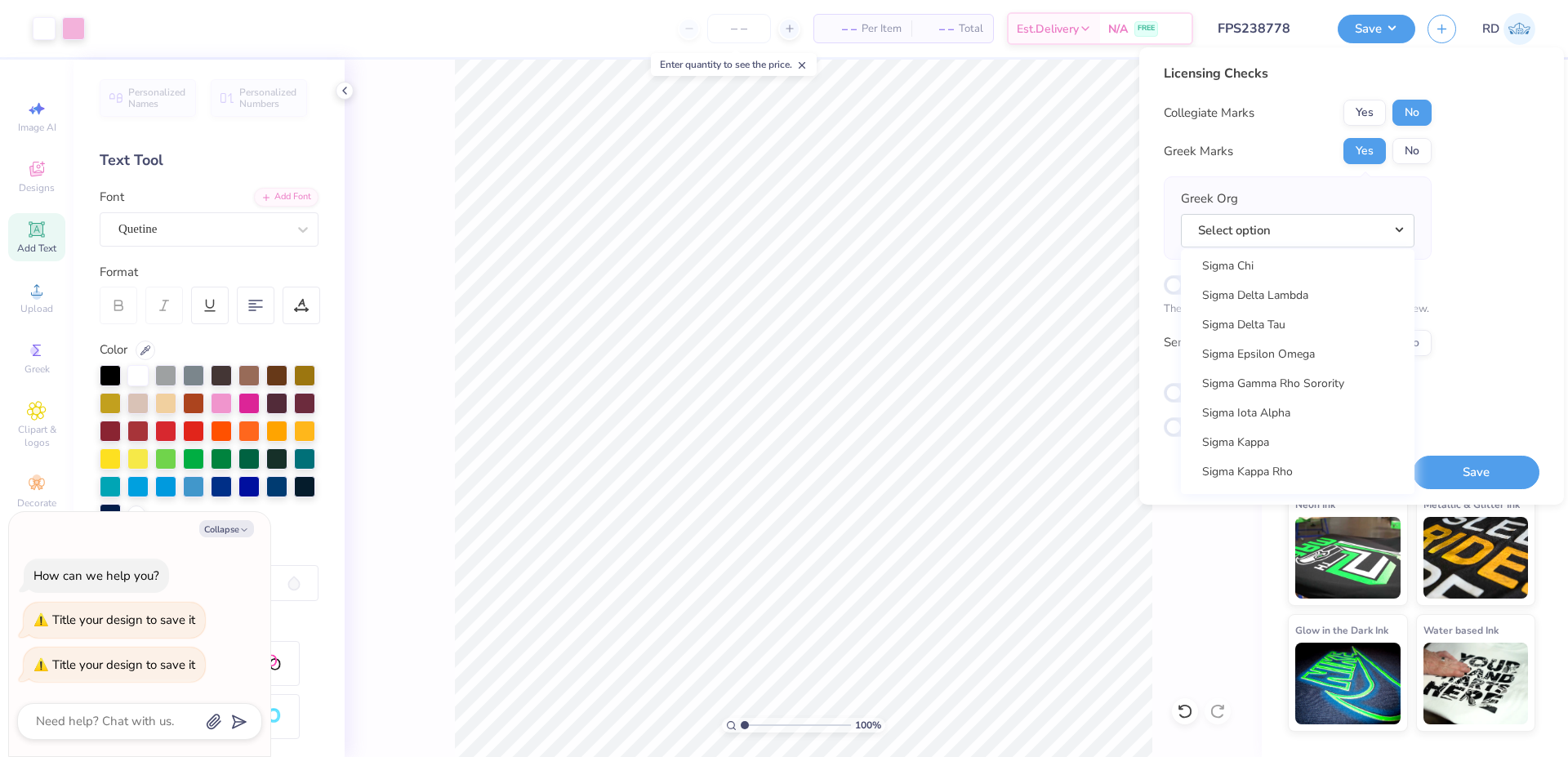 scroll, scrollTop: 10579, scrollLeft: 0, axis: vertical 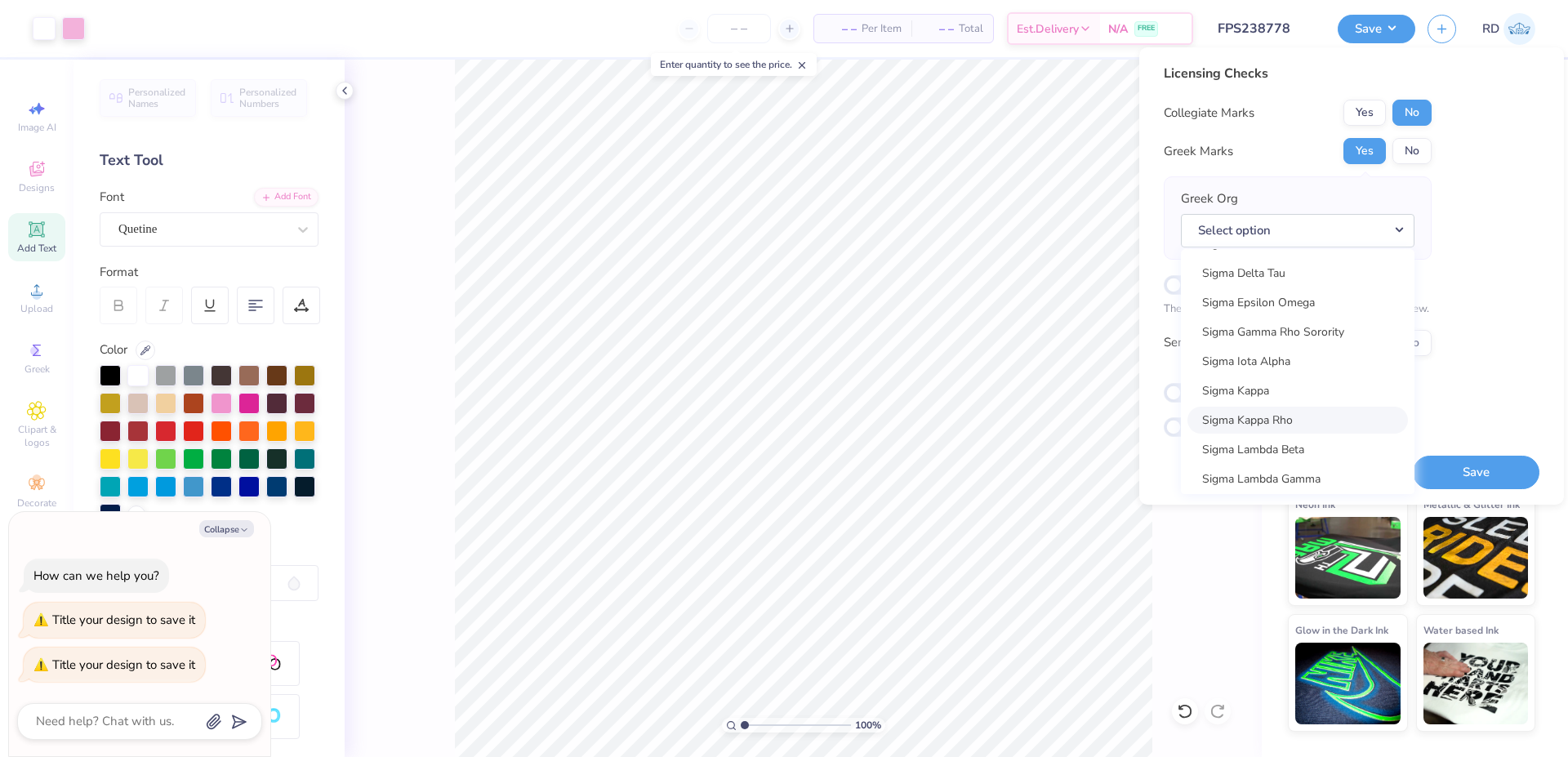click on "Acacia Actuarial Society [PERSON_NAME] Society Adelphikos Aero Design Team Agara Bio Alpha Chi Alpha Chi Delta Alpha Chi Omega Alpha Chi Rho Alpha Chi Sigma Alpha Club Alpha Delta Gamma Alpha Delta Phi Alpha Delta Pi Alpha Delta Theta Alpha Epsilon Delta Alpha Epsilon Phi Alpha Epsilon Pi Alpha Eta Mu Beta Alpha Eta Rho Alpha Gamma Delta Alpha Gamma Rho Alpha Kappa Alpha Kappa Alpha Alpha Kappa Delta alpha Kappa Delta Phi Alpha Kappa Lambda Alpha Kappa Psi Alpha Lambda Delta Alpha Lambda Delta [PERSON_NAME] Alpha Nu Omega Alpha Omega Epsilon Alpha Omega Phi Fraternity & Sorority Alpha Omicron Pi Alpha Phi Alpha Phi Alpha Alpha Phi Delta alpha phi gamma Alpha Phi Omega Alpha Phi Sigma Alpha Phi Sorority Alpha Pi Alpha Pi Omega Alpha Psi Lambda Alpha Psi Omega Alpha Rho Chi Alpha Sigma Alpha Alpha Sigma Kappa Alpha Sigma Phi Alpha Sigma Tau Alpha Sigma Upsilon Alpha Tau Omega Alpha Tau Pi Alpha Xi Delta Alpha Zeta Cook American Academy of Environmental Engineers American Association of Blacks in Energy [MEDICAL_DATA]" at bounding box center (1298, 372) 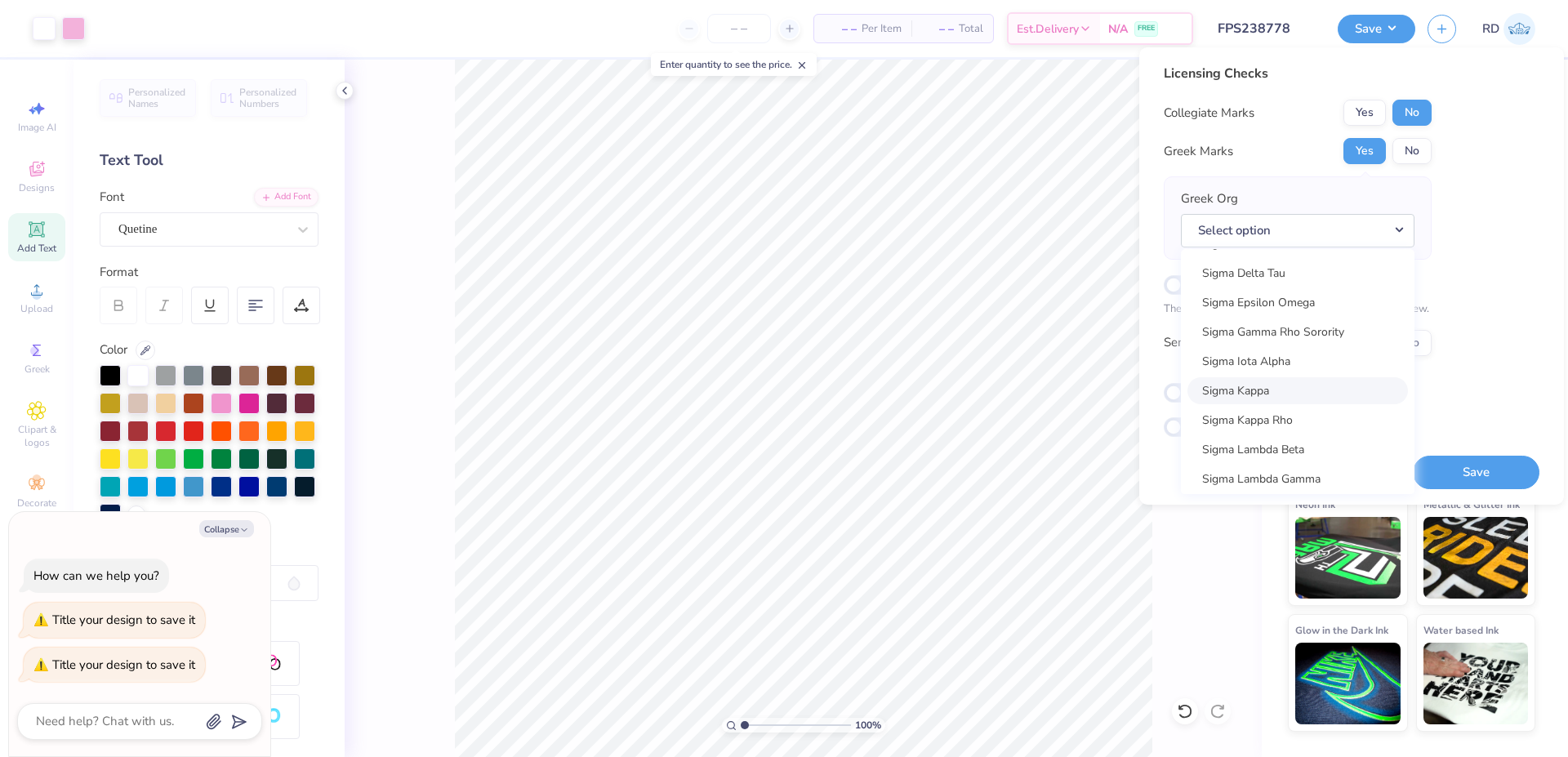 click on "Sigma Kappa" at bounding box center [1298, 390] 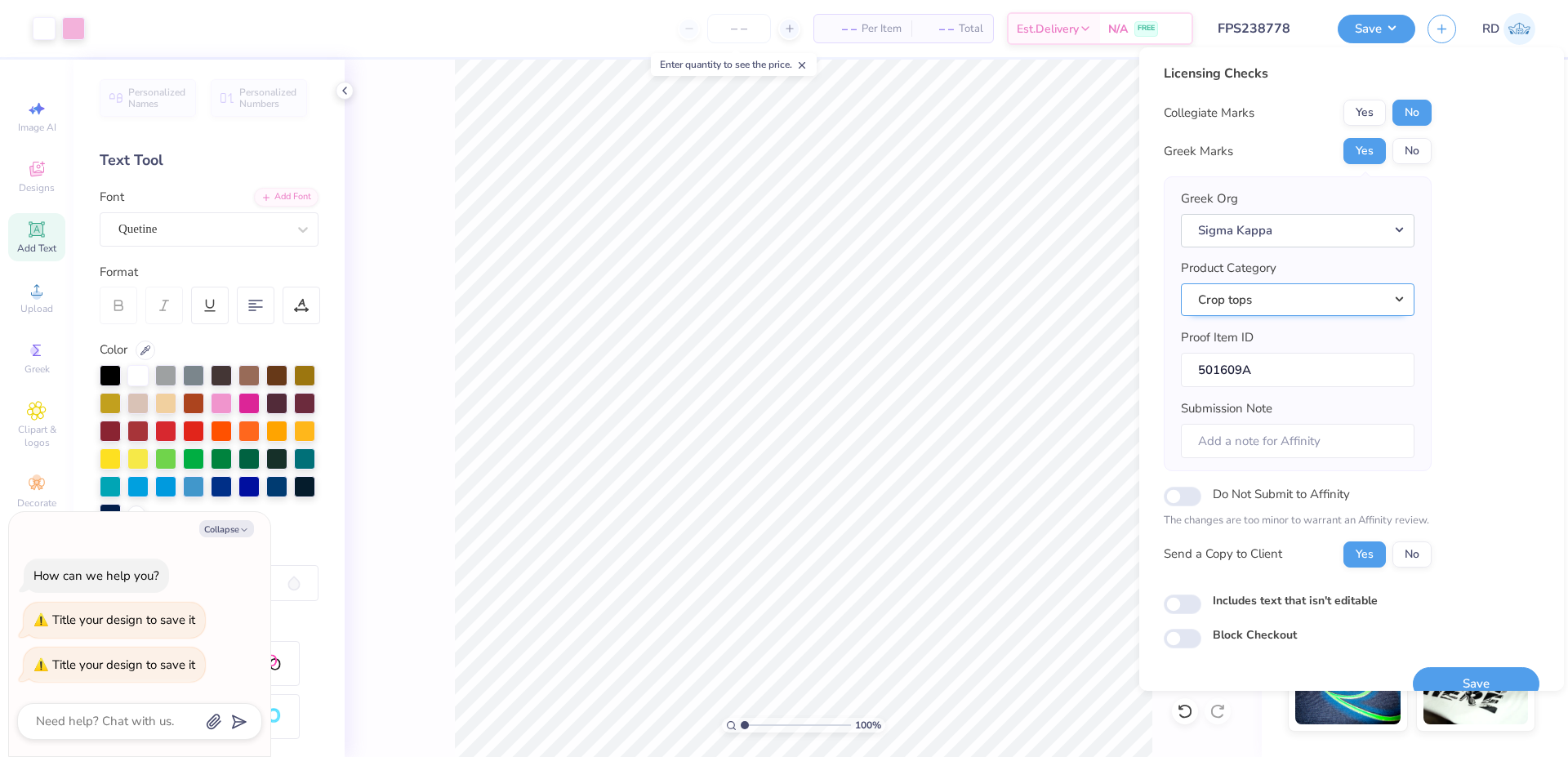 click on "Crop tops" at bounding box center [1298, 300] 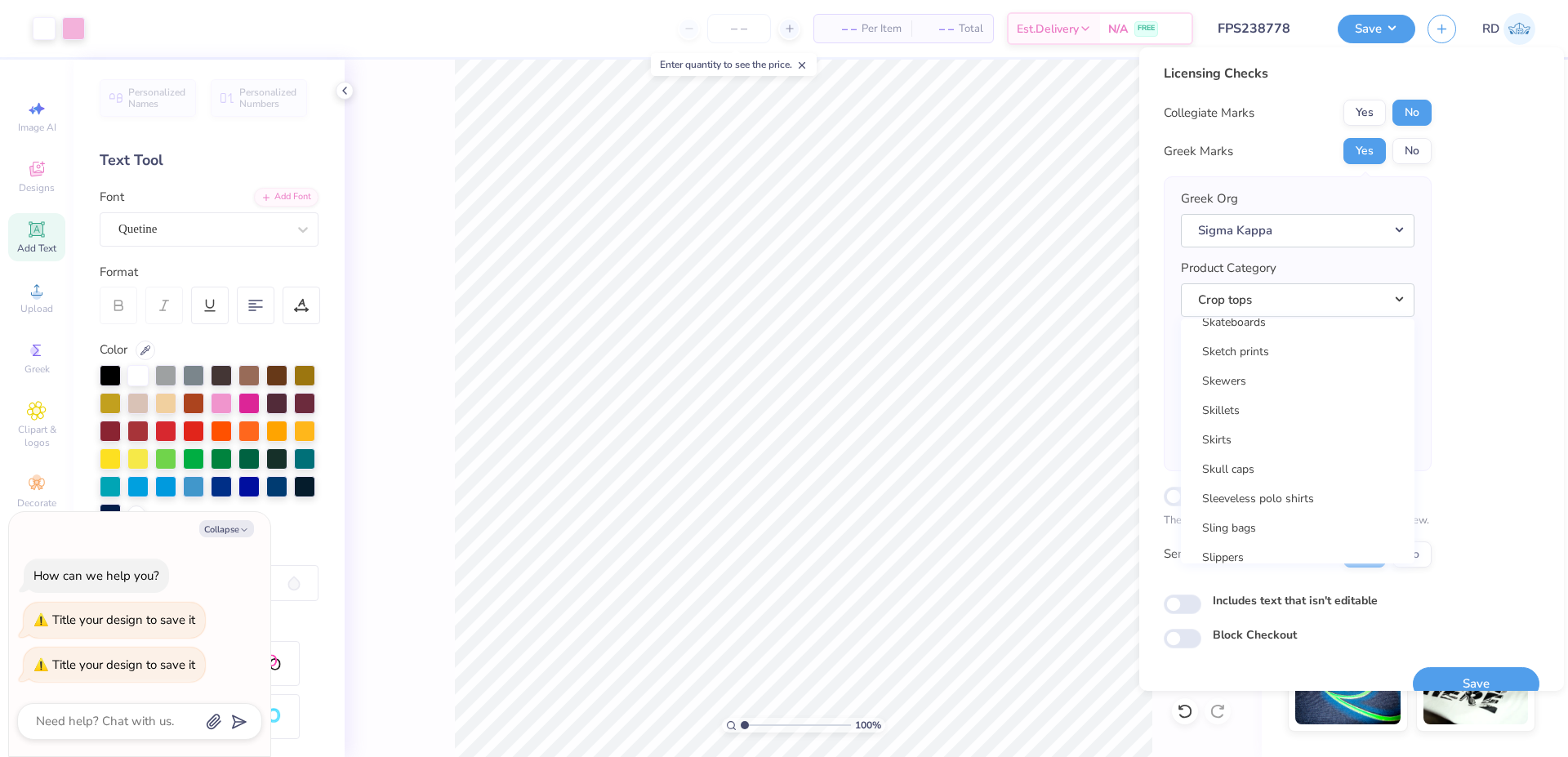 scroll, scrollTop: 23637, scrollLeft: 0, axis: vertical 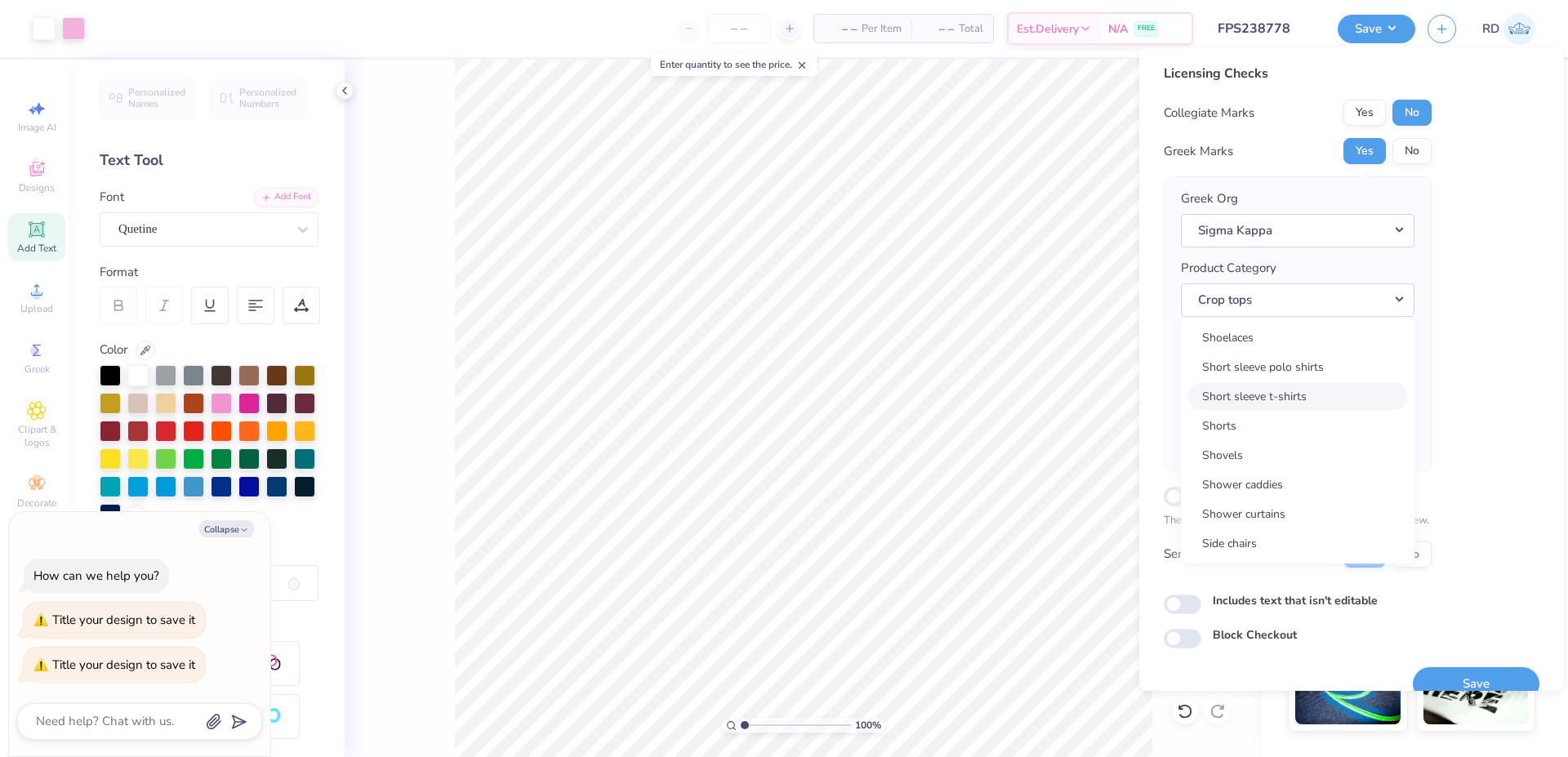 click on "Short sleeve t-shirts" at bounding box center (1298, 396) 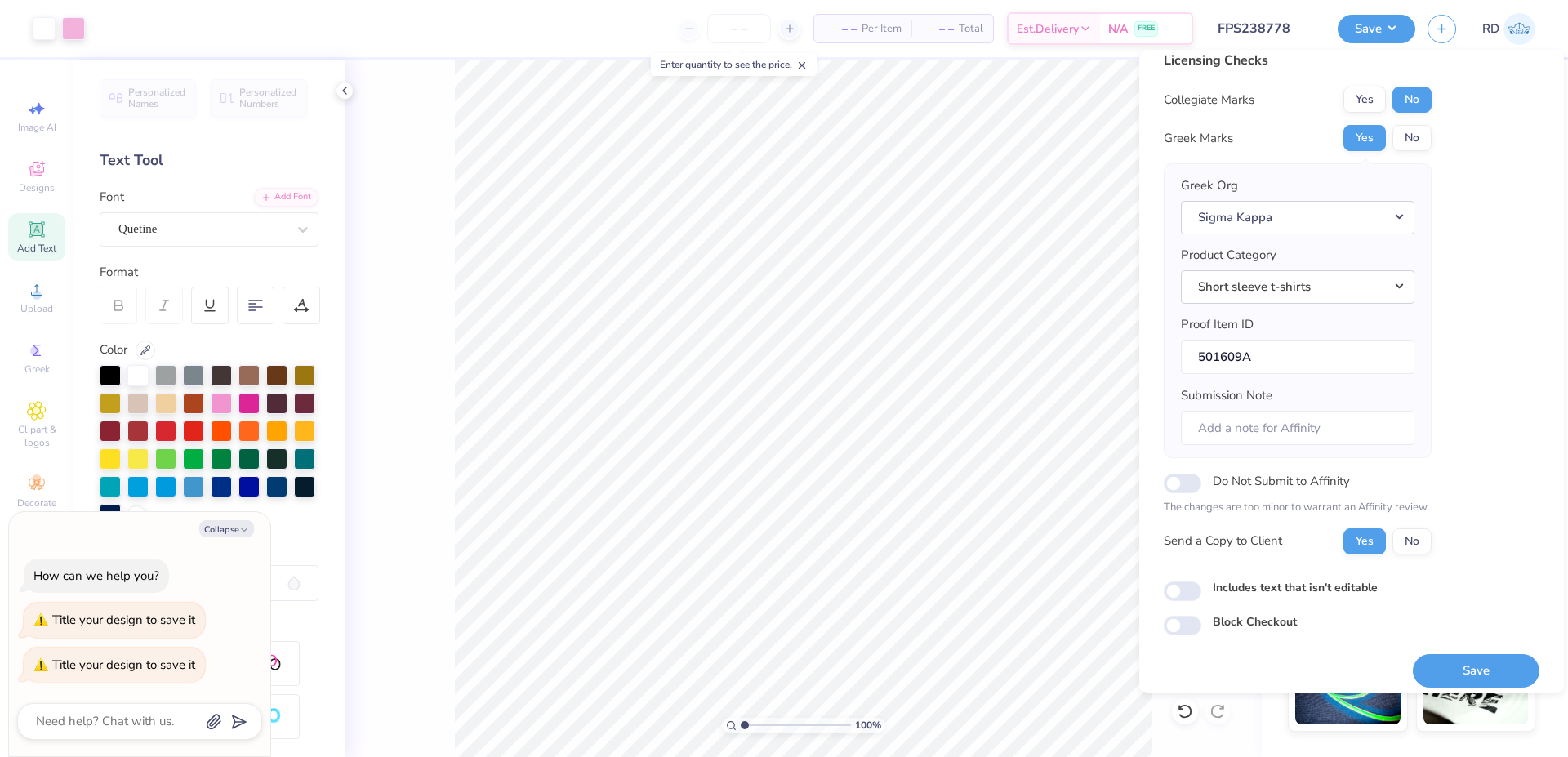 scroll, scrollTop: 25, scrollLeft: 0, axis: vertical 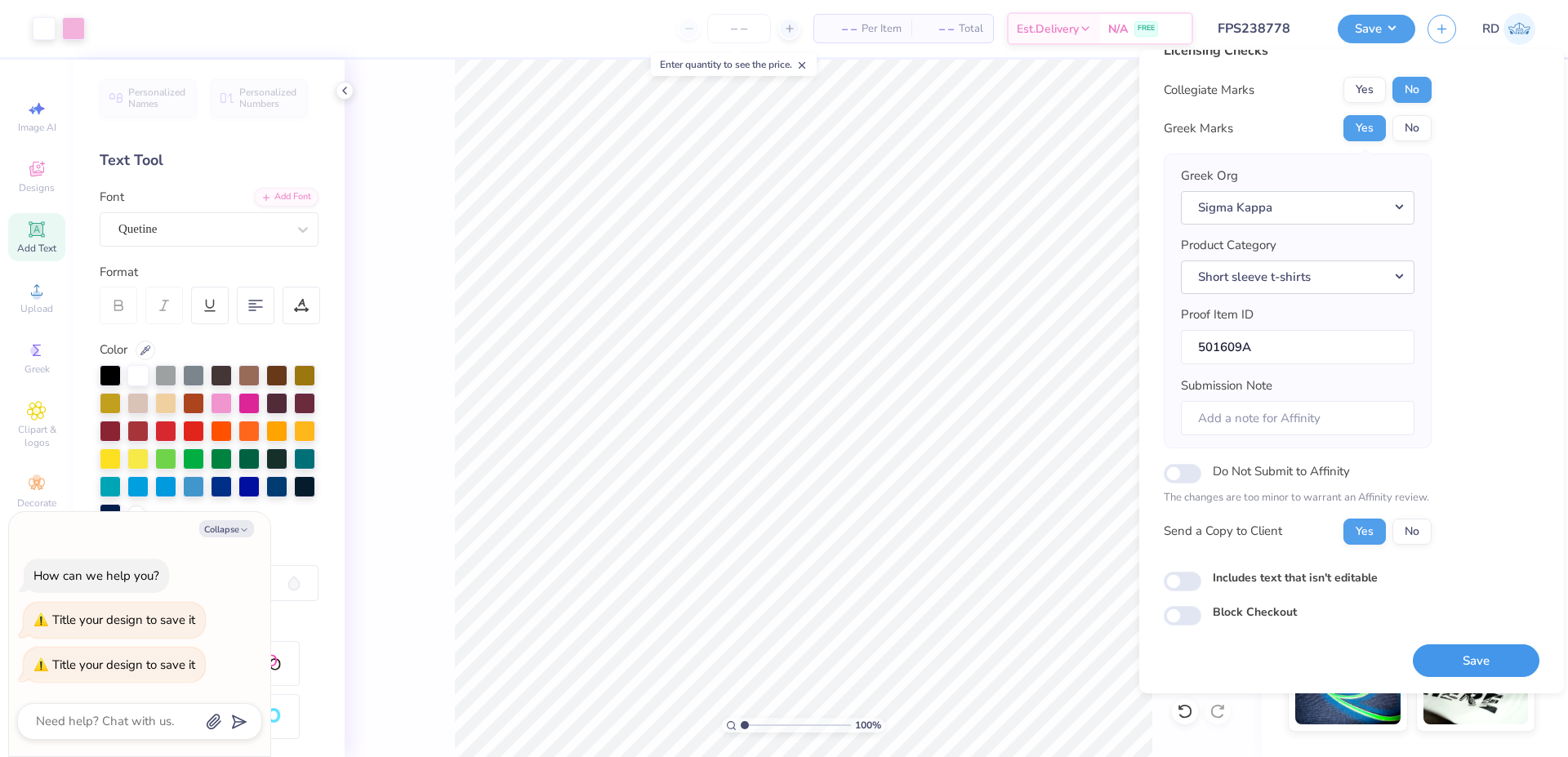 click on "Save" at bounding box center [1476, 661] 